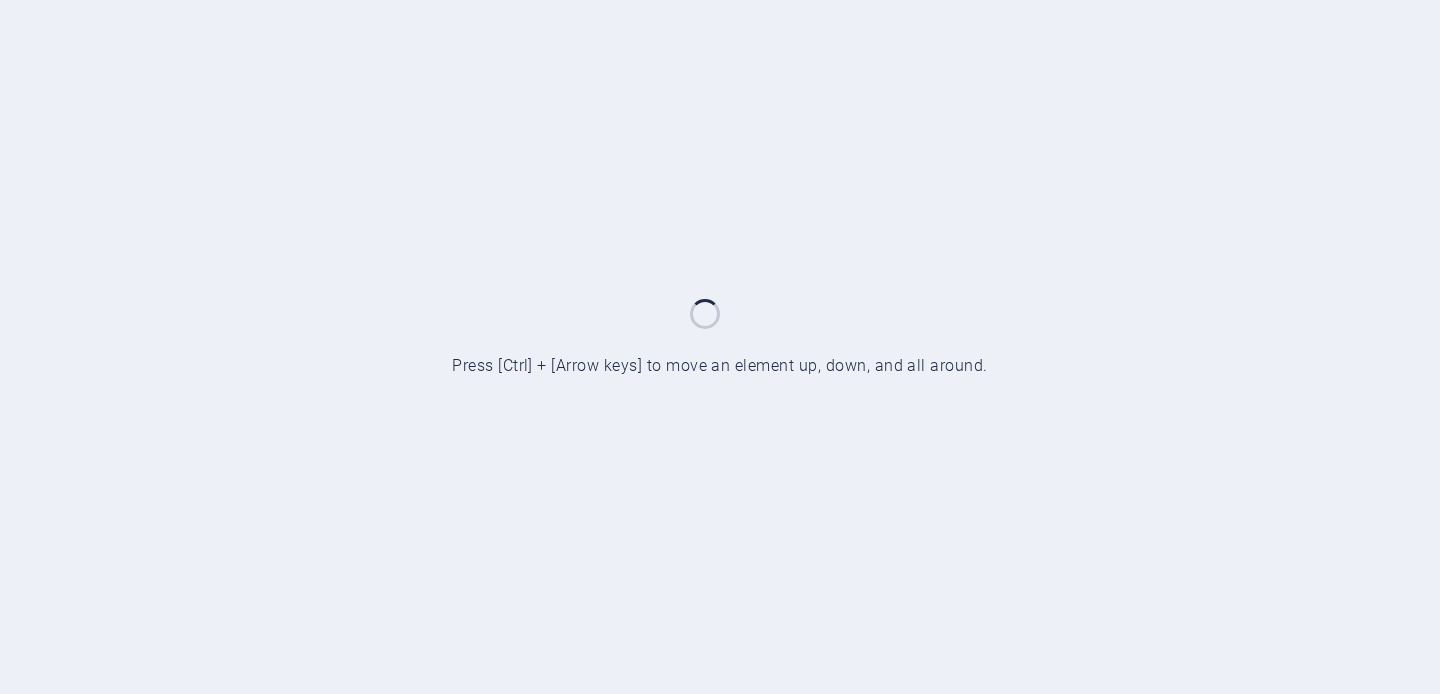 scroll, scrollTop: 0, scrollLeft: 0, axis: both 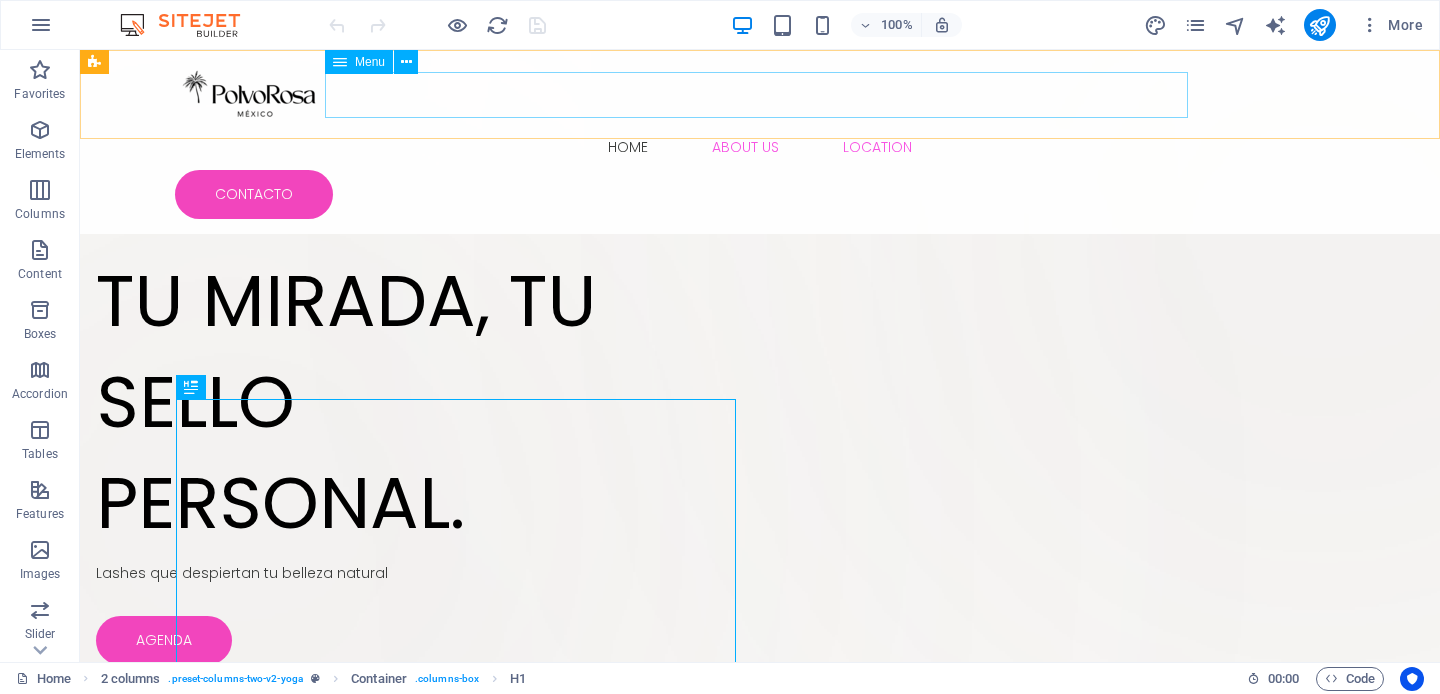 click on "Home About Us Location" at bounding box center [760, 147] 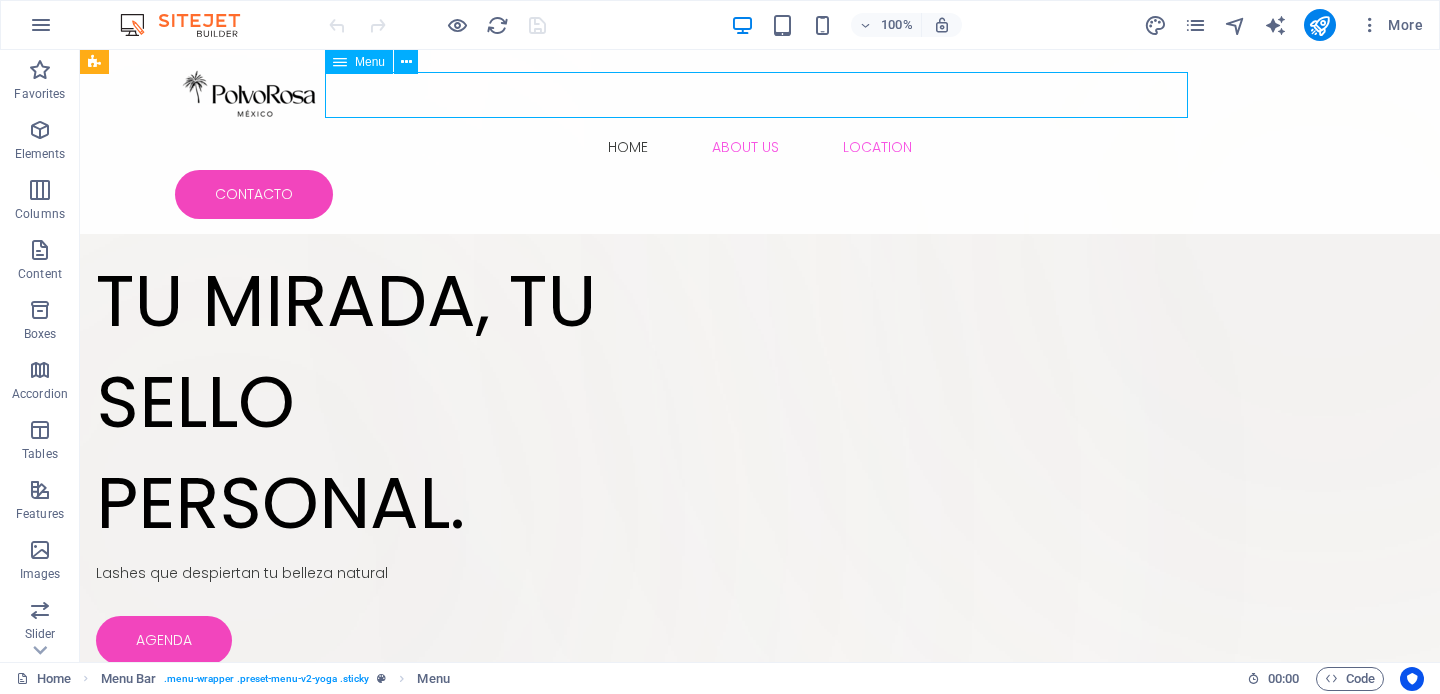 click on "Home About Us Location" at bounding box center (760, 147) 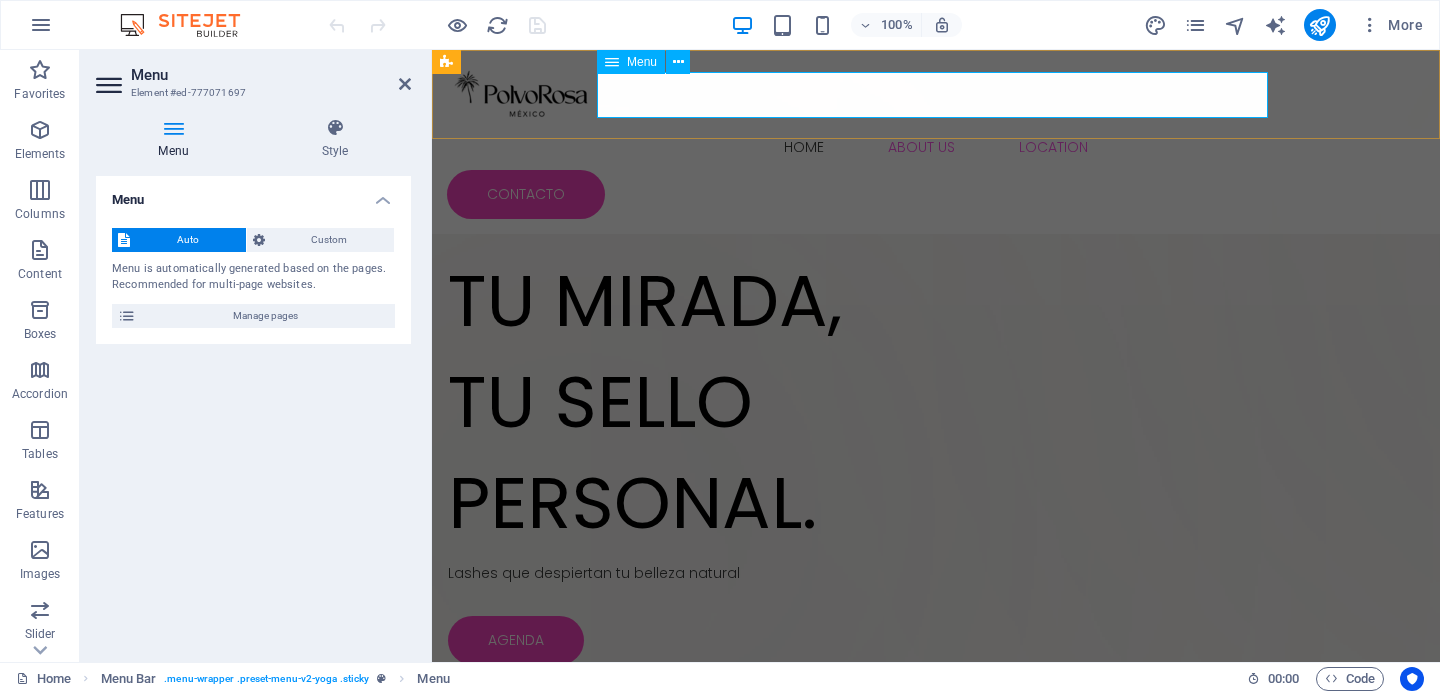 click on "Home About Us Location" at bounding box center (936, 147) 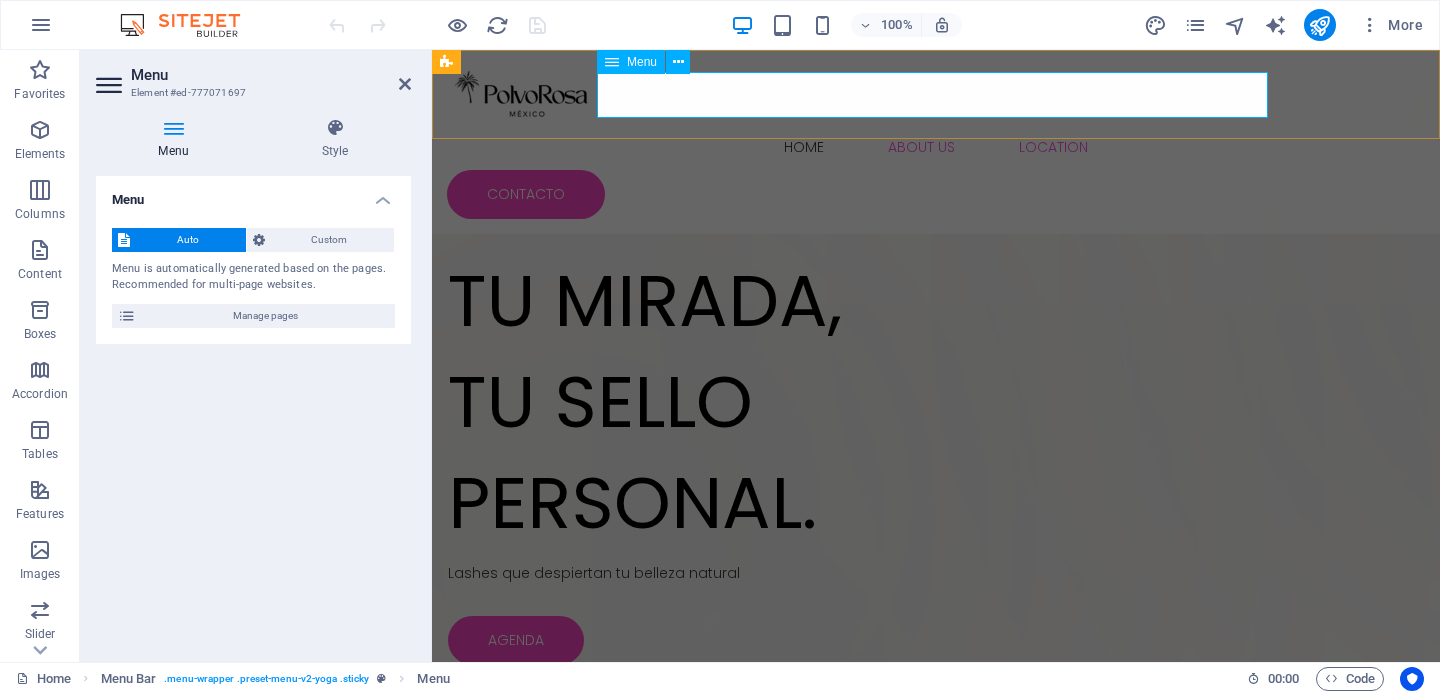 click on "Home About Us Location" at bounding box center (936, 147) 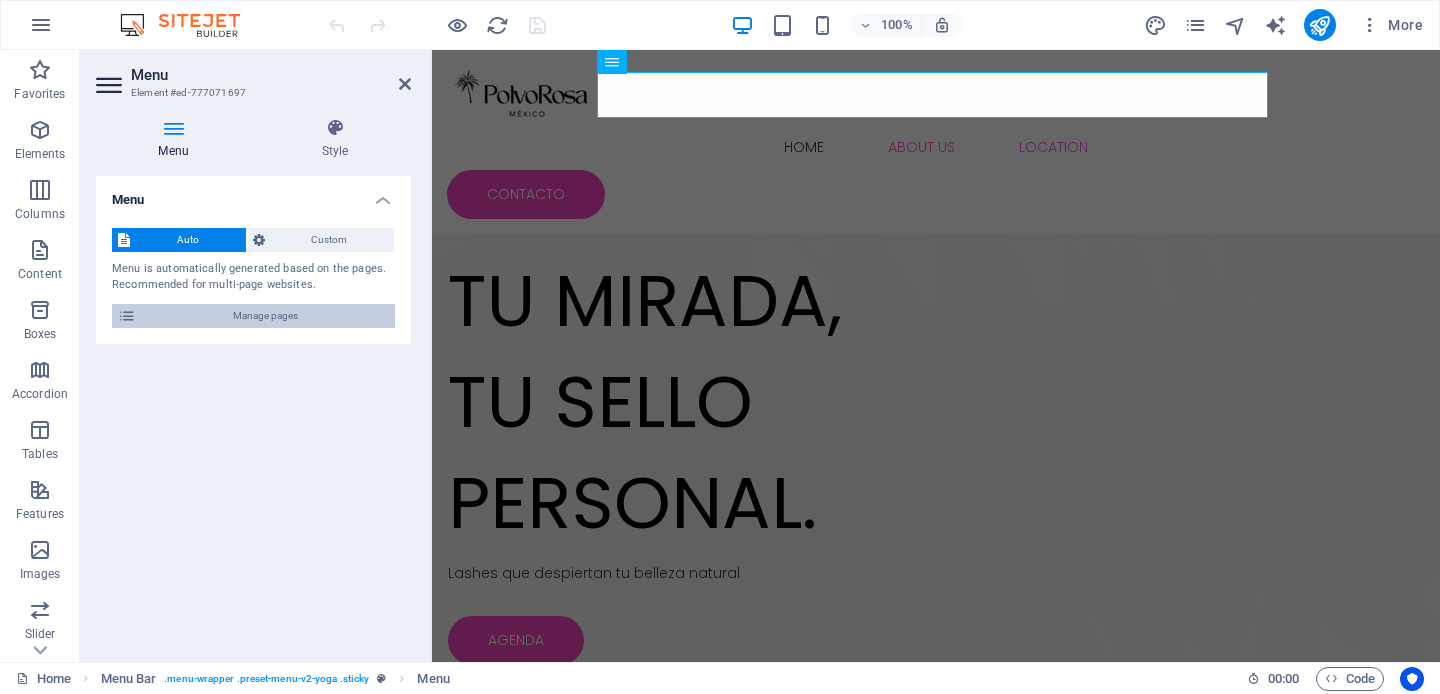 click on "Manage pages" at bounding box center (265, 316) 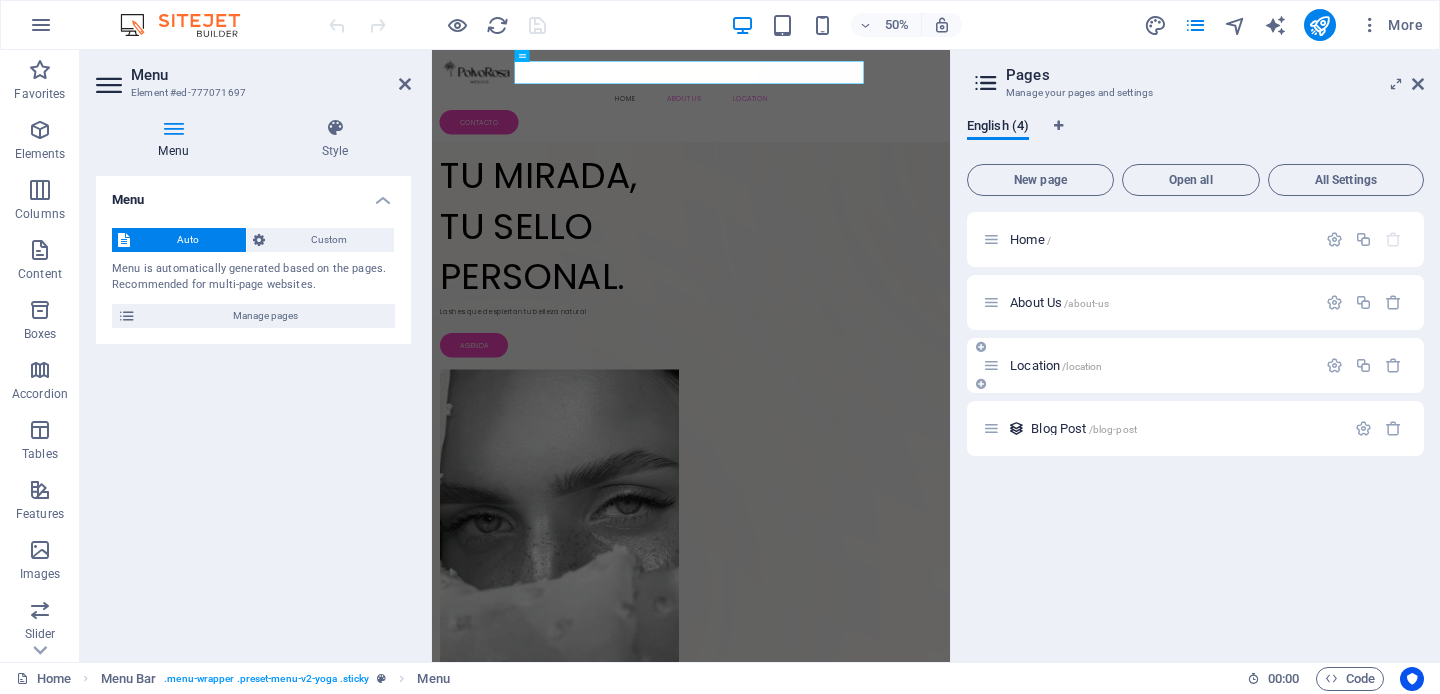 click on "Location     /location" at bounding box center [1056, 365] 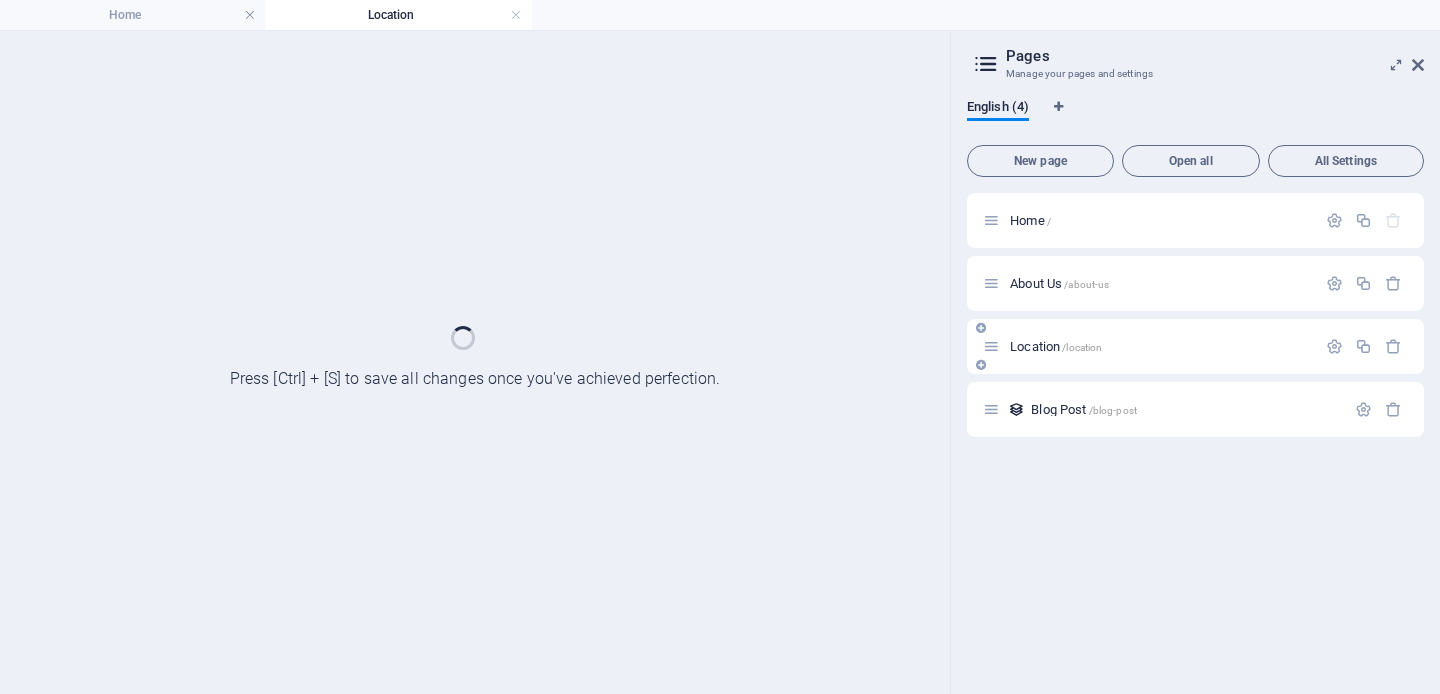 click on "Location     /location" at bounding box center [1195, 346] 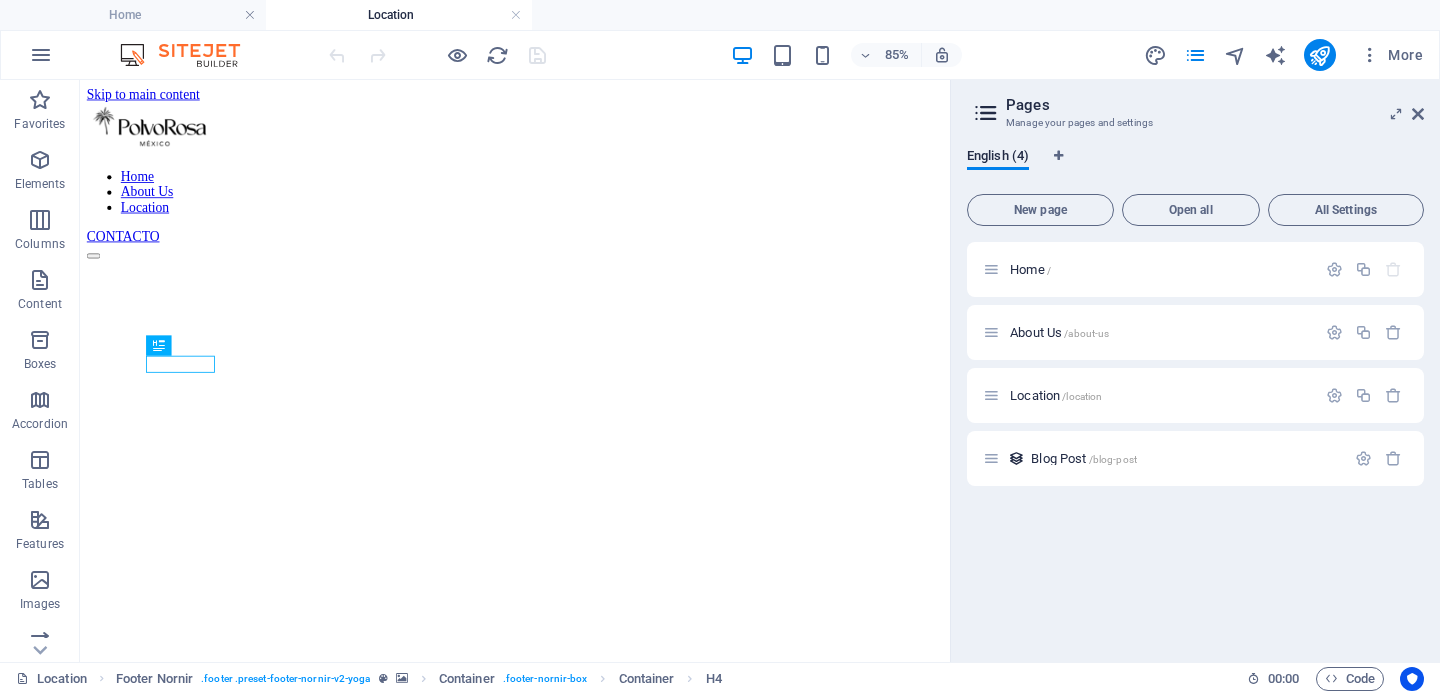 scroll, scrollTop: 0, scrollLeft: 0, axis: both 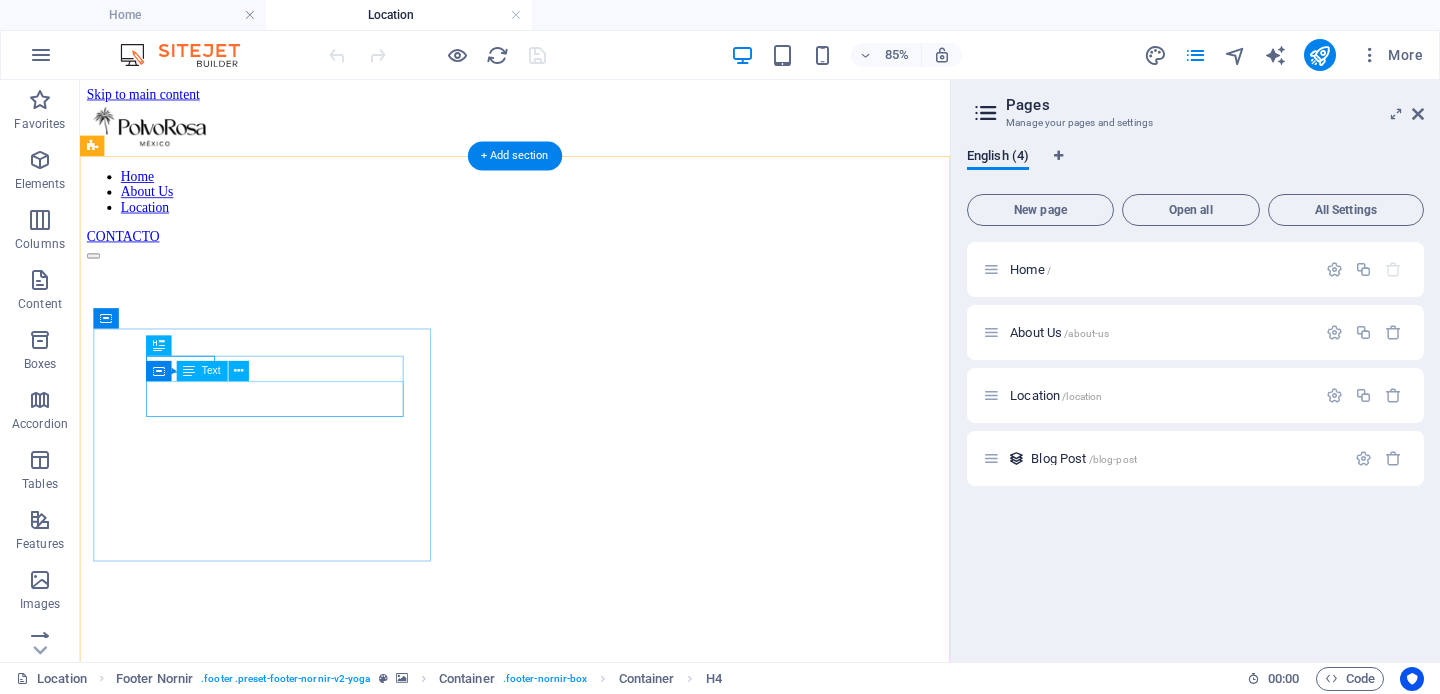 click on "Calz. De Los Cipréses 56_3, Primavera Norte, [POSTAL_CODE] [CITY], [STATE]" at bounding box center [592, 1086] 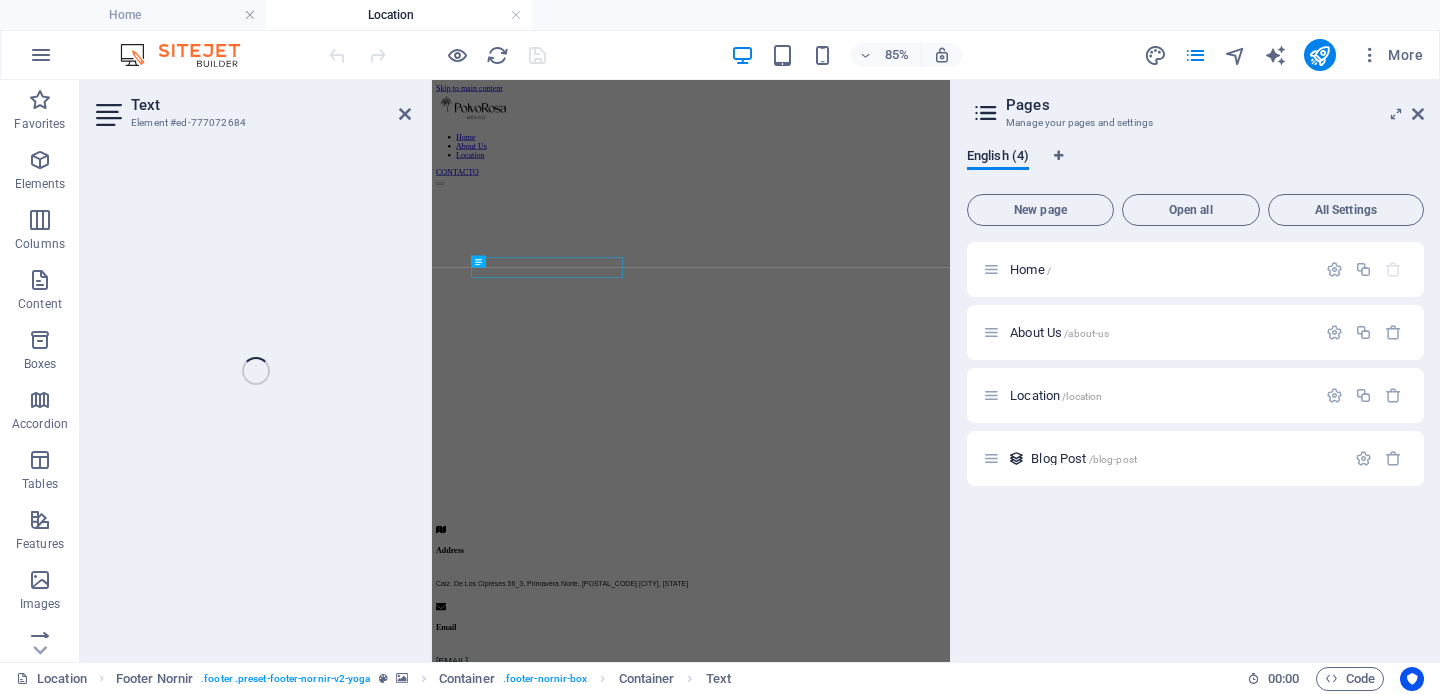 click on "Text Element #ed-777072684
H4   Footer Nornir   Container   Container   Reference   Container   Spacer   Container   Text" at bounding box center [515, 371] 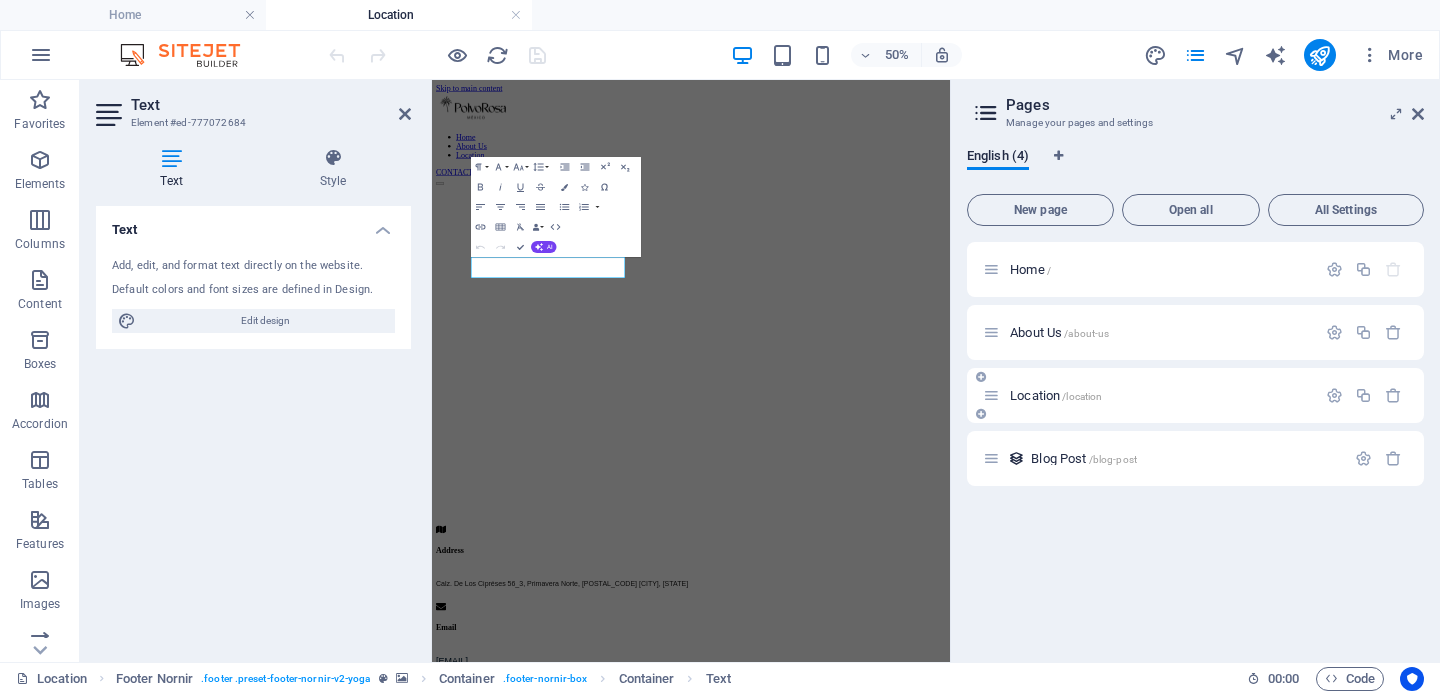 click on "Location     /location" at bounding box center (1056, 395) 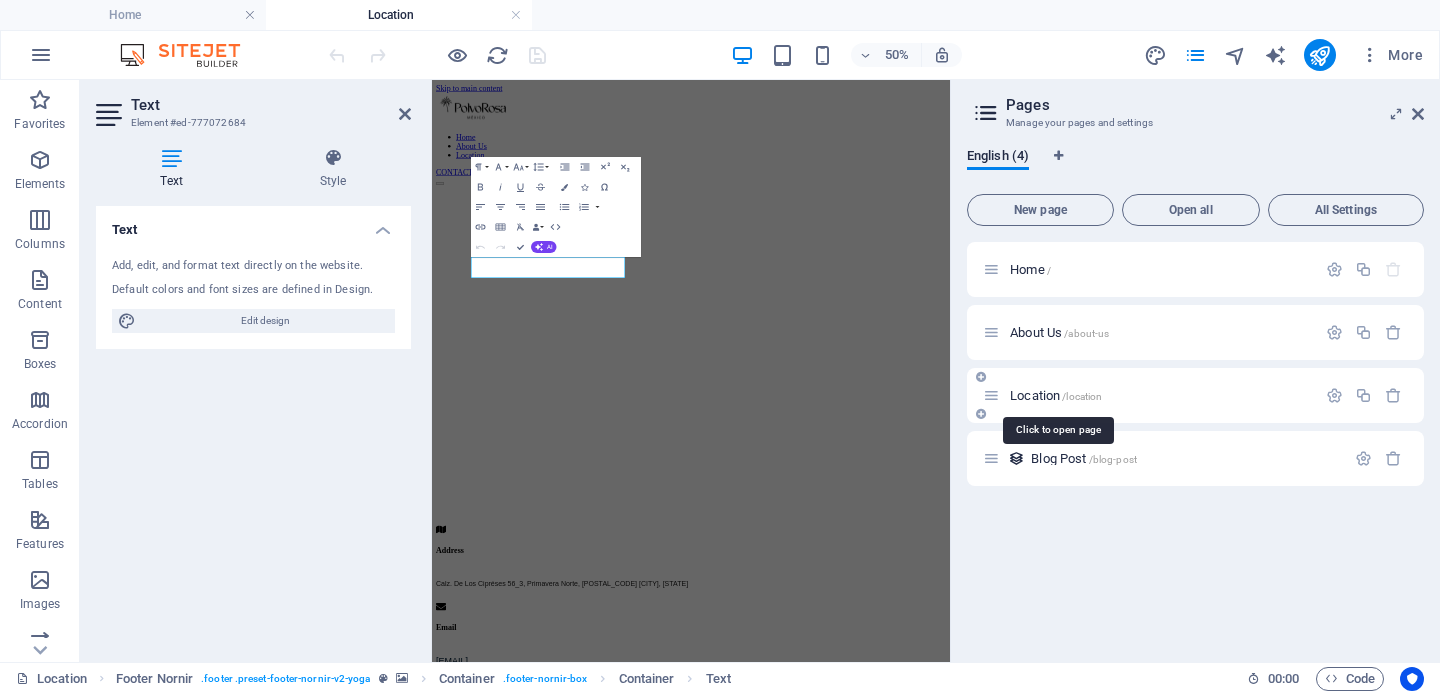 click on "Location     /location" at bounding box center (1056, 395) 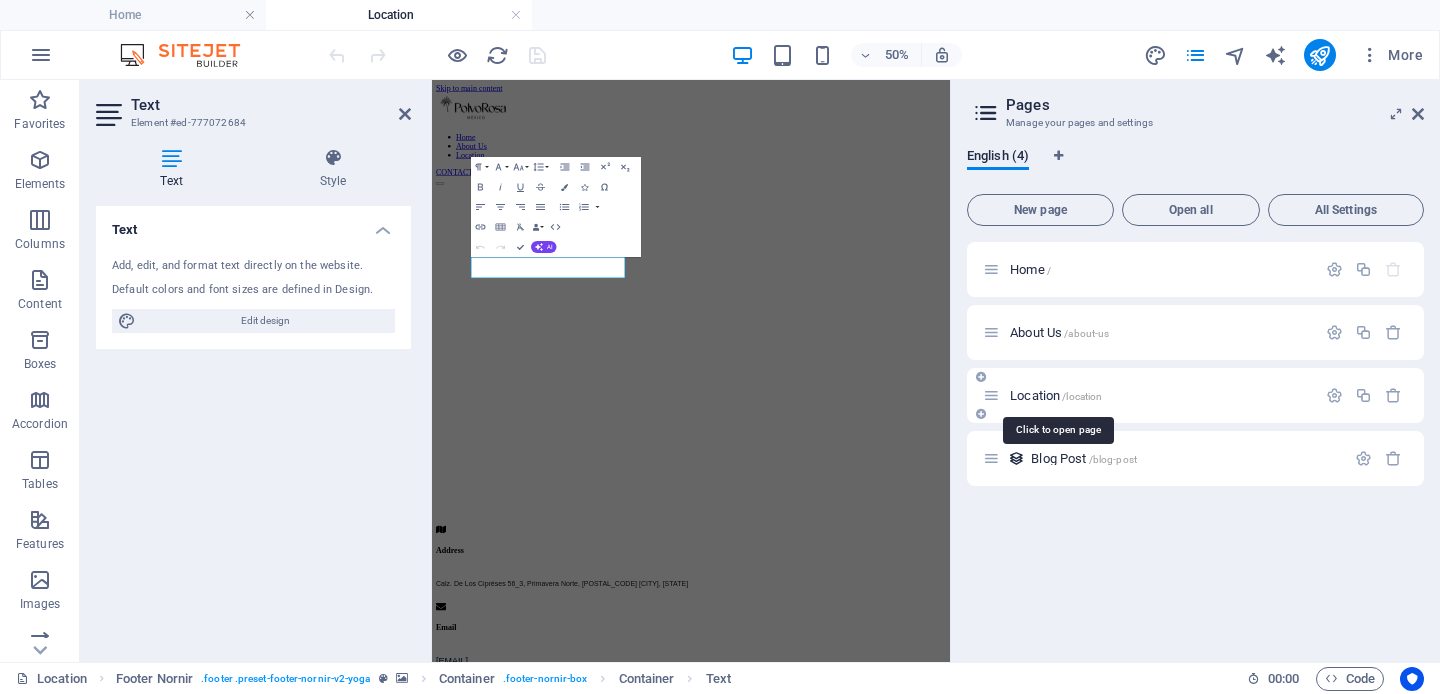 click on "Location     /location" at bounding box center (1056, 395) 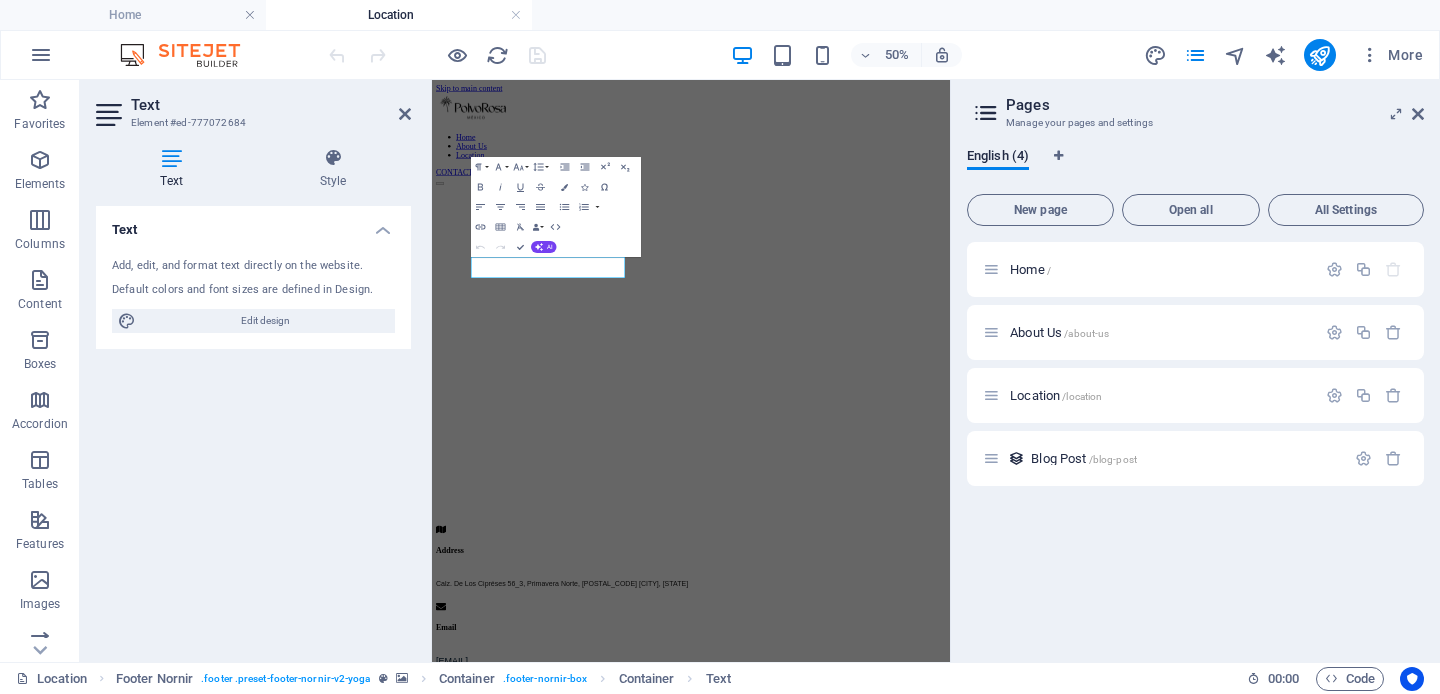 click at bounding box center [950, 471] 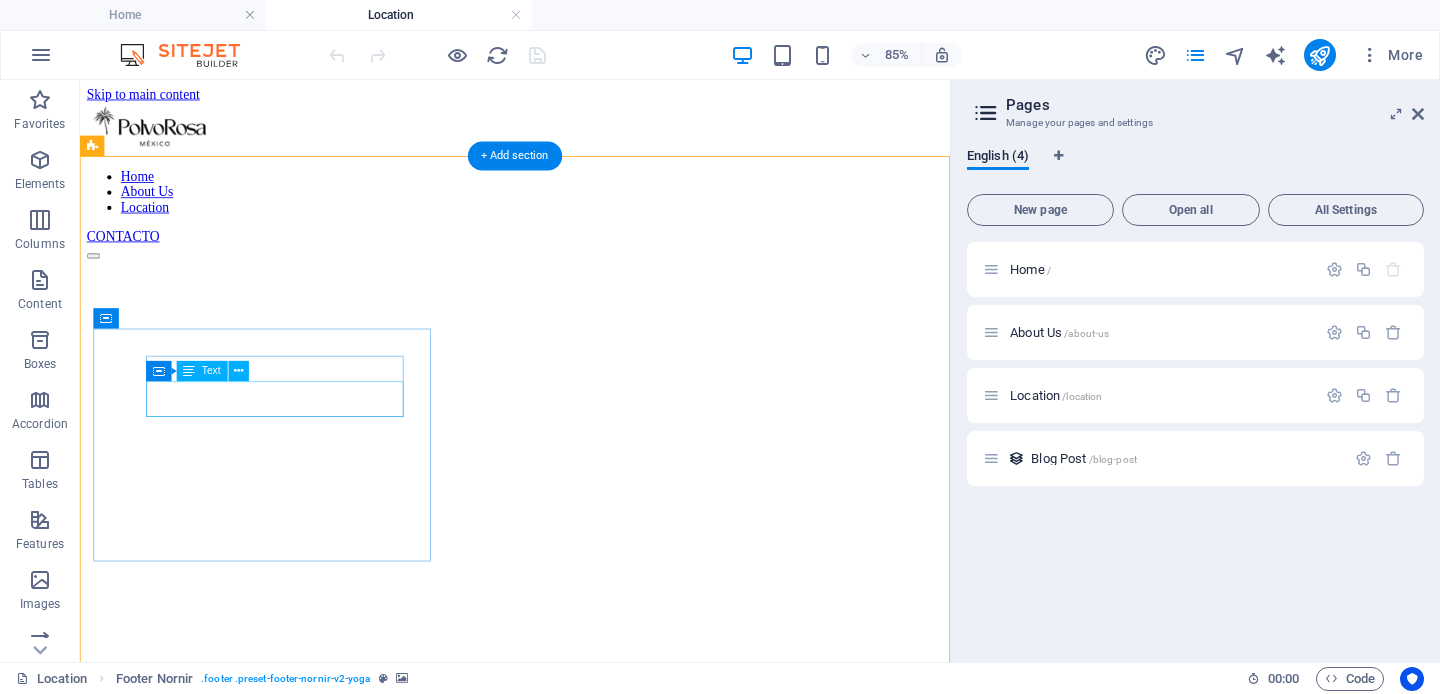 click on "Calz. De Los Cipréses 56_3, Primavera Norte, [POSTAL_CODE] [CITY], [STATE]" at bounding box center (592, 1086) 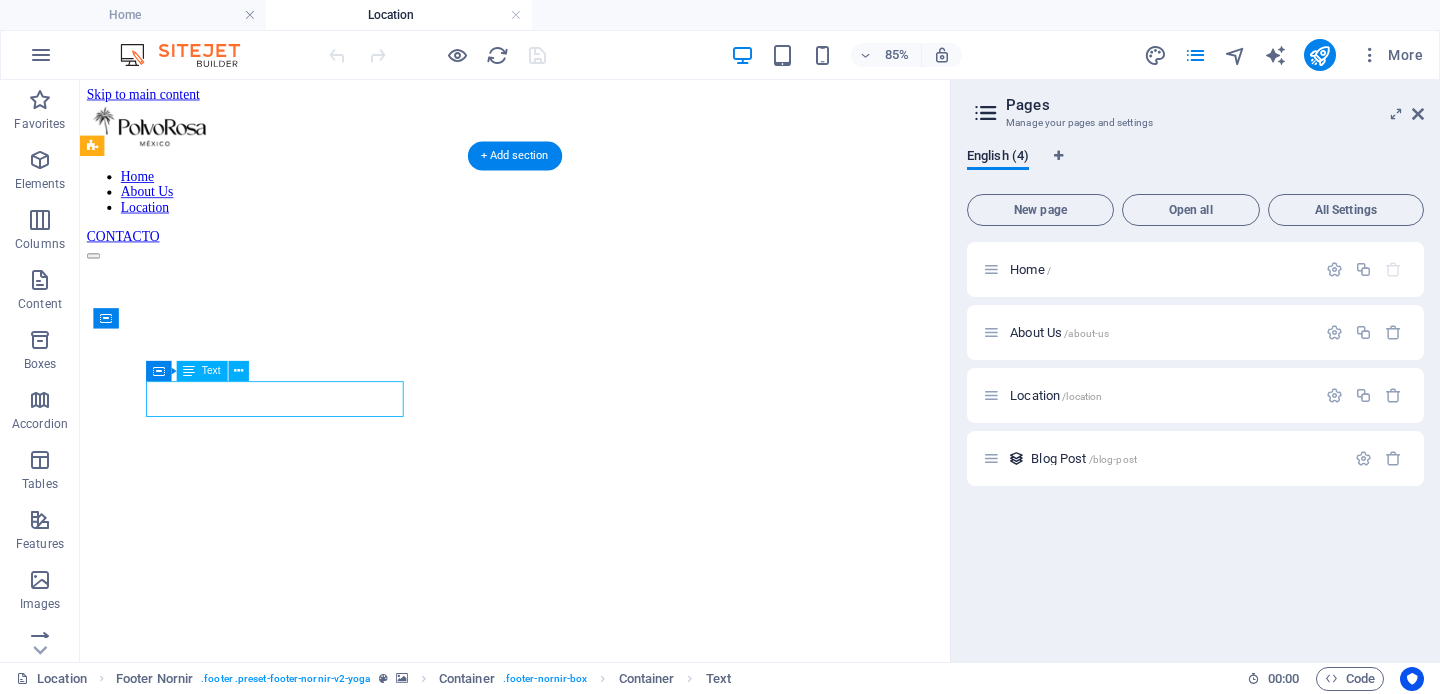 click on "Calz. De Los Cipréses 56_3, Primavera Norte, [POSTAL_CODE] [CITY], [STATE]" at bounding box center [592, 1086] 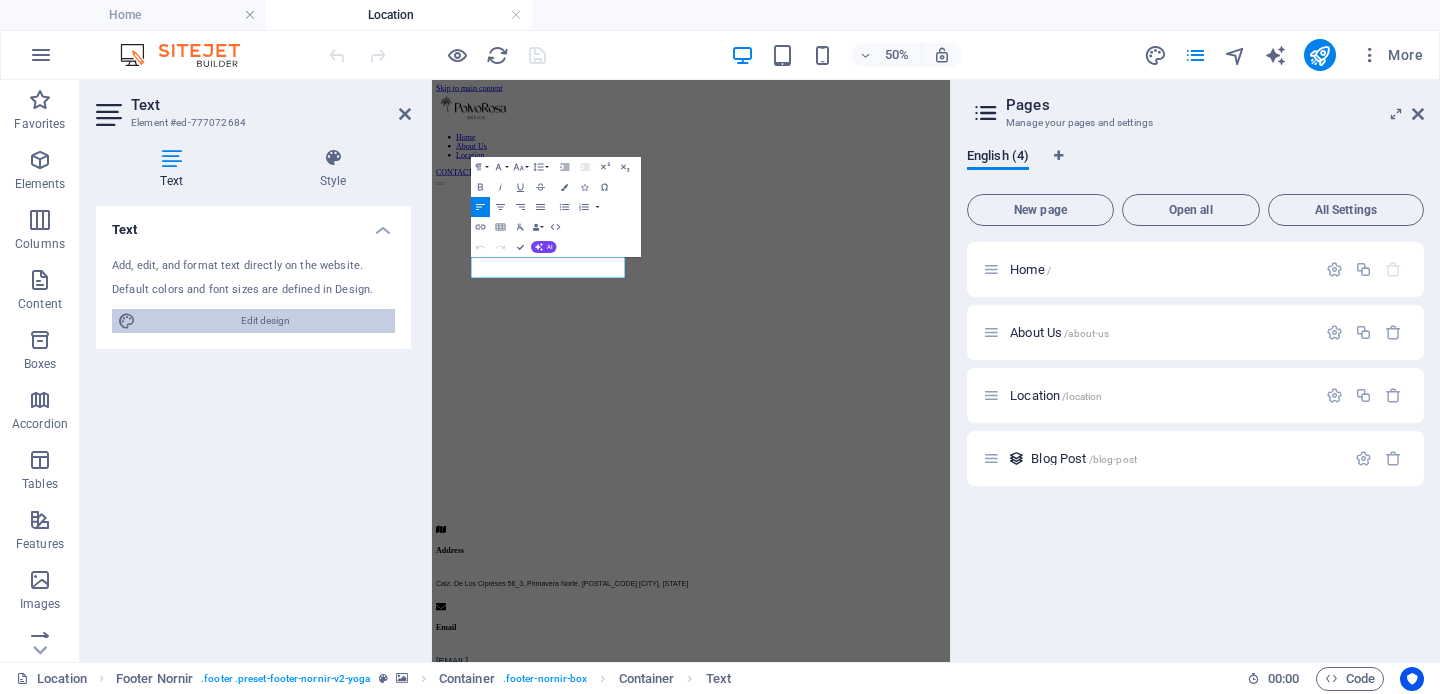 click on "Edit design" at bounding box center [265, 321] 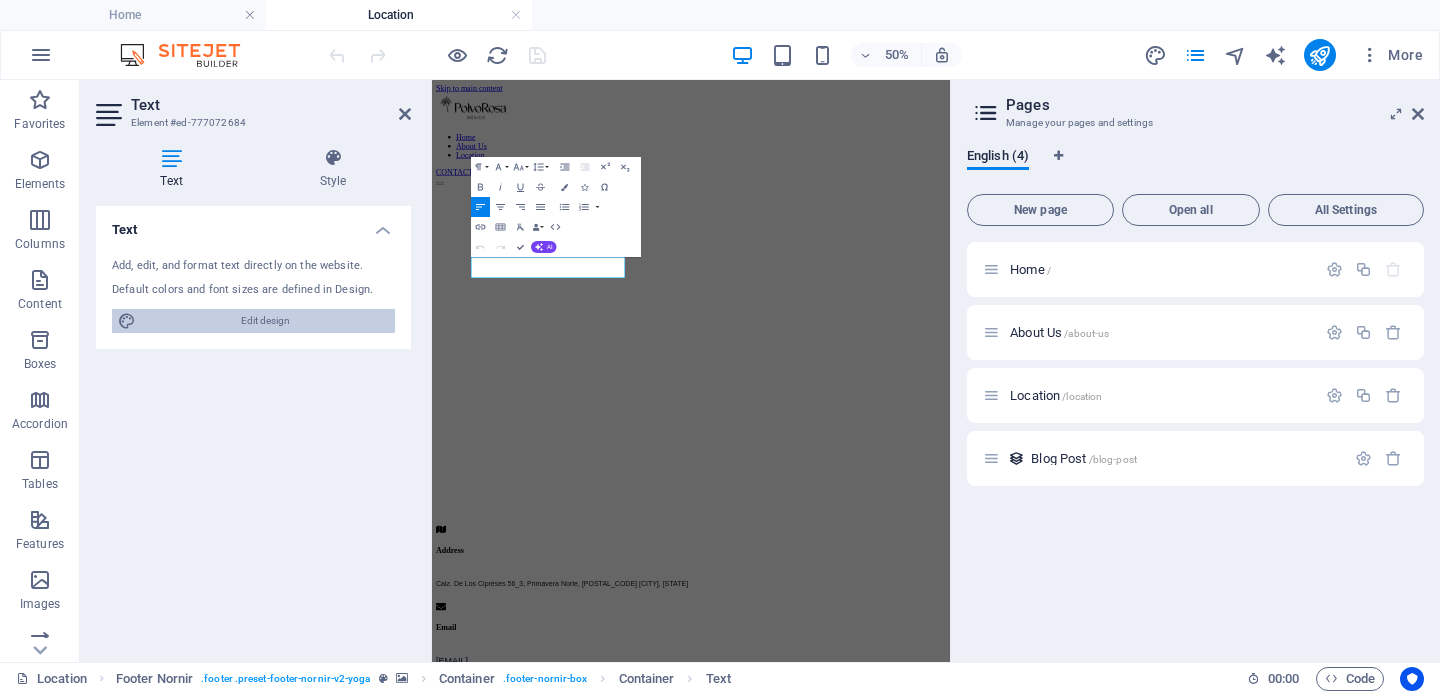 select on "px" 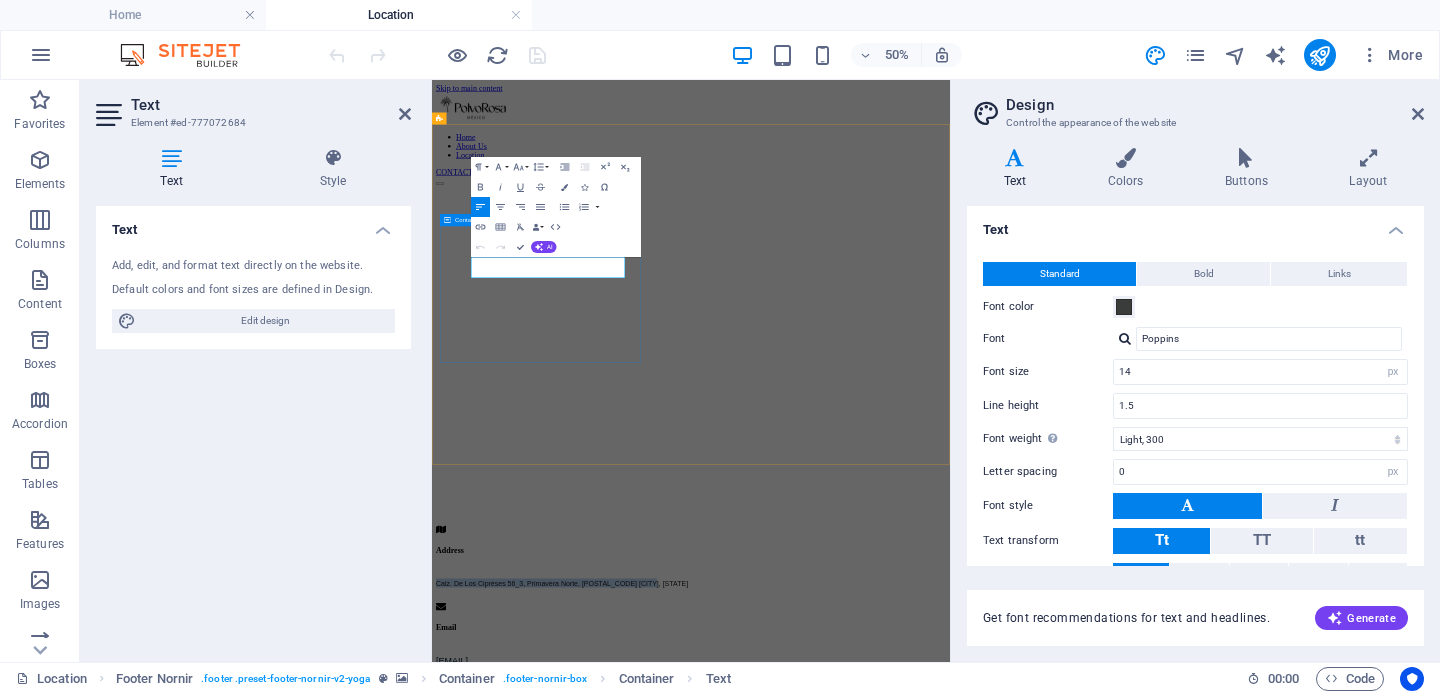 drag, startPoint x: 654, startPoint y: 463, endPoint x: 499, endPoint y: 440, distance: 156.69716 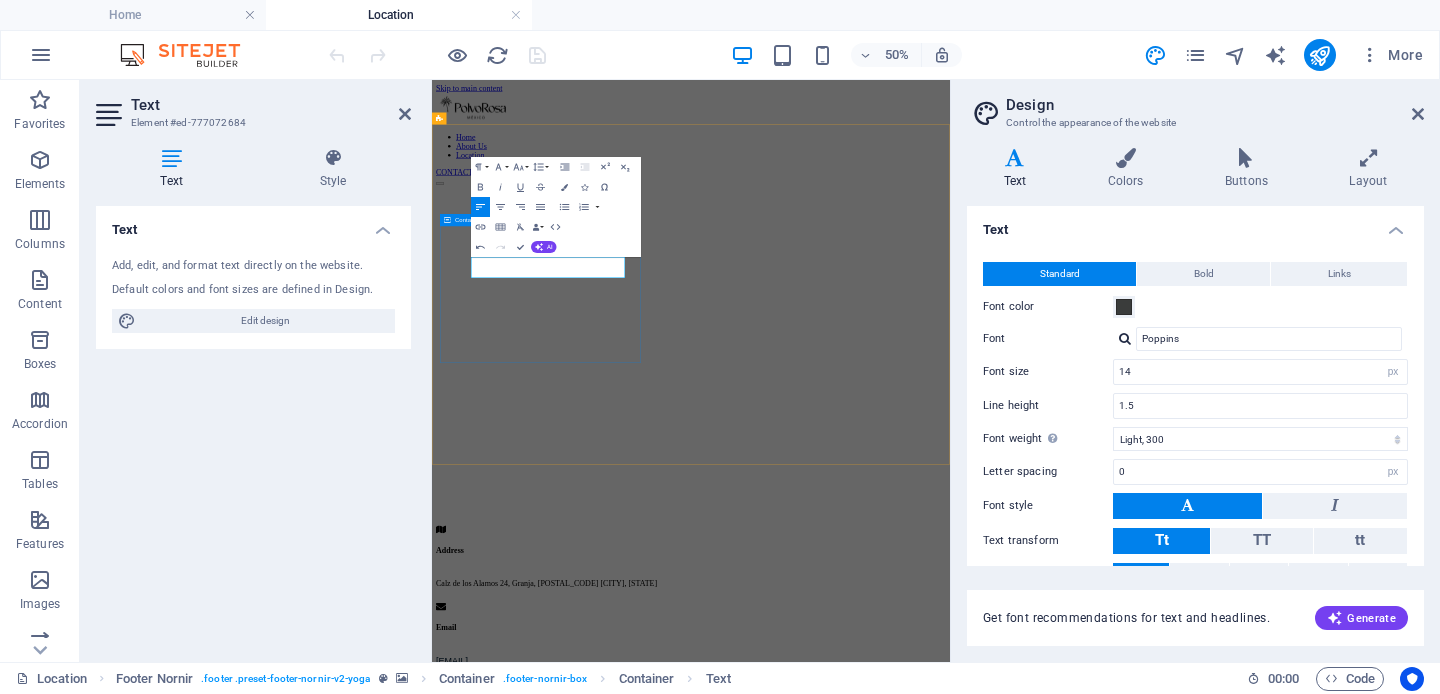 scroll, scrollTop: 0, scrollLeft: 1, axis: horizontal 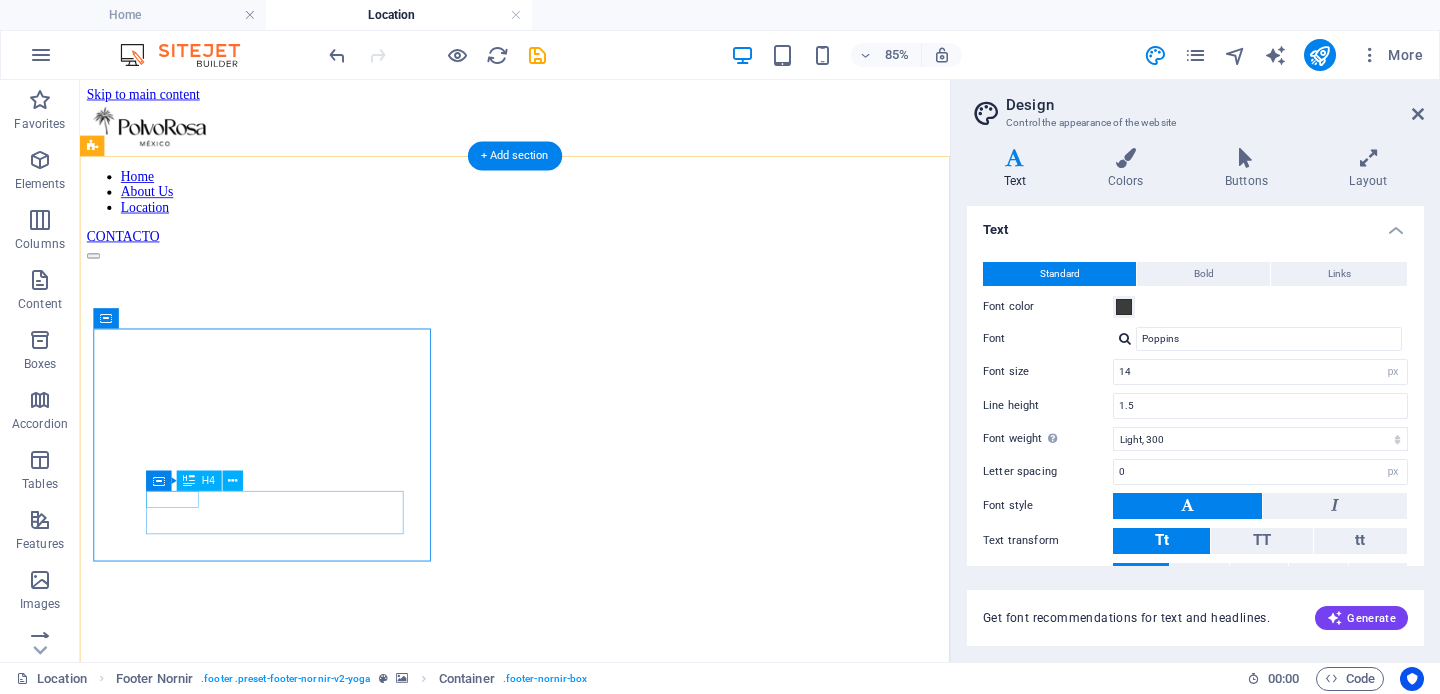 click on "Phone" at bounding box center [592, 1338] 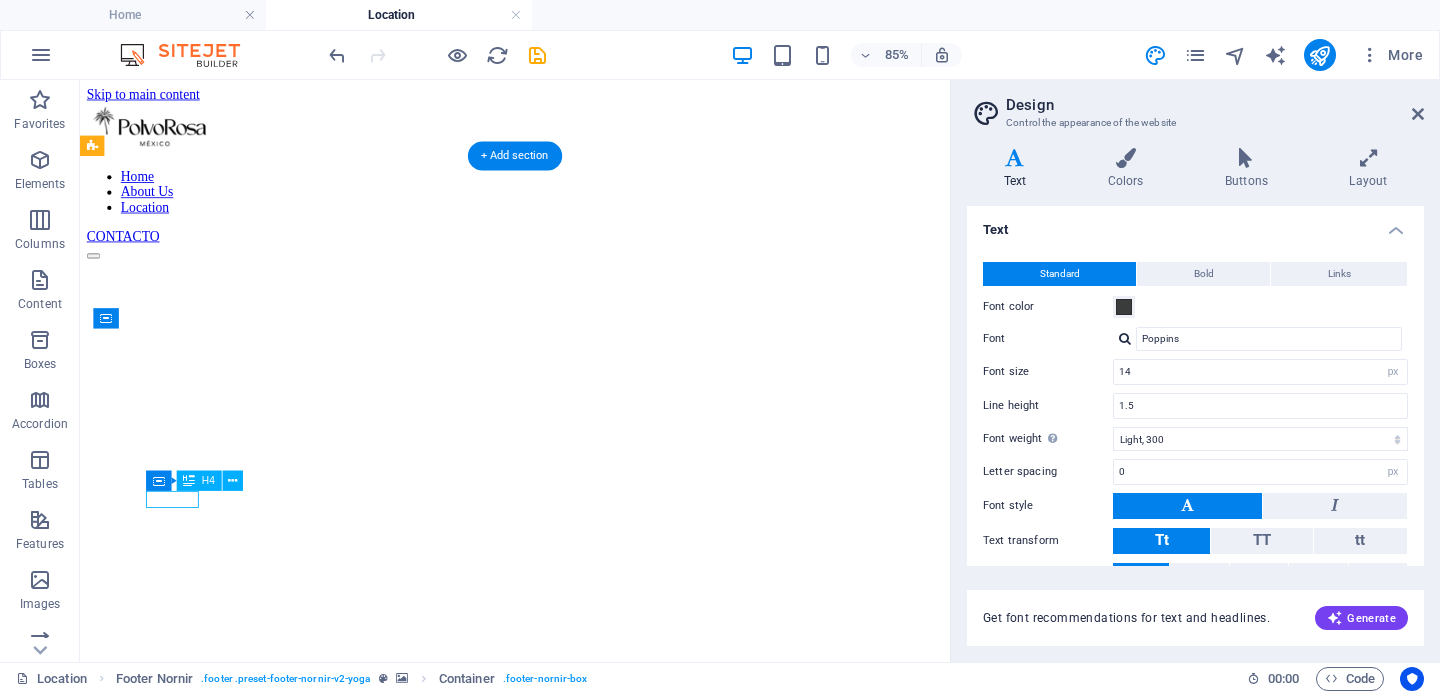 click on "Phone" at bounding box center [592, 1338] 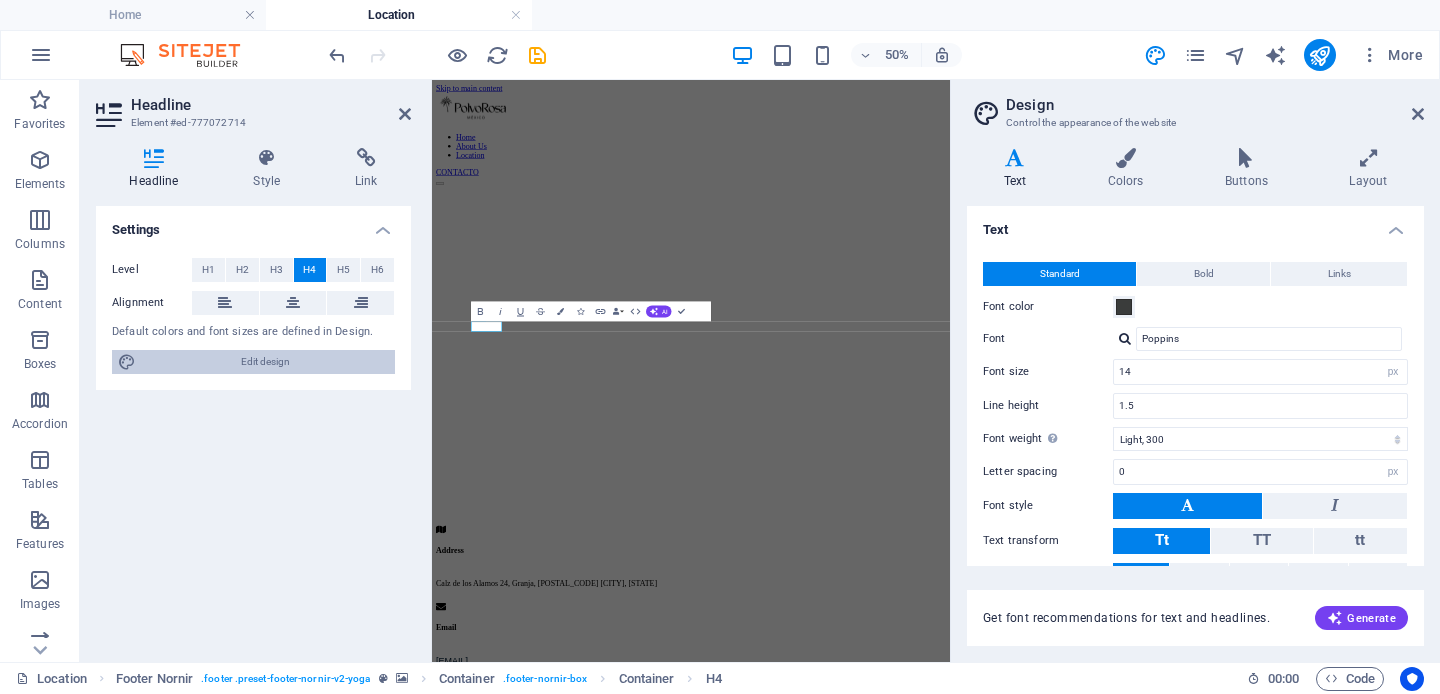 type 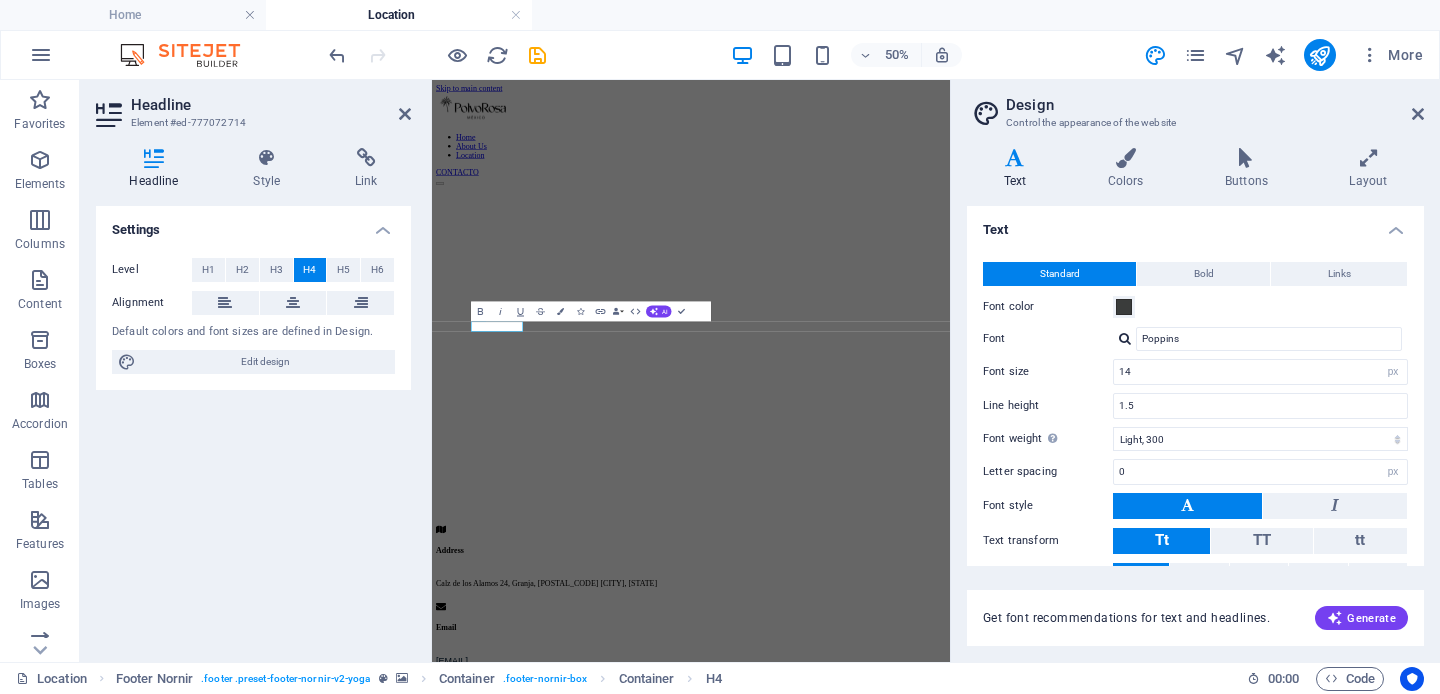 click on "Settings Level H1 H2 H3 H4 H5 H6 Alignment Default colors and font sizes are defined in Design. Edit design" at bounding box center [253, 426] 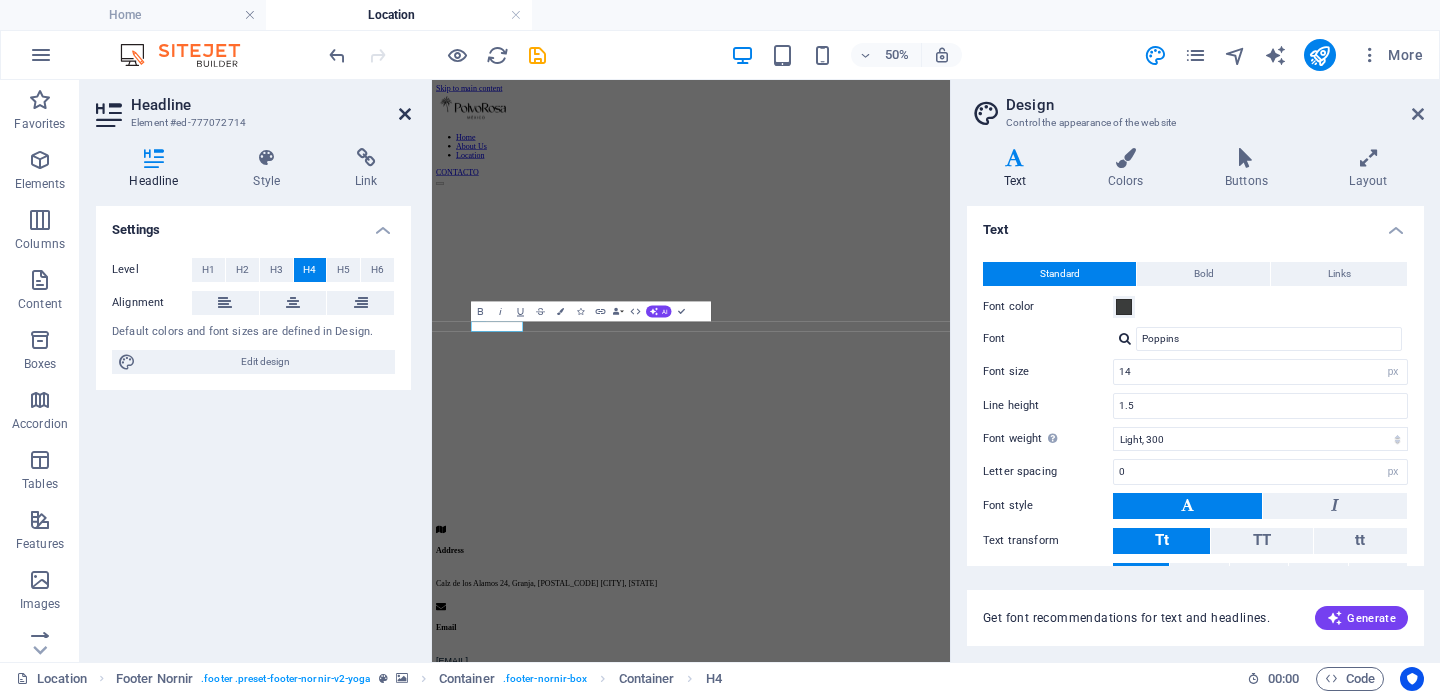 click at bounding box center [405, 114] 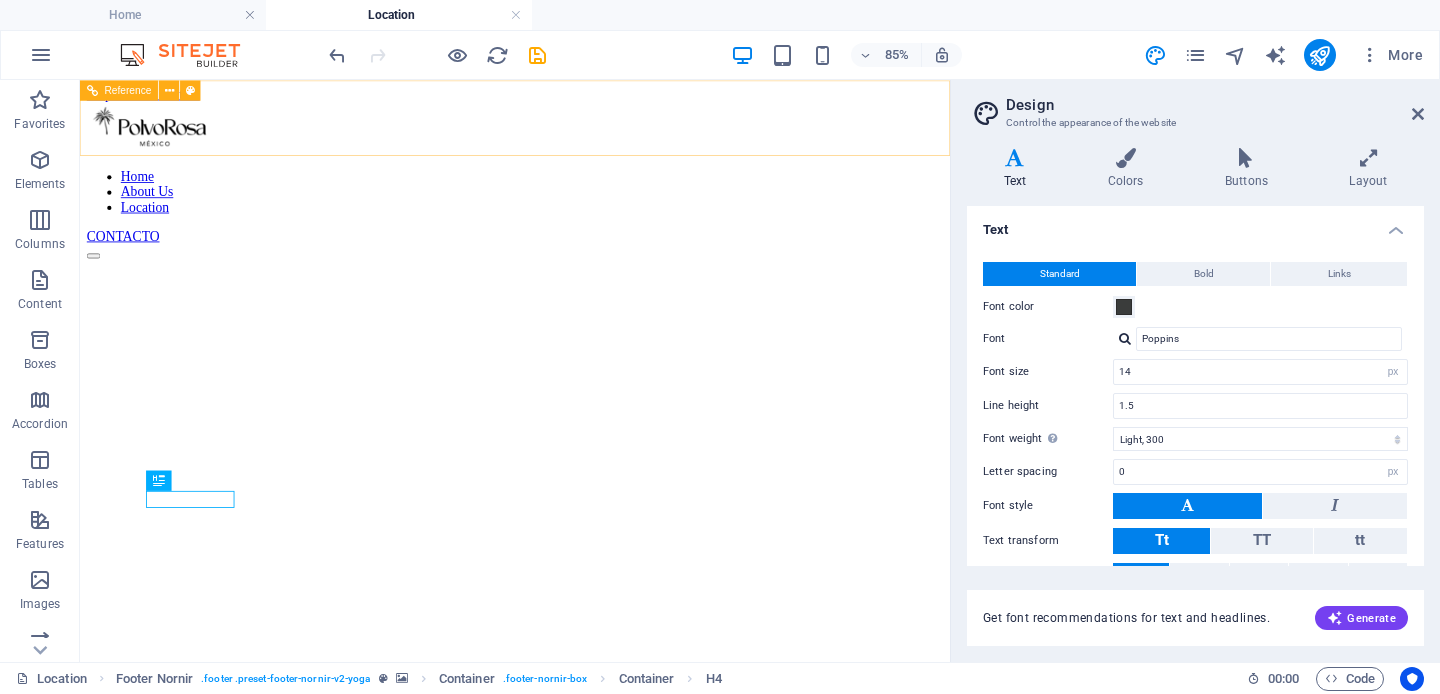 click at bounding box center [592, 137] 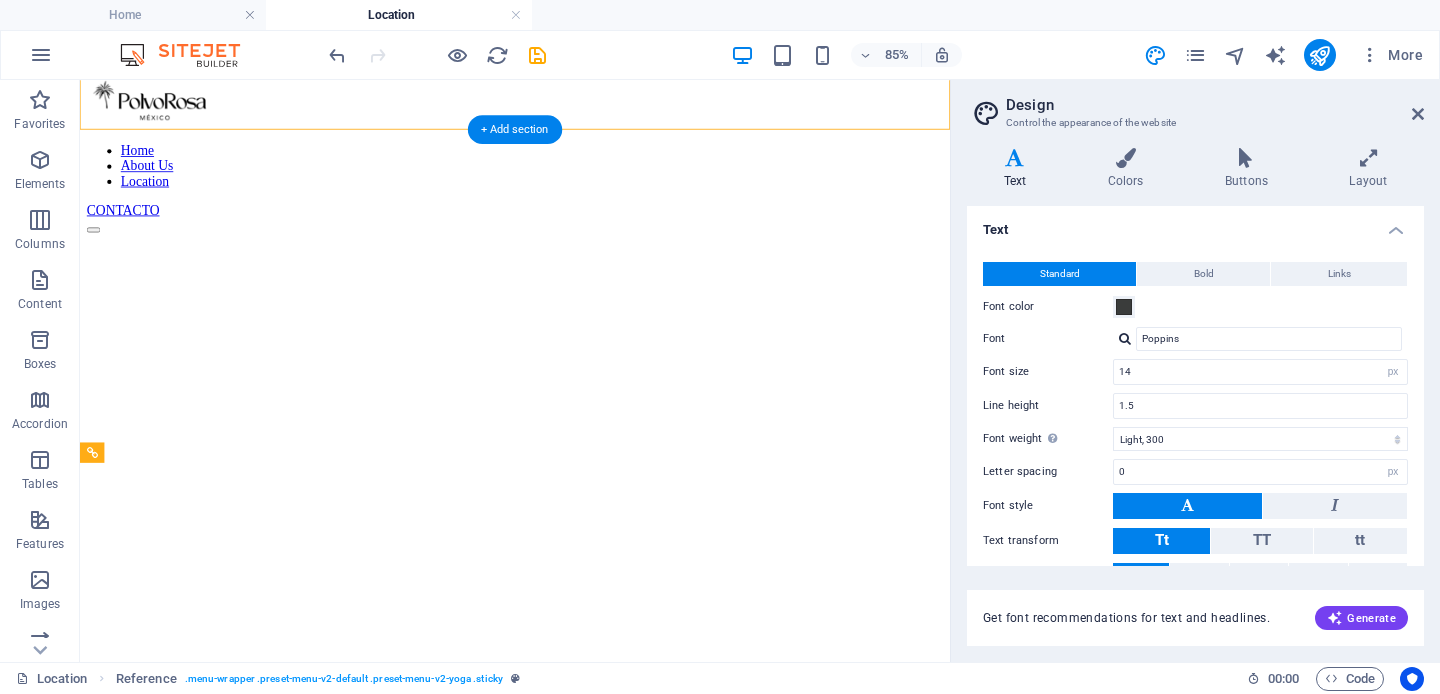scroll, scrollTop: 0, scrollLeft: 0, axis: both 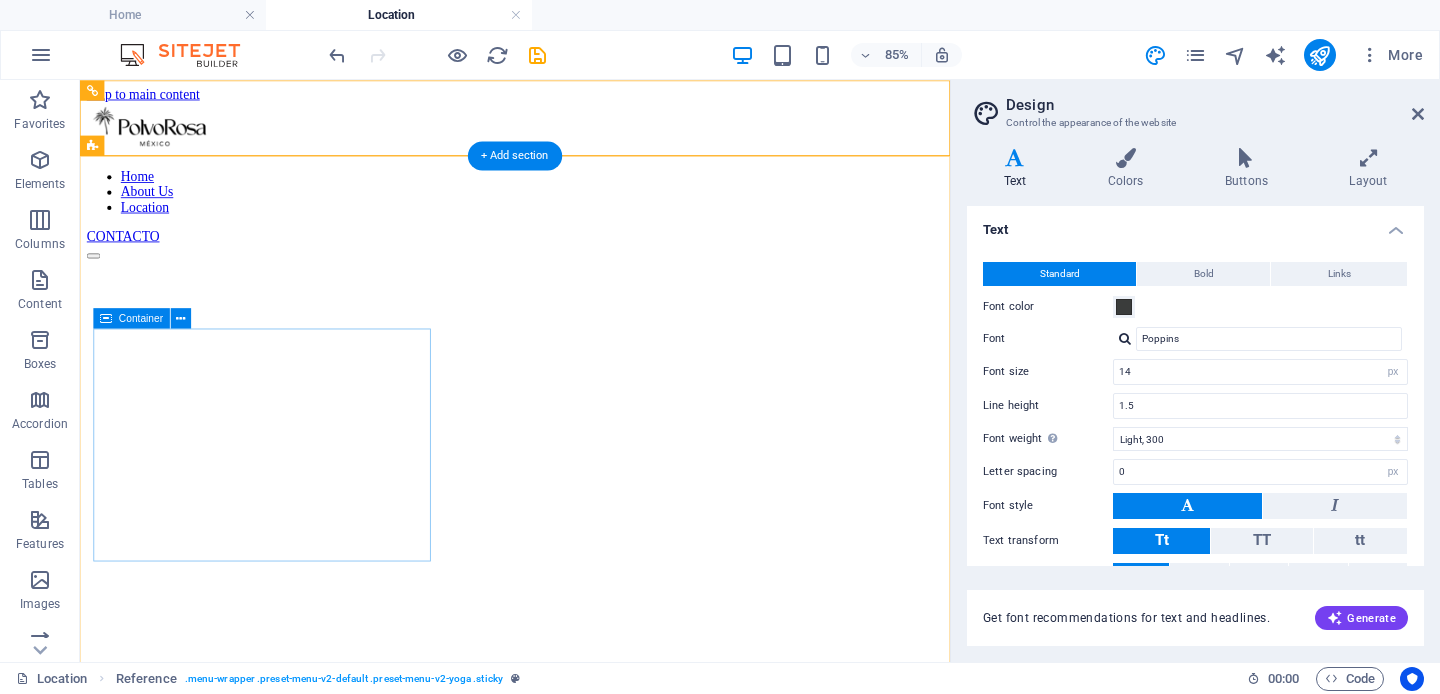 click on "Address Calz de los Alamos 24, Granja, [POSTAL_CODE] [CITY], [STATE] Email [EMAIL] WhatsApp [PHONE]" at bounding box center [592, 1191] 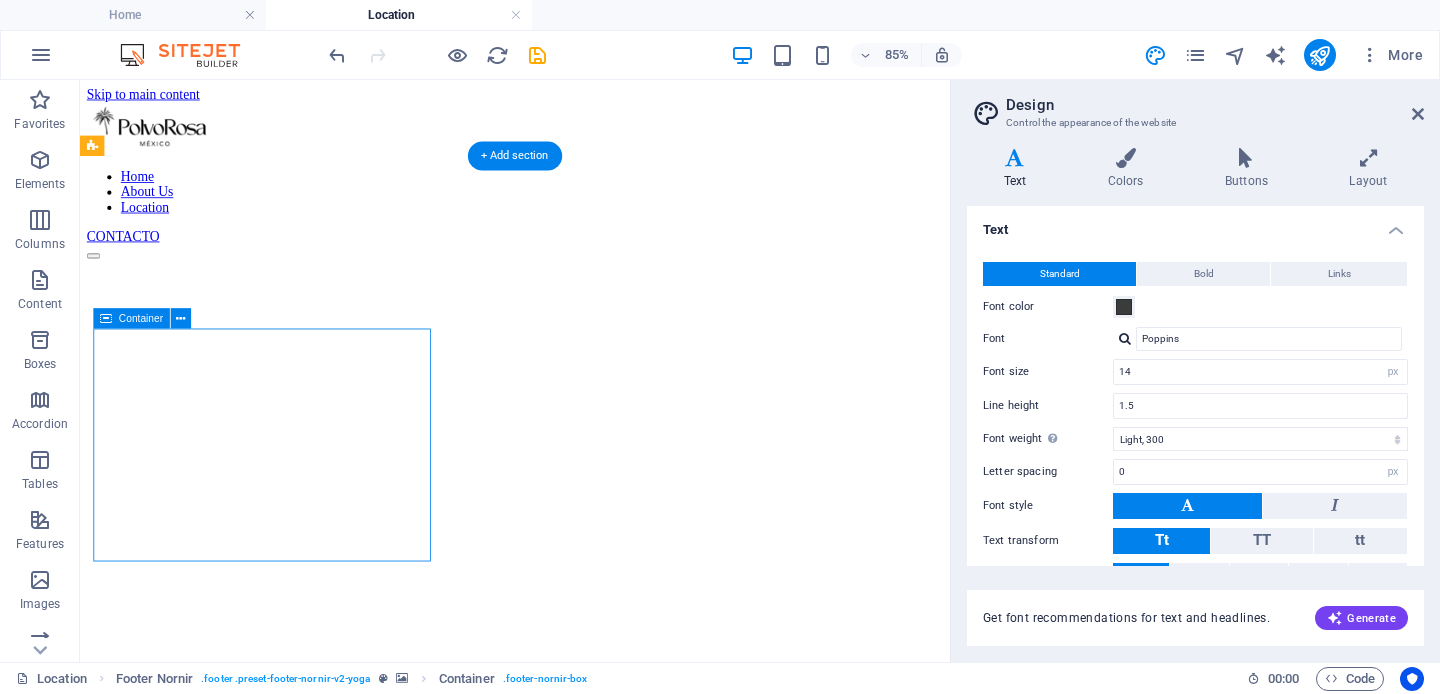 click on "Address Calz de los Alamos 24, Granja, [POSTAL_CODE] [CITY], [STATE] Email [EMAIL] WhatsApp [PHONE]" at bounding box center [592, 1191] 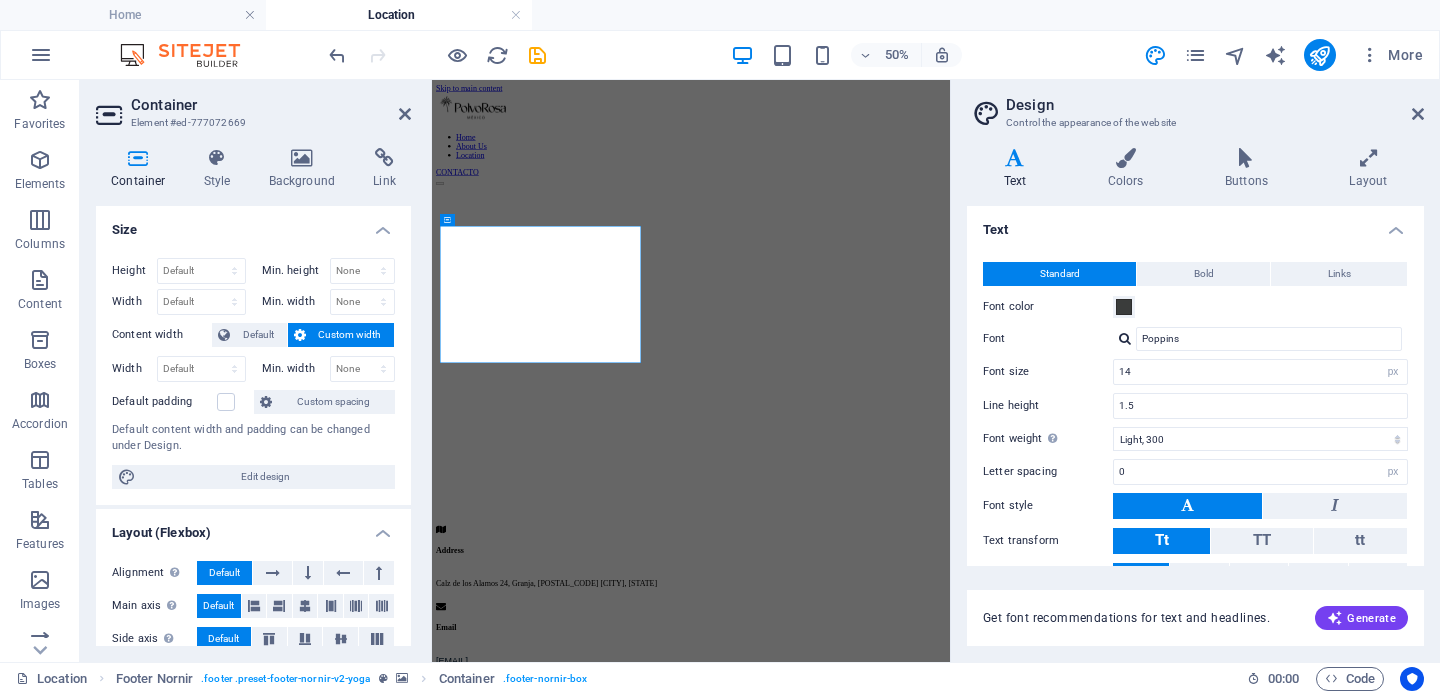 click at bounding box center (950, 471) 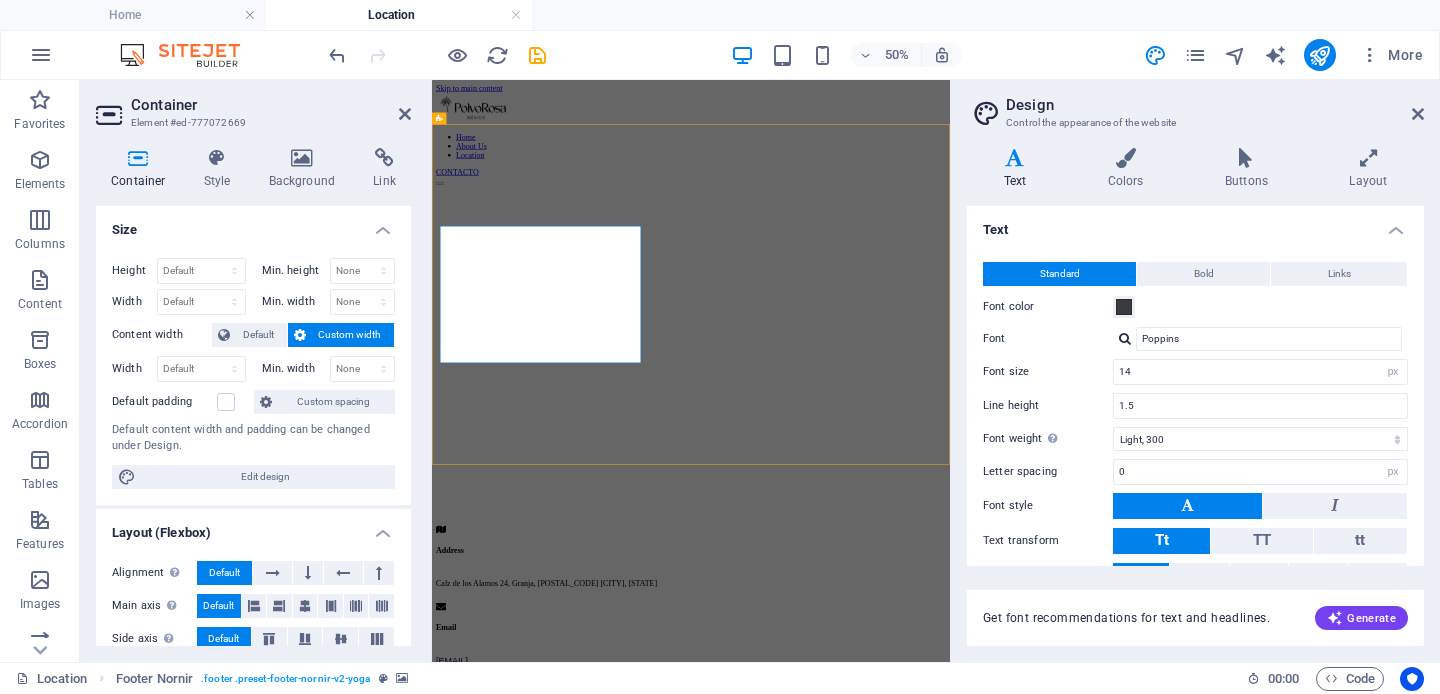 click at bounding box center [950, 471] 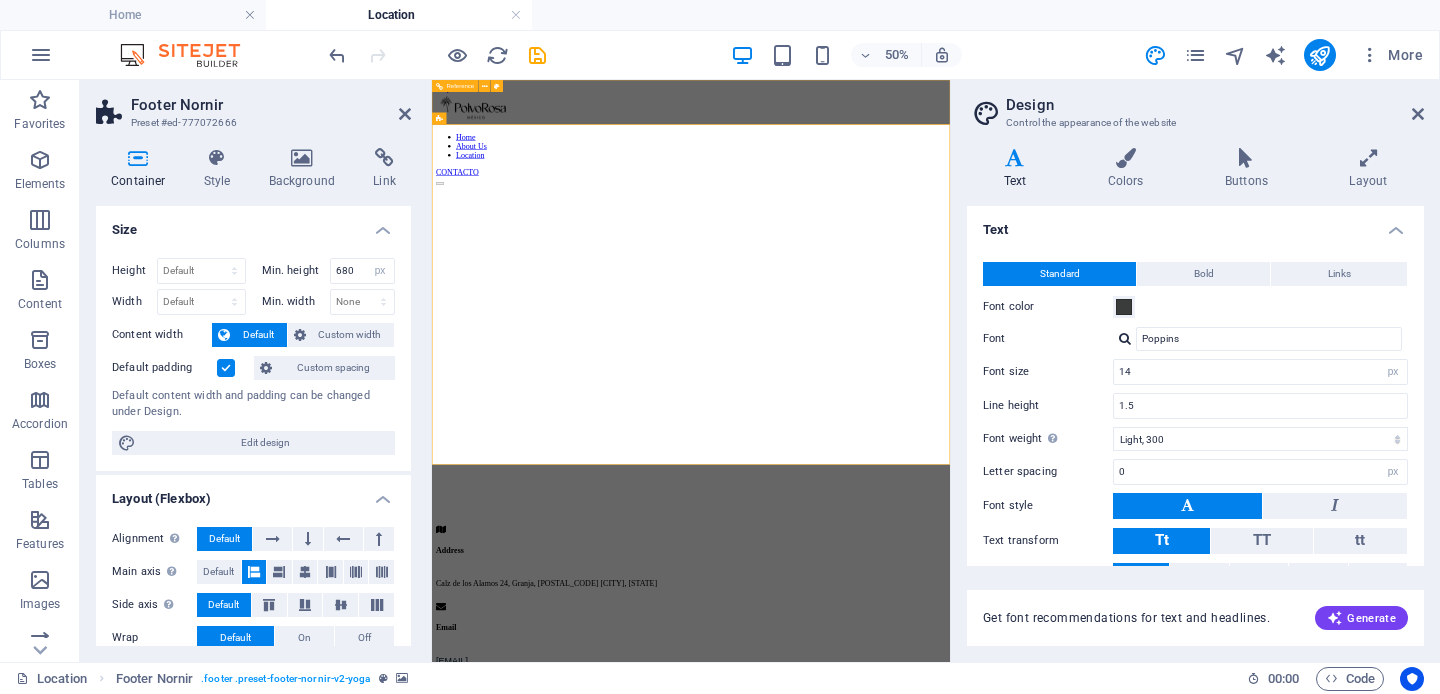 click on "Home About Us Location" at bounding box center [950, 212] 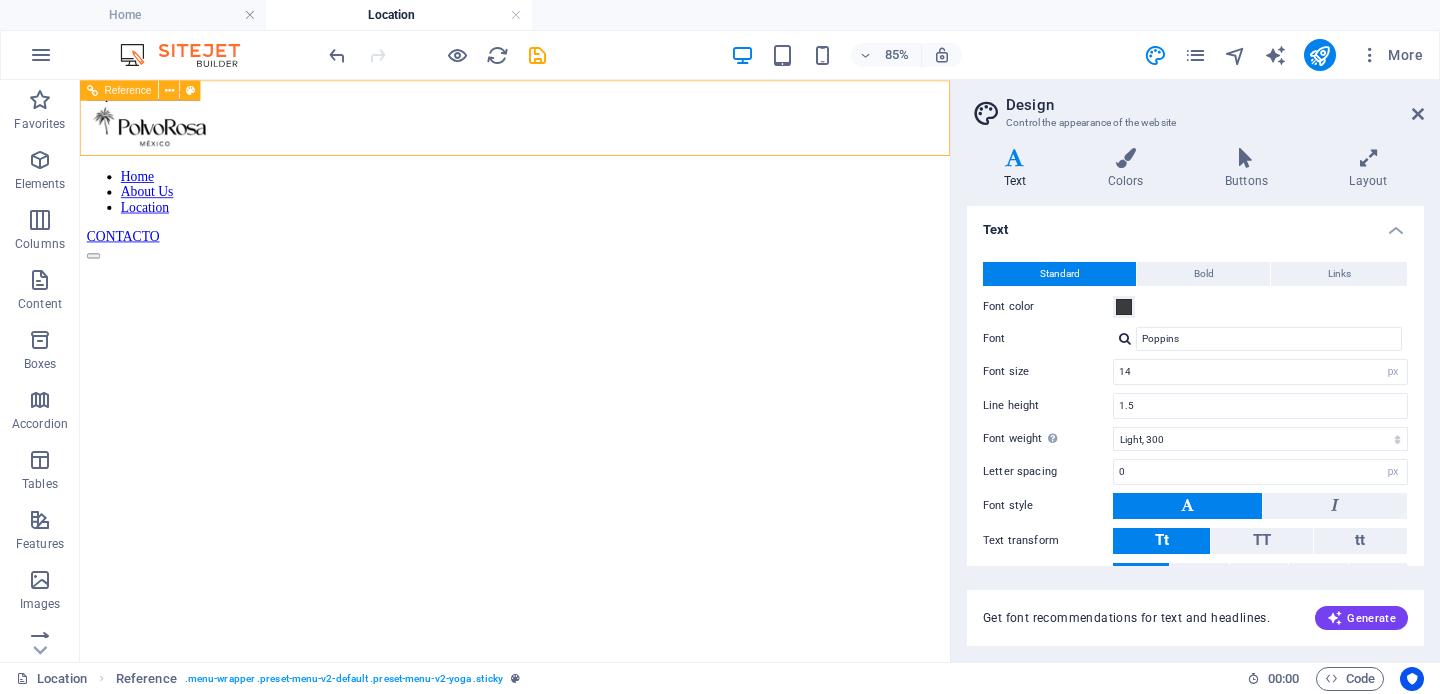 click at bounding box center (592, 137) 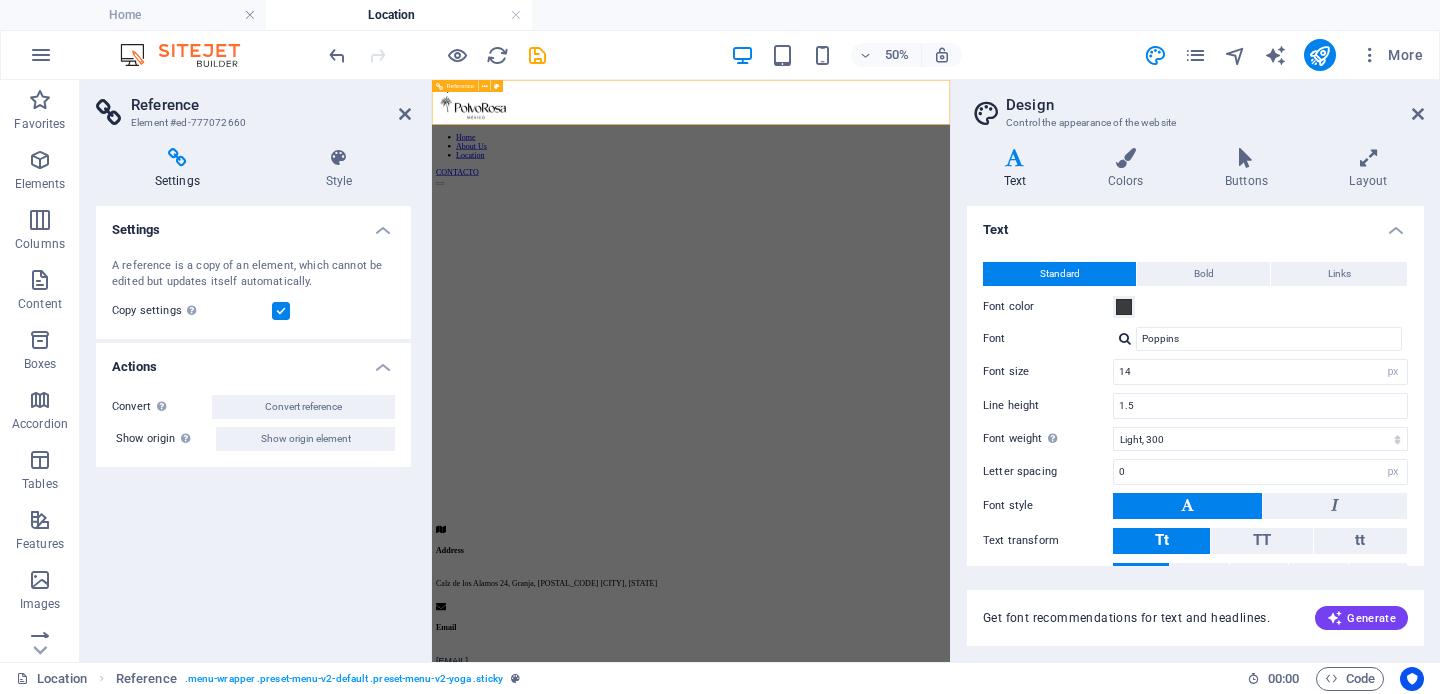 click on "Home About Us Location" at bounding box center [950, 212] 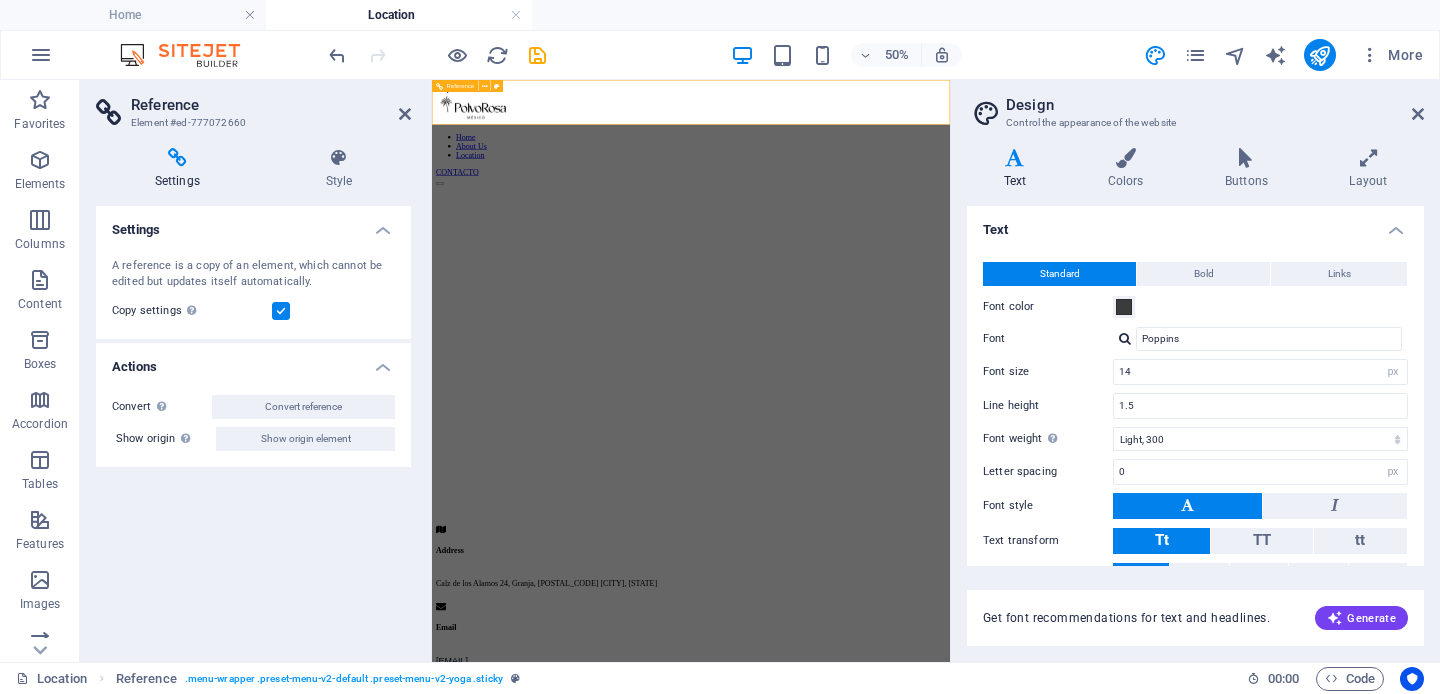 click on "Home About Us Location" at bounding box center [950, 212] 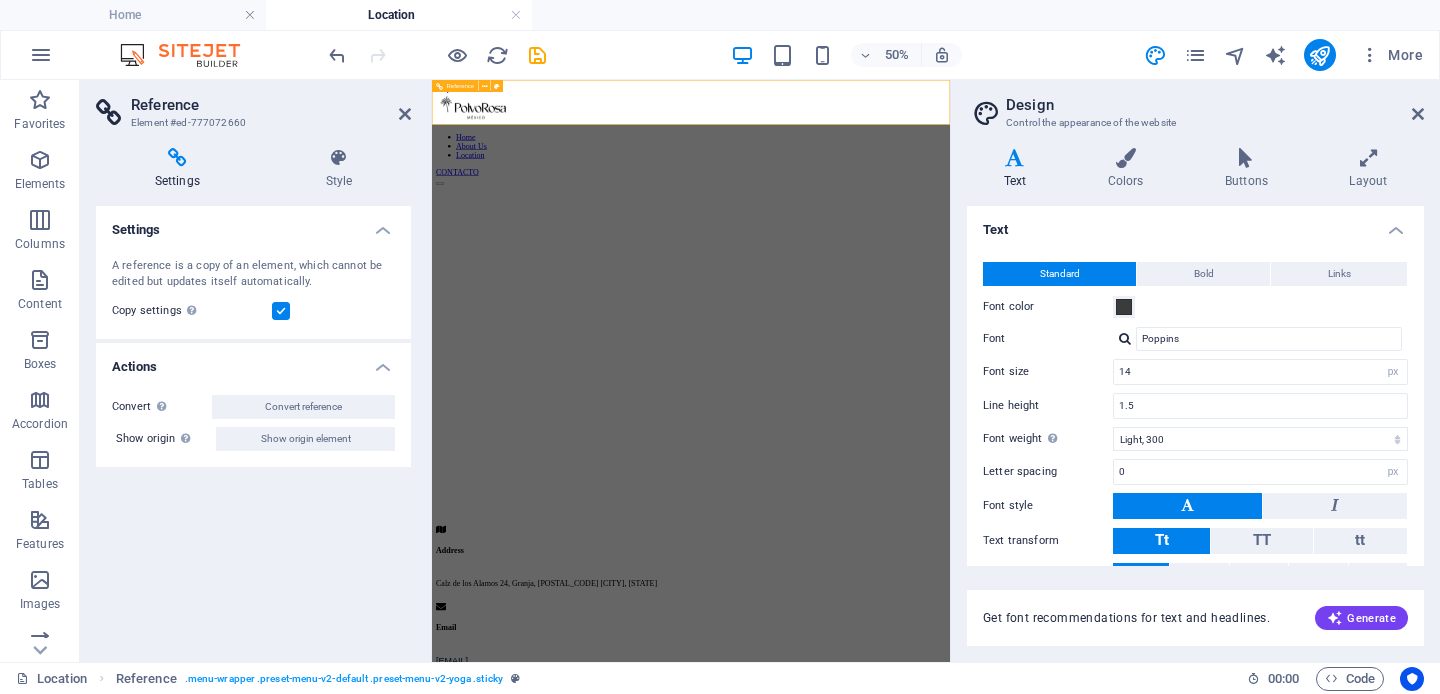 click on "Home About Us Location" at bounding box center [950, 212] 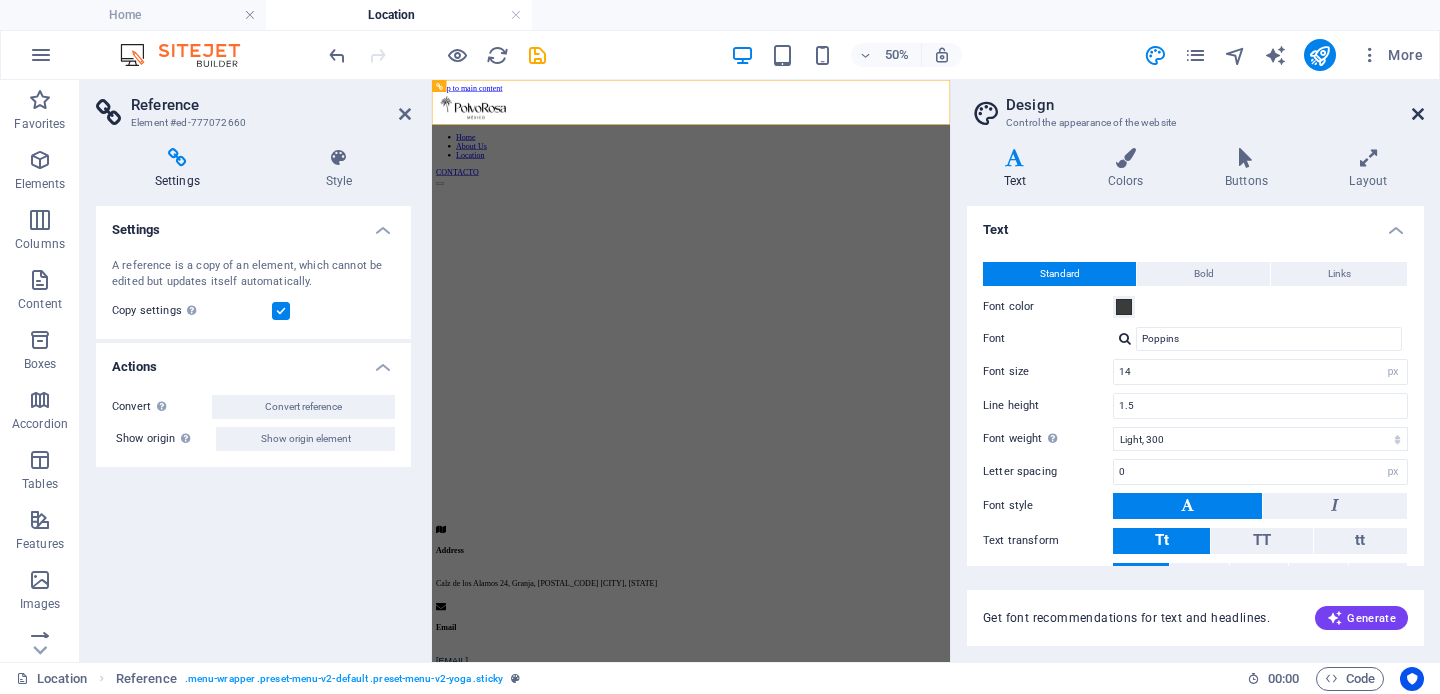 click at bounding box center [1418, 114] 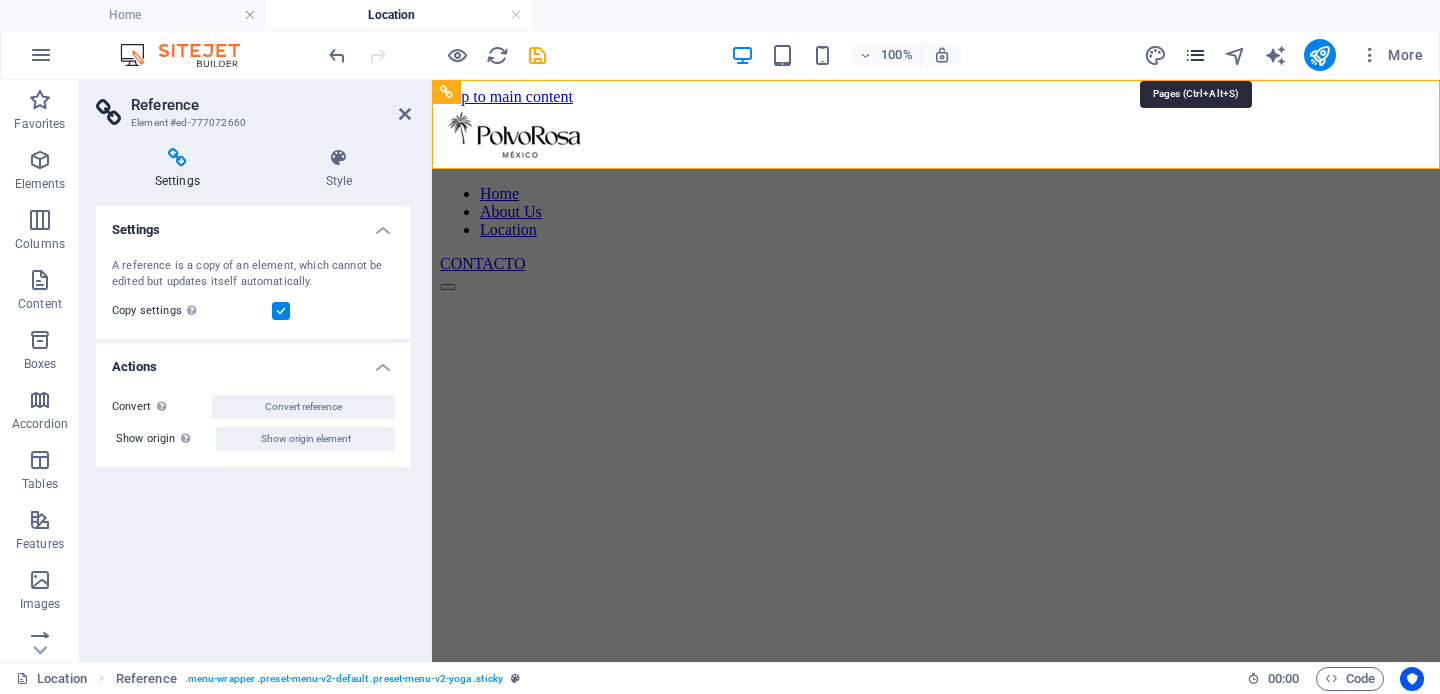 click at bounding box center [1195, 55] 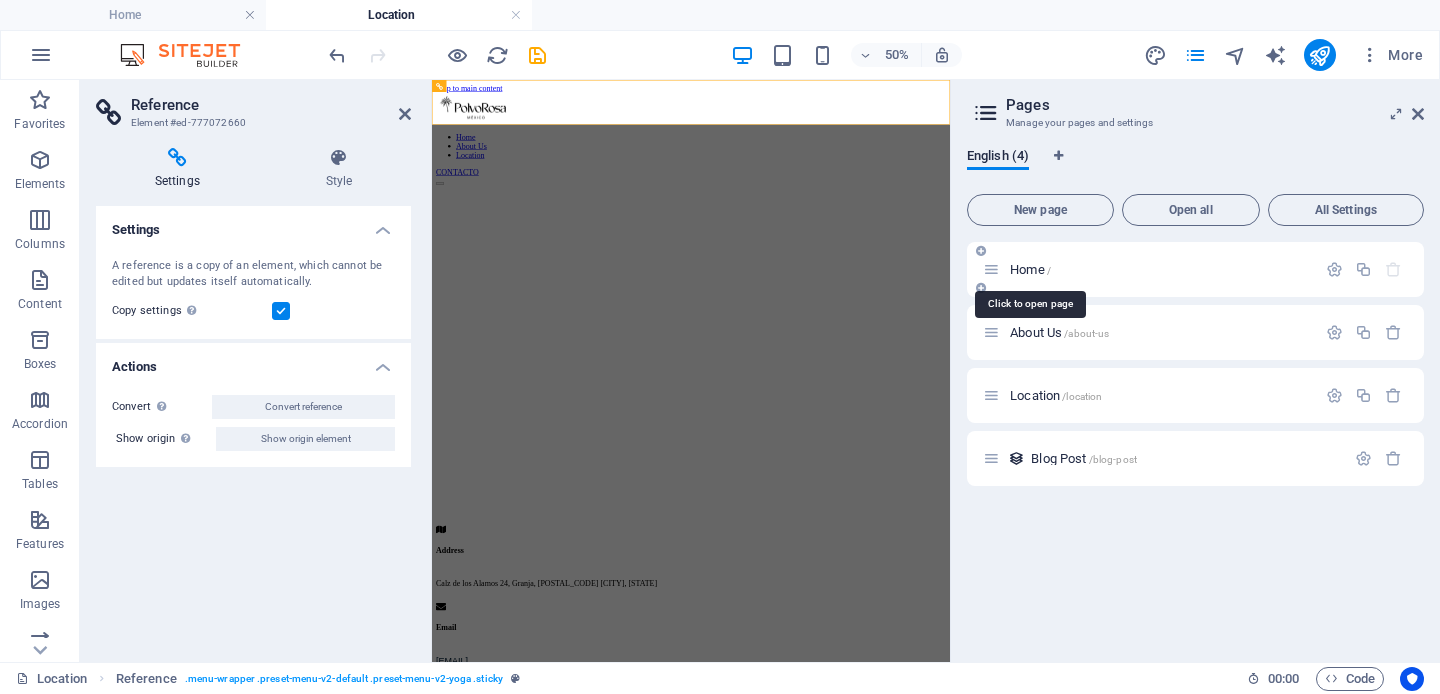click on "Home /" at bounding box center (1030, 269) 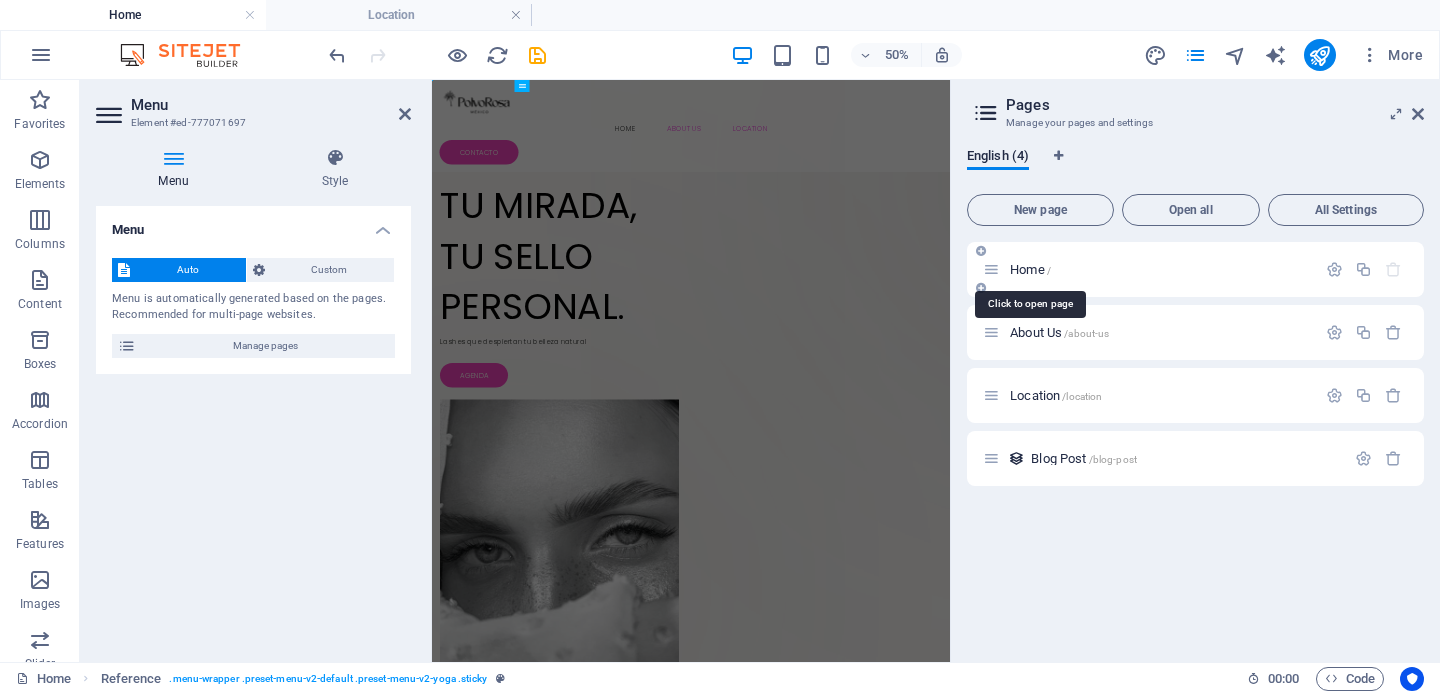click on "Home /" at bounding box center (1030, 269) 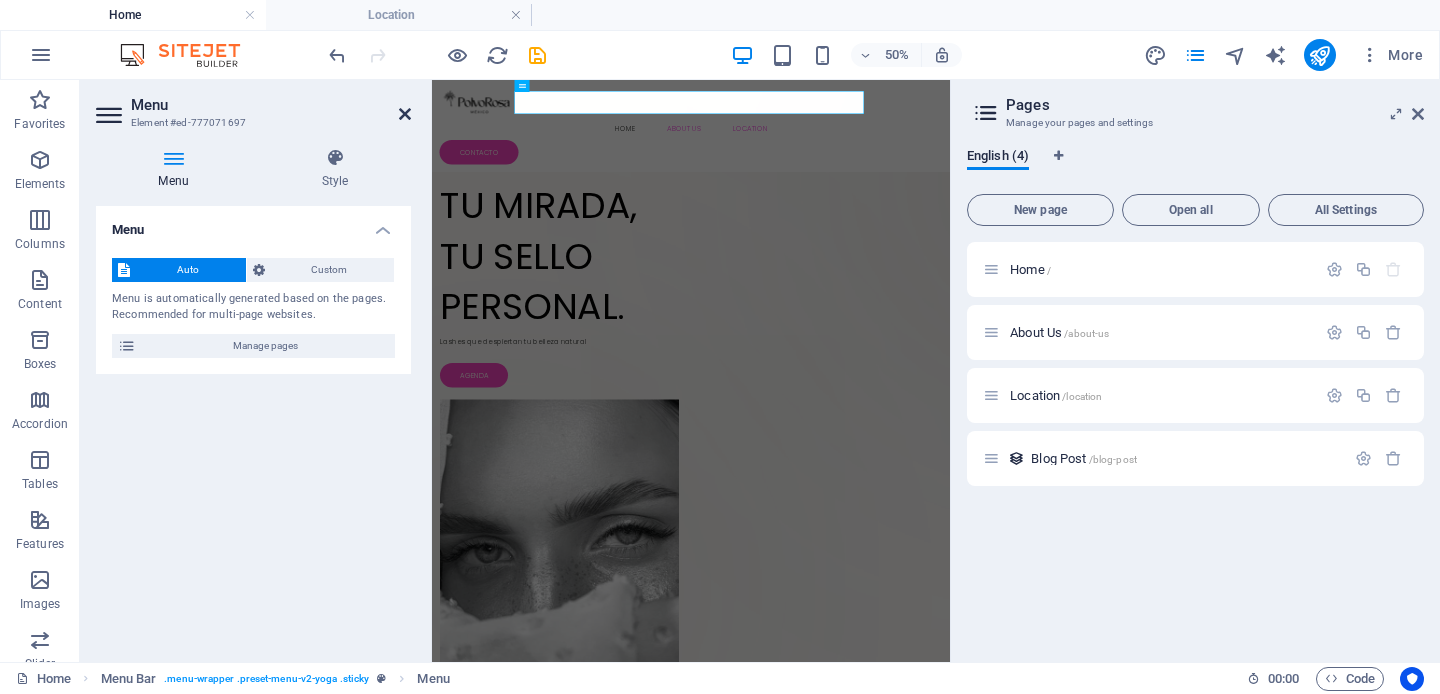 click at bounding box center [405, 114] 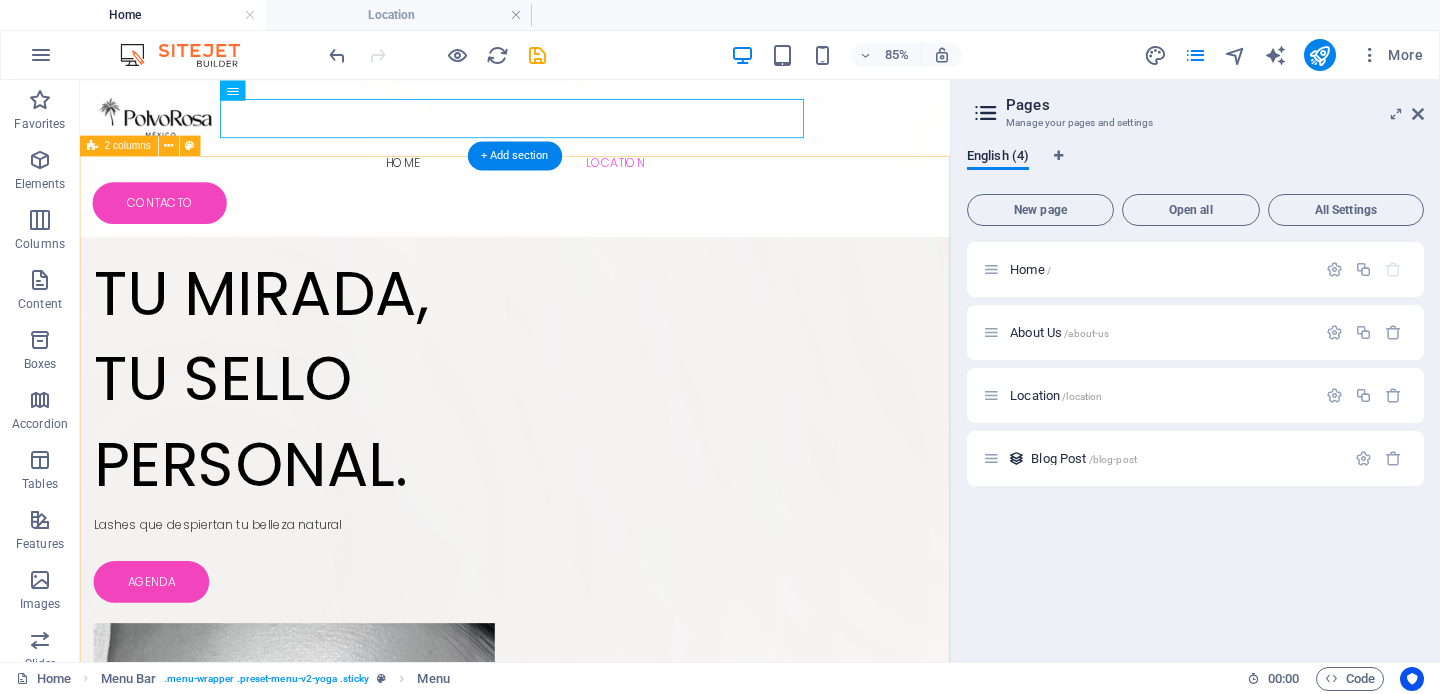 click on "Drop content here or  Add elements  Paste clipboard TU MIRADA, TU SELLO PERSONAL. Lashes que despiertan tu belleza natural AGENDA" at bounding box center (592, 799) 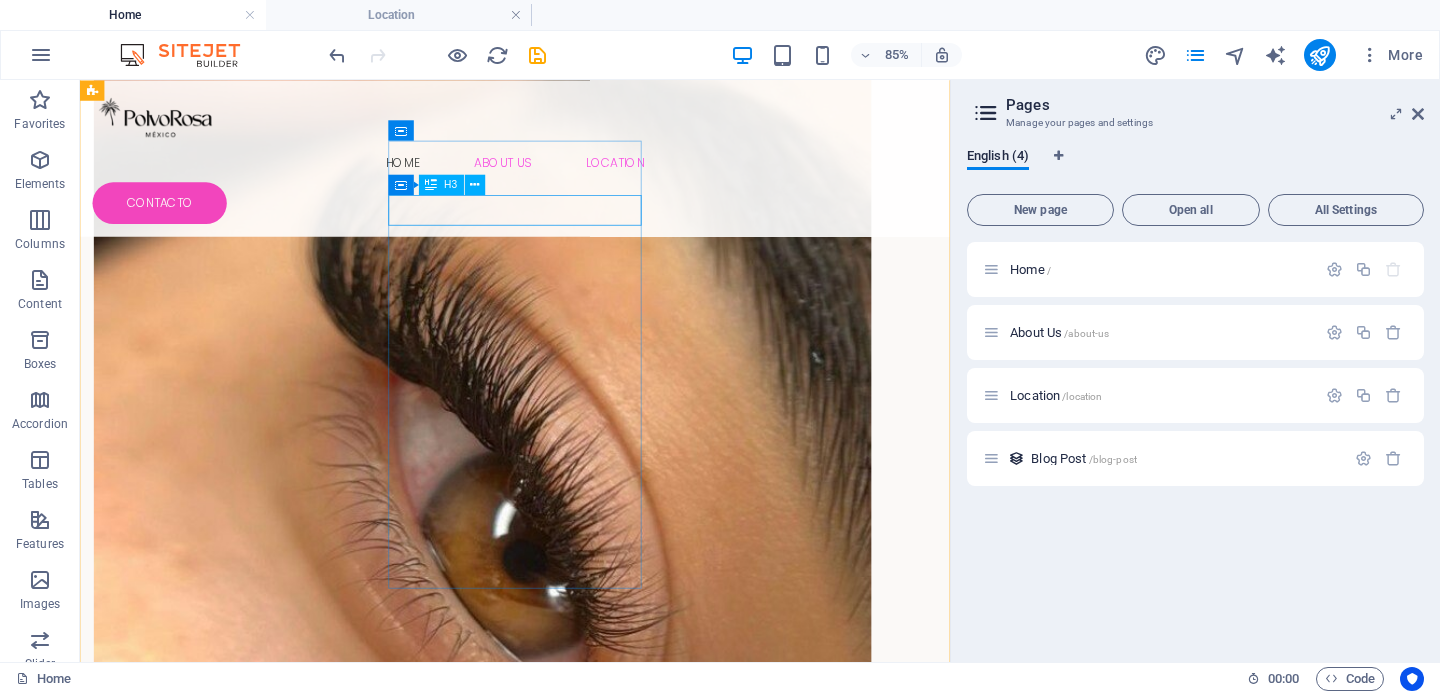 scroll, scrollTop: 3451, scrollLeft: 0, axis: vertical 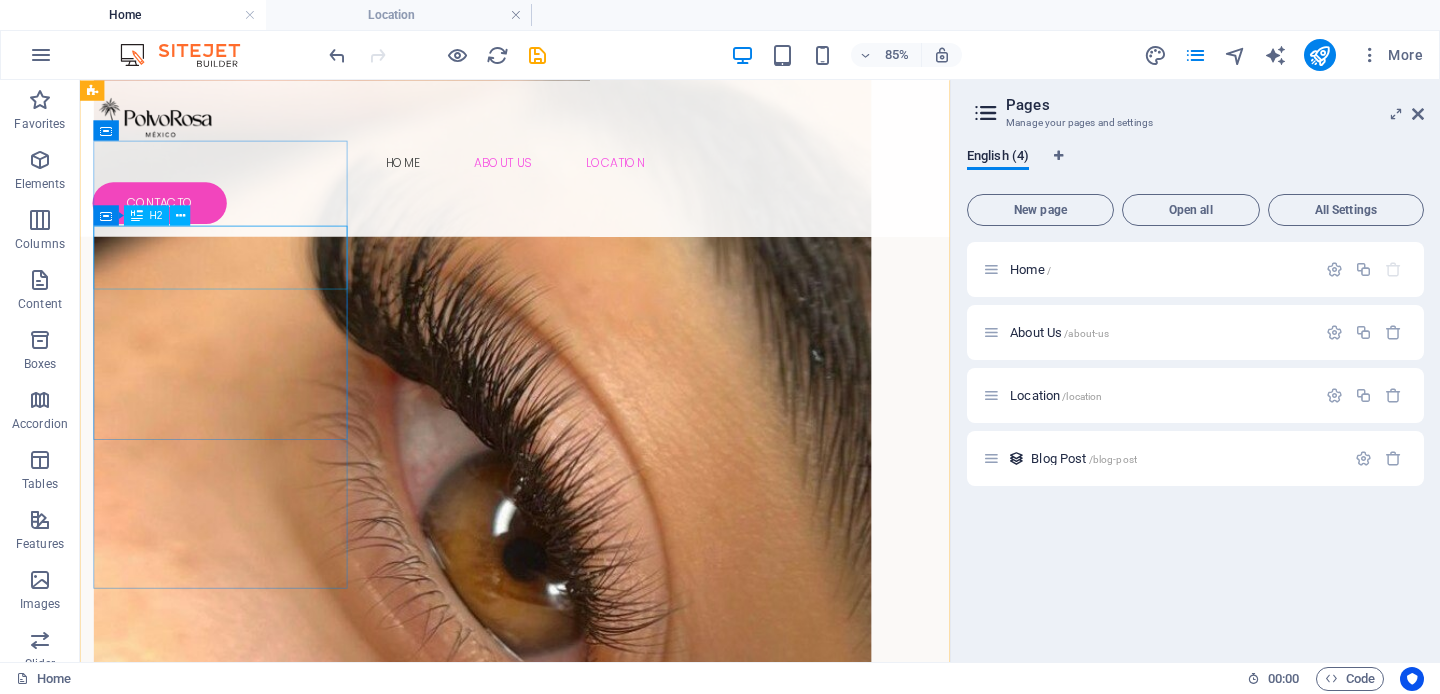 click on "$890" at bounding box center [592, 3752] 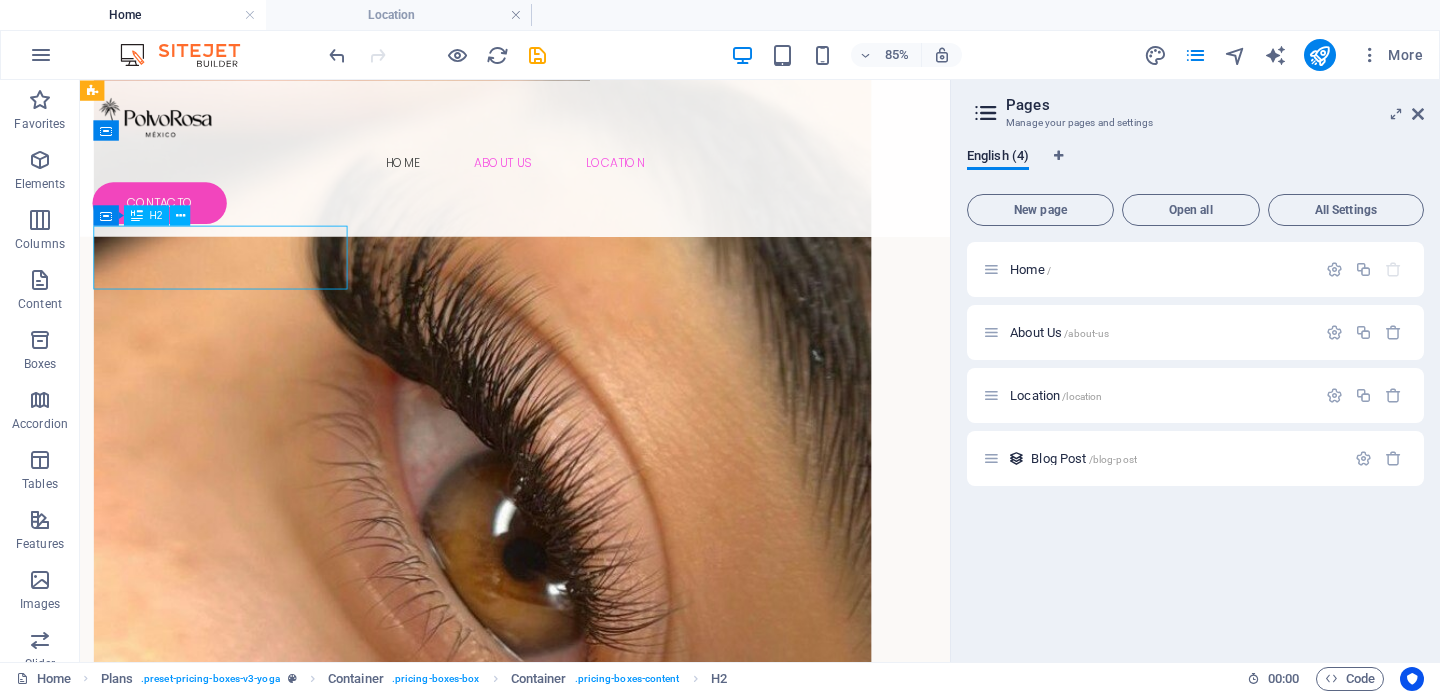 click on "$890" at bounding box center [592, 3752] 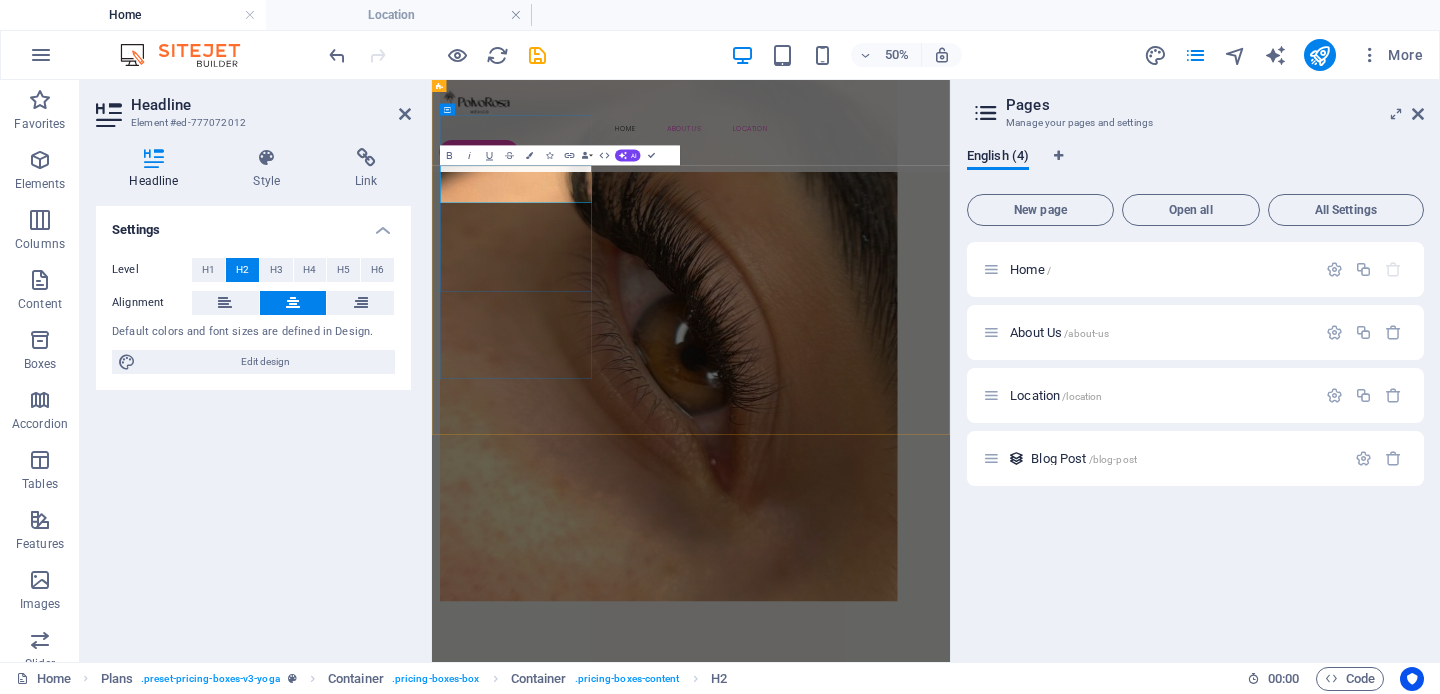click on "$890" at bounding box center (950, 3759) 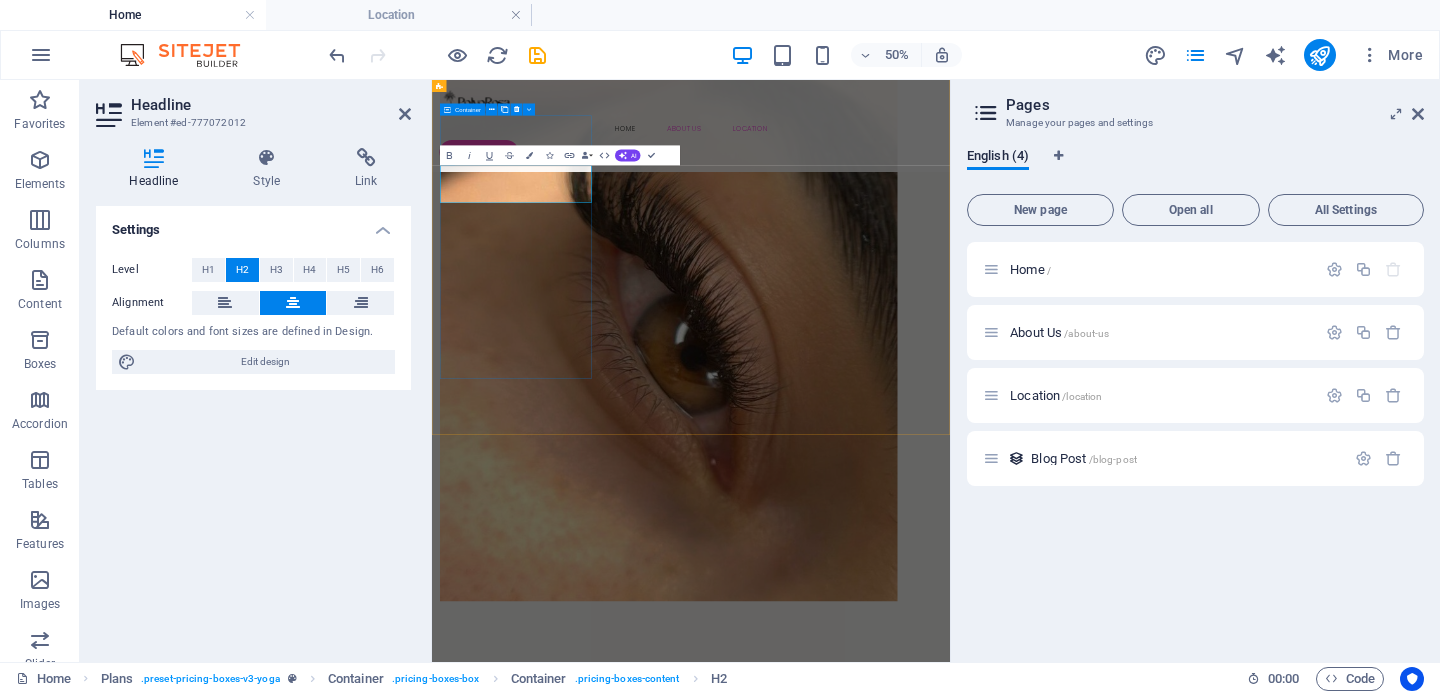 click on "CLÁSICAS DESDE $690  UNA APLICACIÓN 2 HRS. TU APLICACIÓN Y  KIT DE REGALO CUIDADO POSTERIOR" at bounding box center [950, 3800] 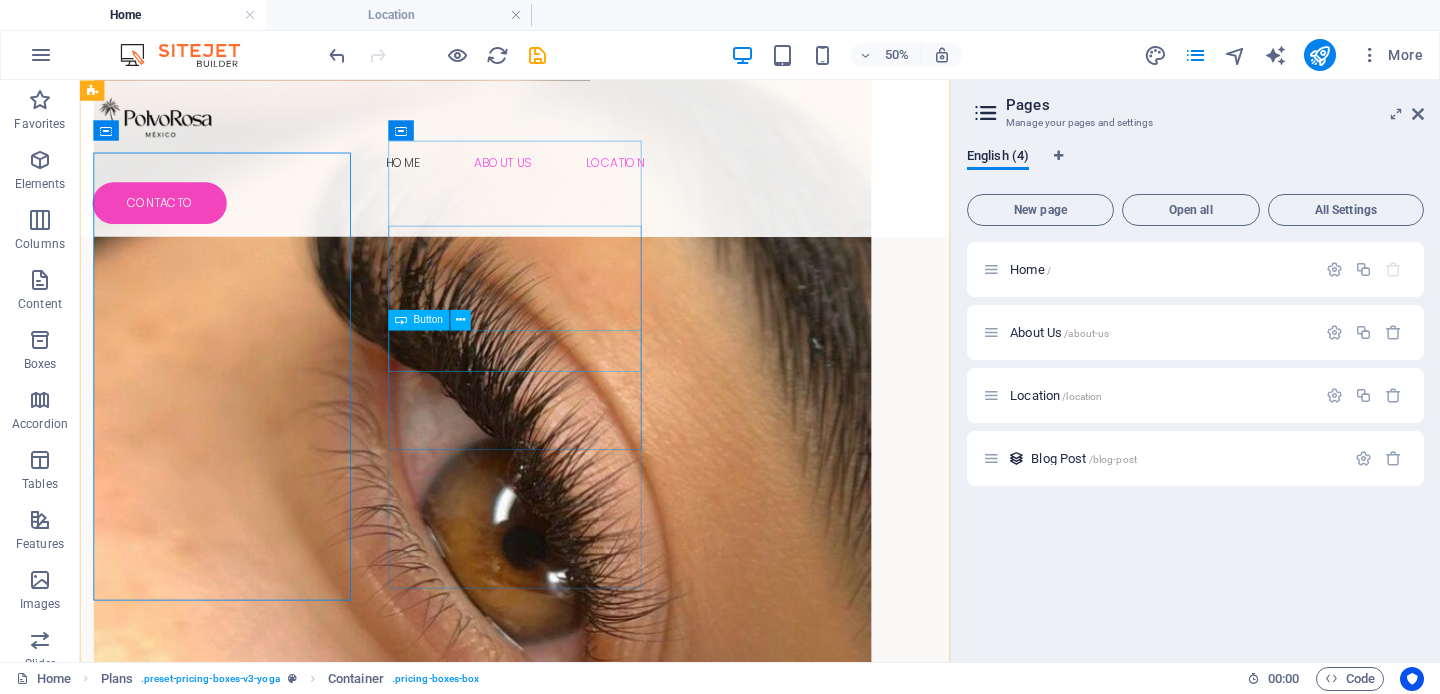 scroll, scrollTop: 3451, scrollLeft: 0, axis: vertical 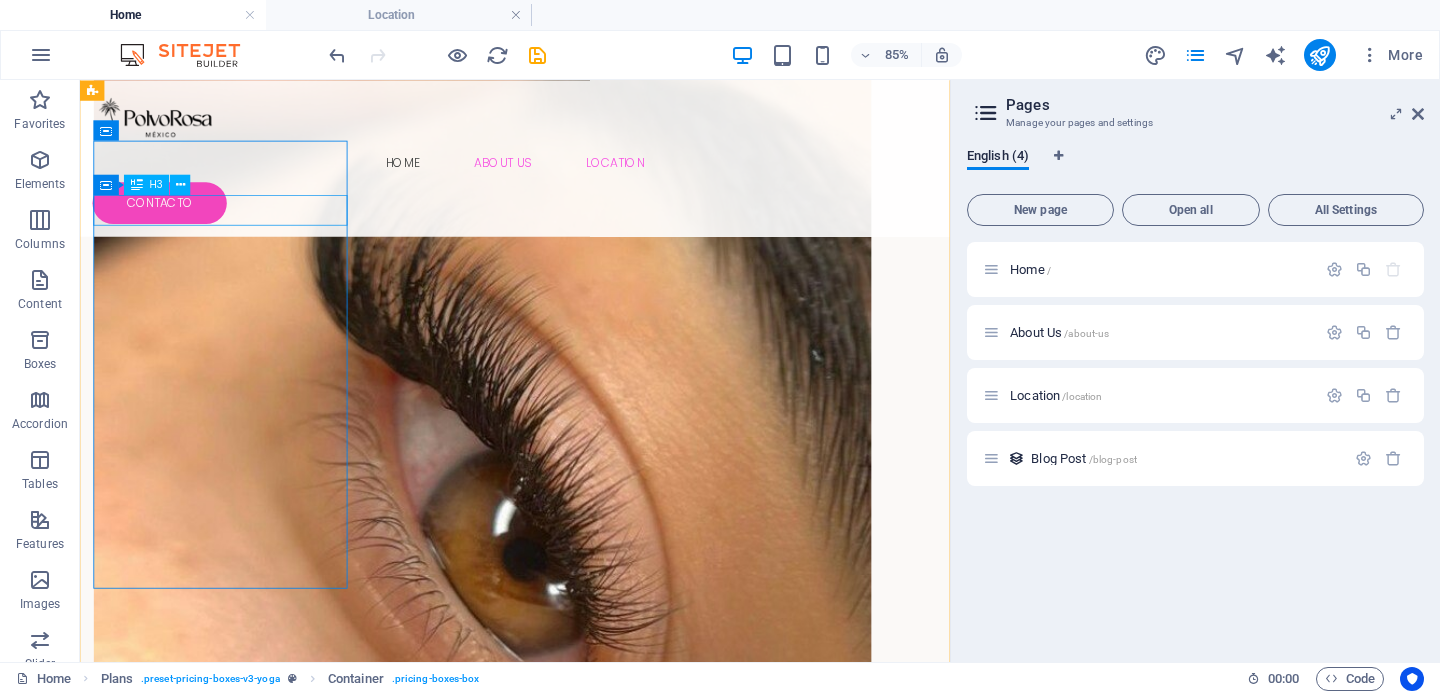 click on "CLÁSICAS DESDE" at bounding box center (592, 3697) 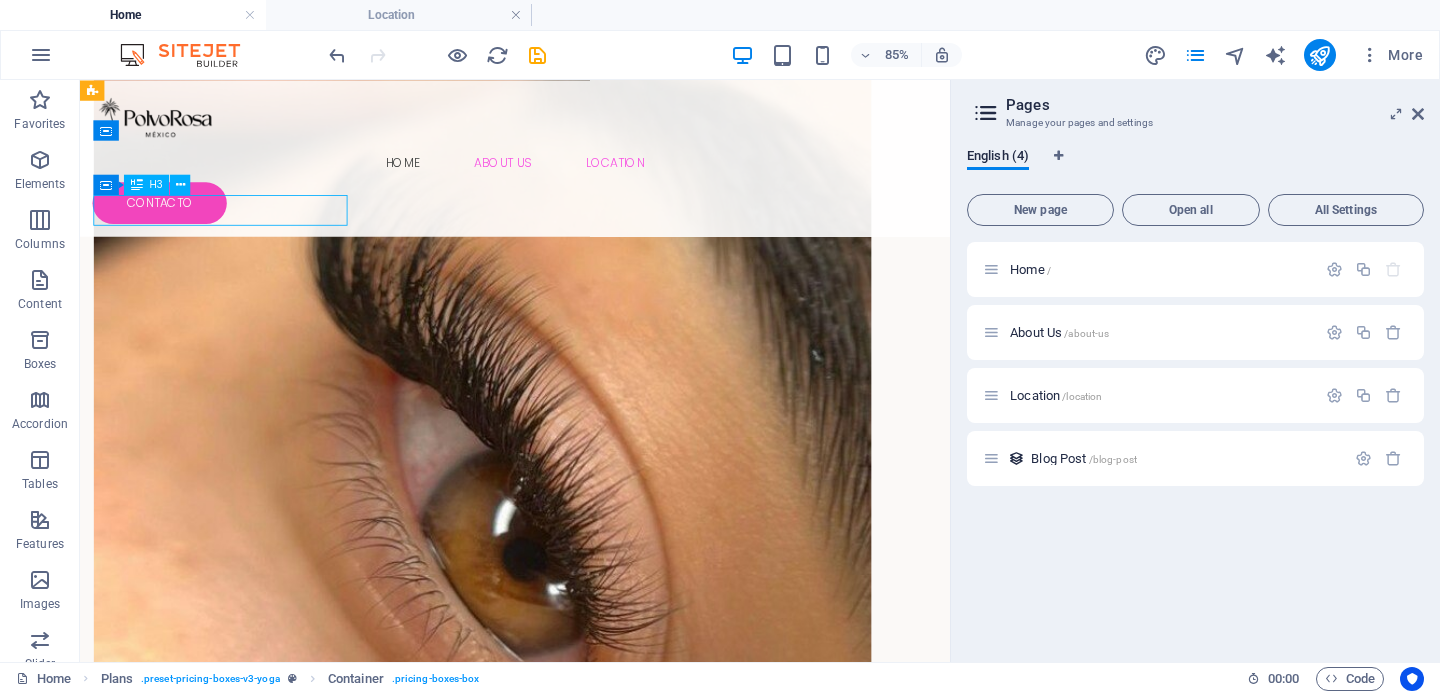 click on "CLÁSICAS DESDE" at bounding box center [592, 3697] 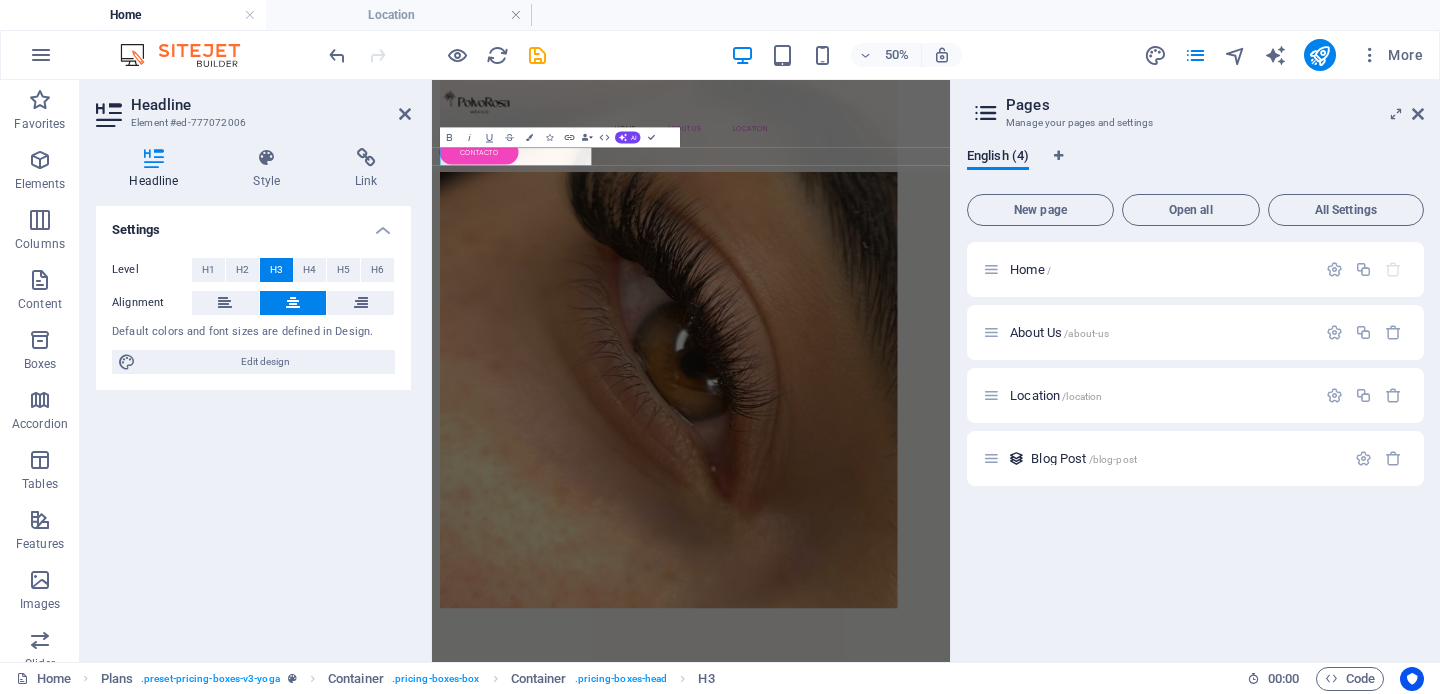 scroll, scrollTop: 3465, scrollLeft: 0, axis: vertical 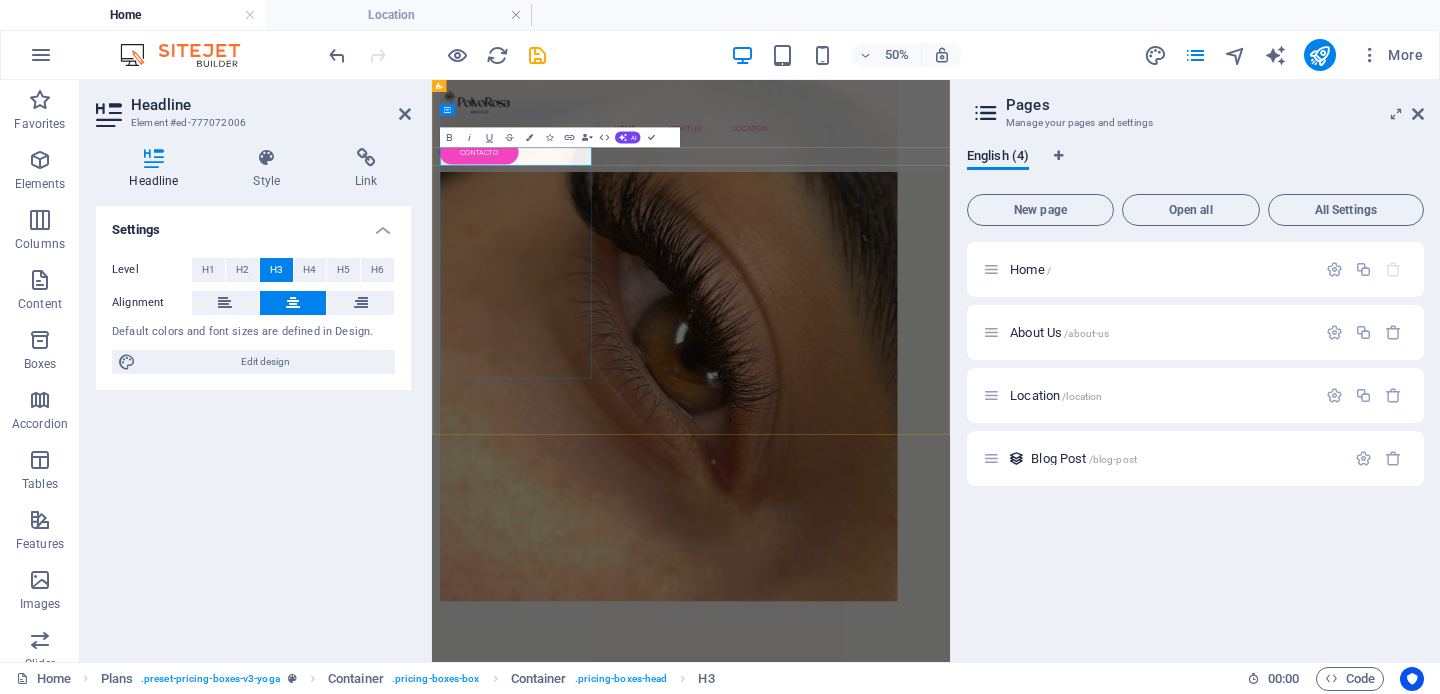 click on "CLÁSICAS DESDE" at bounding box center [950, 3704] 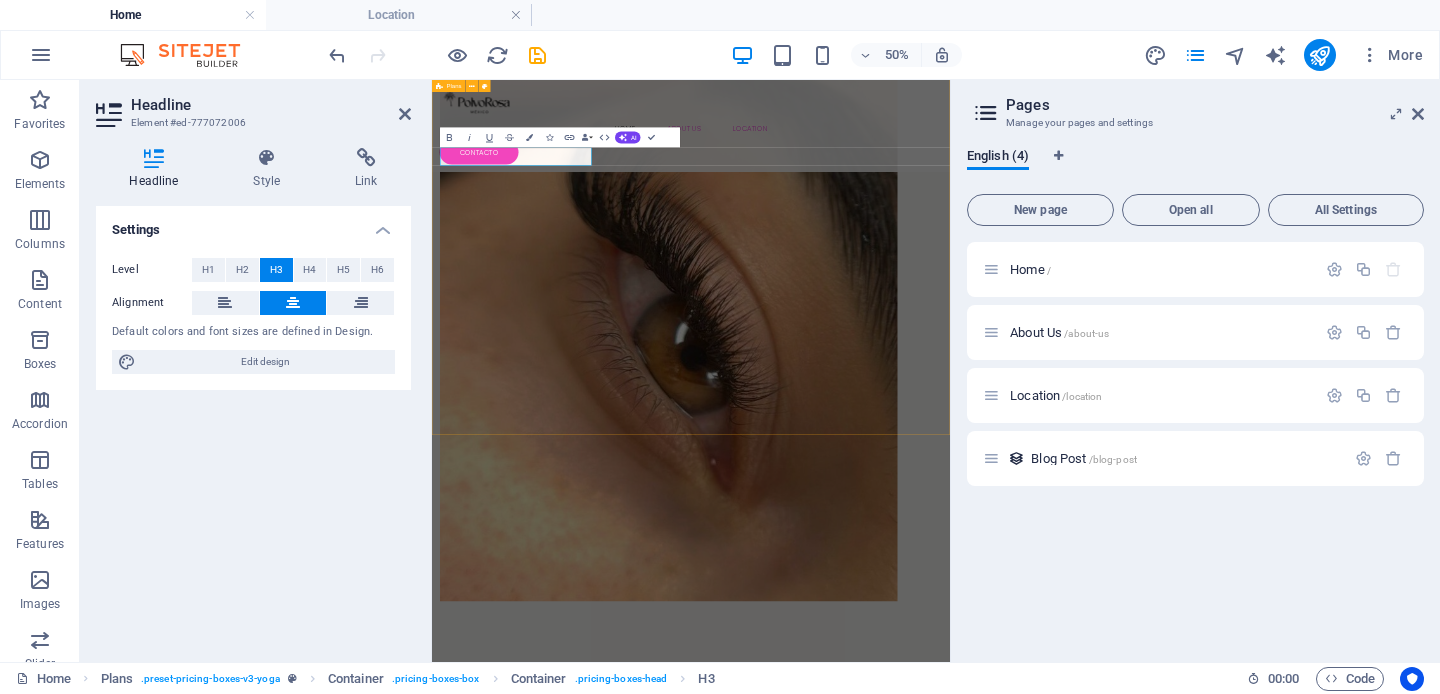 click on "CLÁSICAS 1x1 DESDE $690  UNA APLICACIÓN 2 HRS. TU APLICACIÓN Y  KIT DE REGALO CUIDADO POSTERIOR PROMOCIÓN DEL MES TU EXTENSIÓN TE REGALA UNA APLICACIÓN DE  GELISH DE UÑAS GRATIS 3 HRS. CANJEA  EN NAIL IT CD. GRANJA,  [CITY] [STATE] VOLÚMEN Y EFECTOS  DESDE  $12OO A $1800 DEPENDIENDO EL EFECTO DESEADO 2.5 HRS. TU ALICACIÓN Y KIT DE REGALO CUIDADO POSTERIOR" at bounding box center [950, 4265] 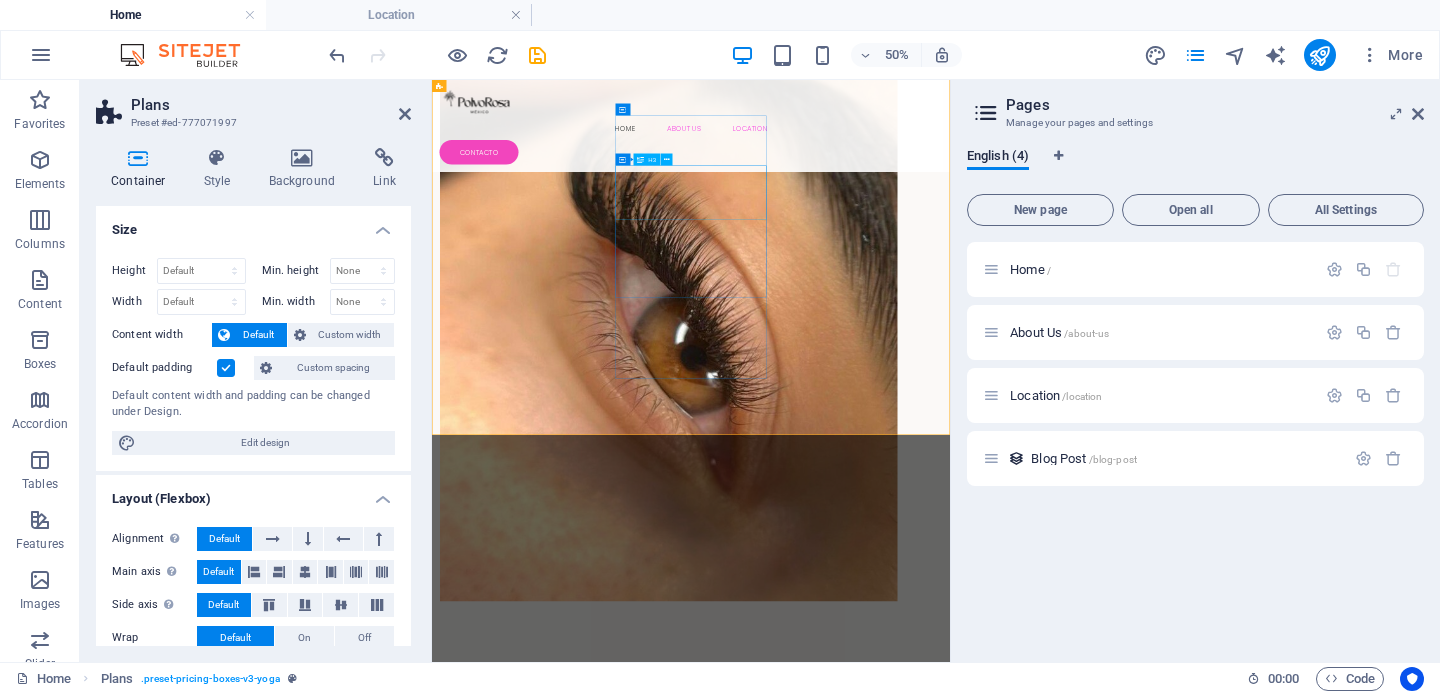 click on "TU EXTENSIÓN TE REGALA UNA APLICACIÓN DE  GELISH DE UÑAS GRATIS" at bounding box center [950, 4138] 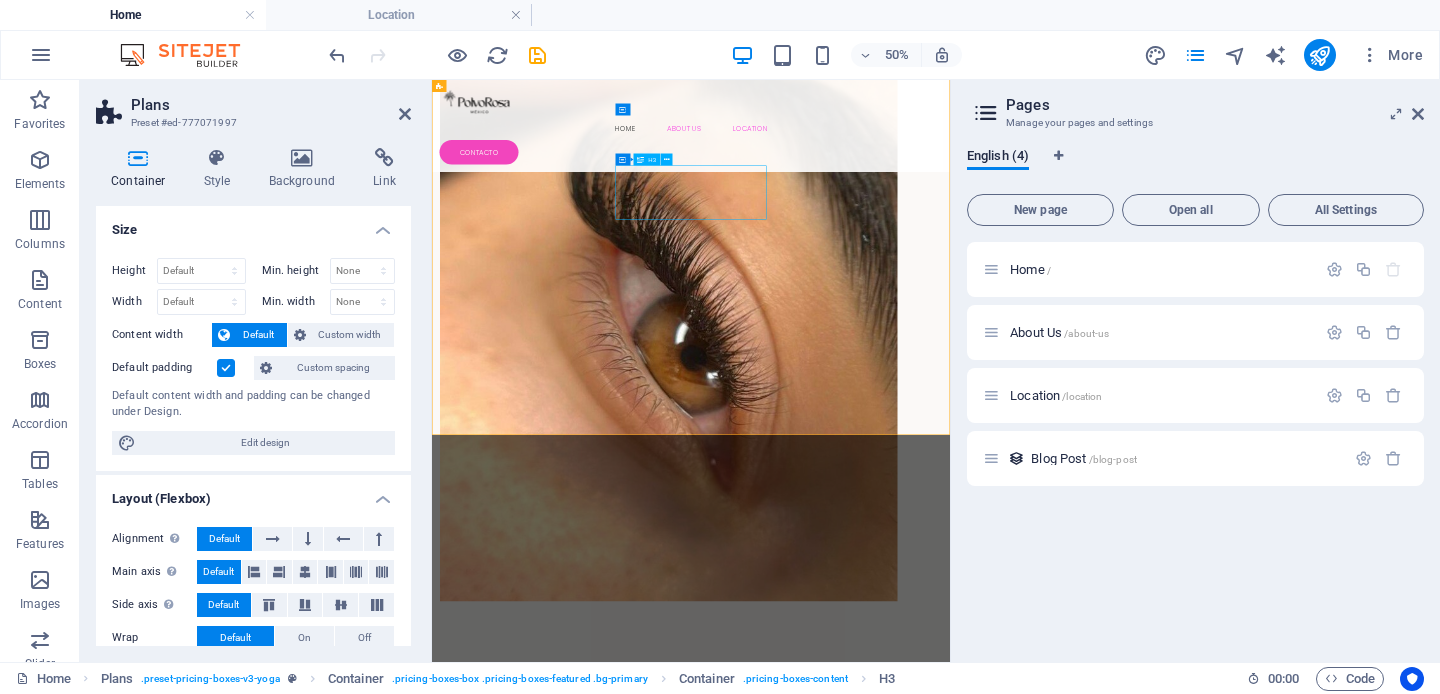 click on "TU EXTENSIÓN TE REGALA UNA APLICACIÓN DE  GELISH DE UÑAS GRATIS" at bounding box center [950, 4138] 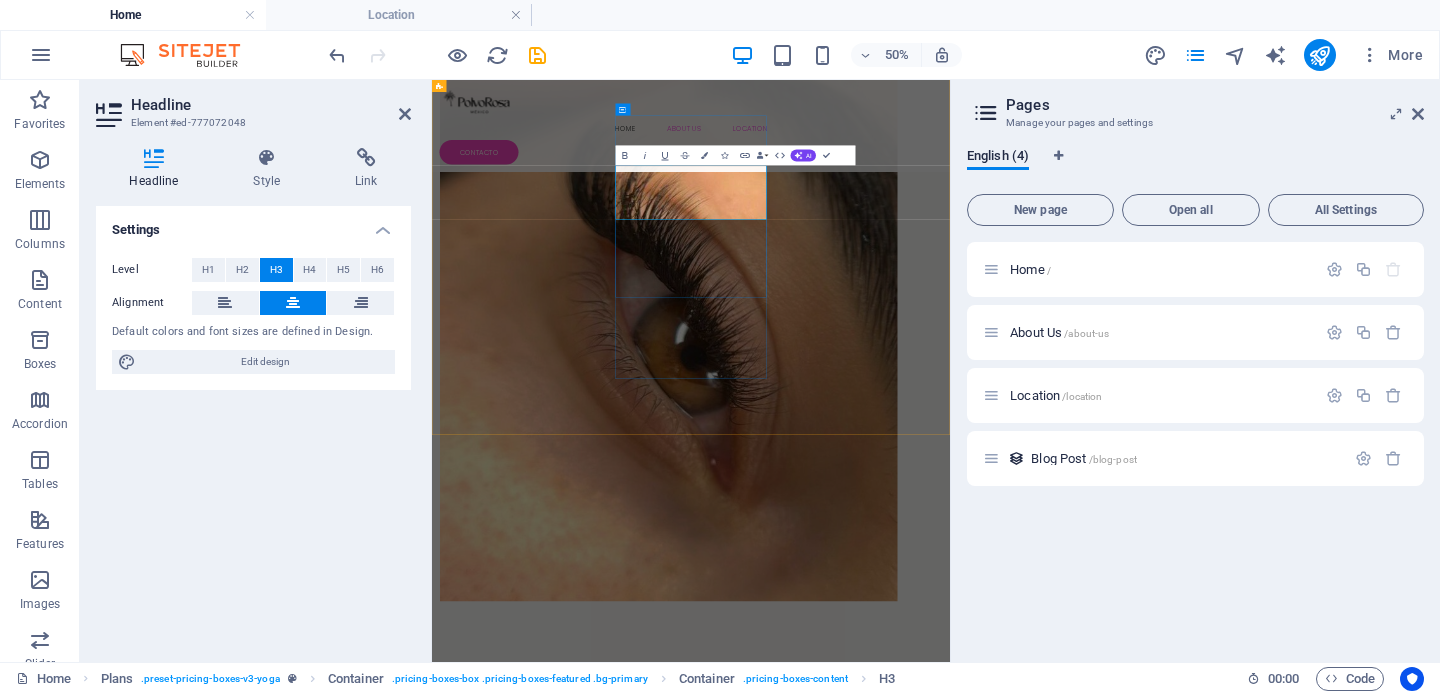 click on "TU EXTENSIÓN TE REGALA UNA APLICACIÓN DE  GELISH DE UÑAS GRATIS" at bounding box center [950, 4137] 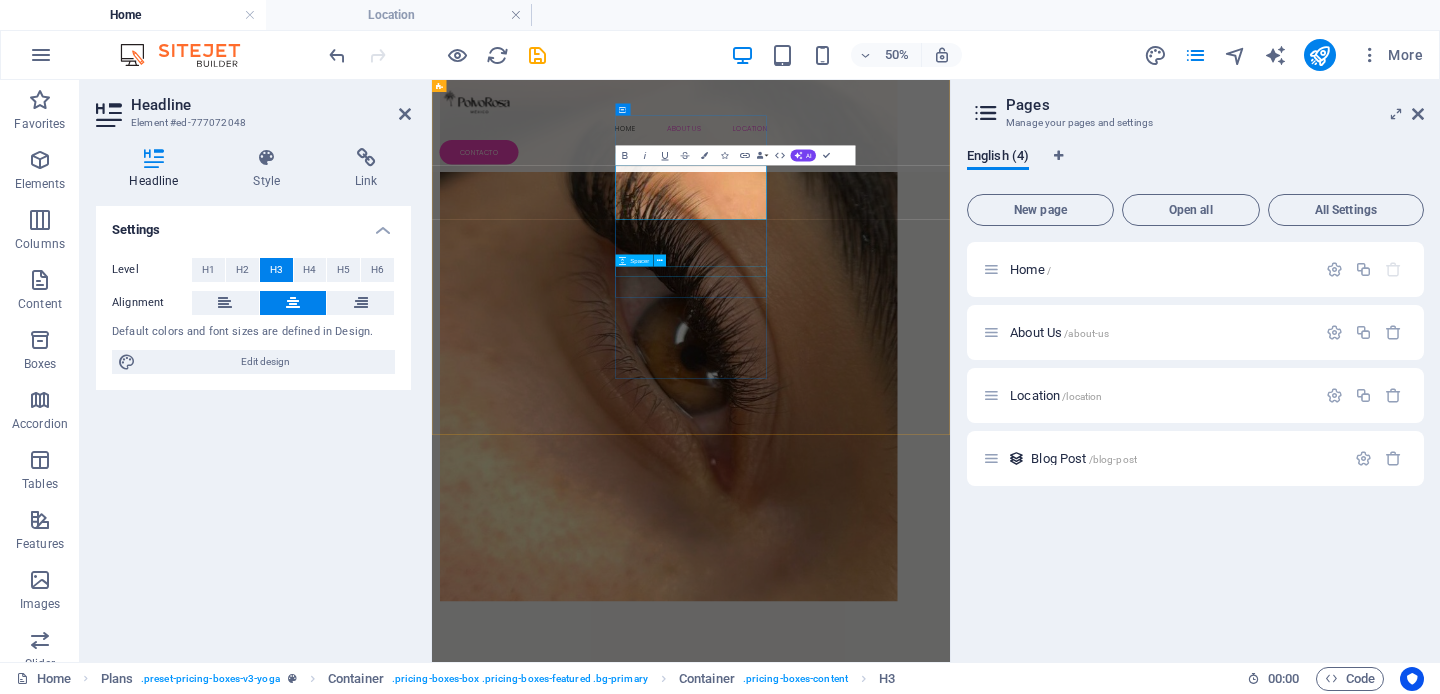 click at bounding box center (950, 4278) 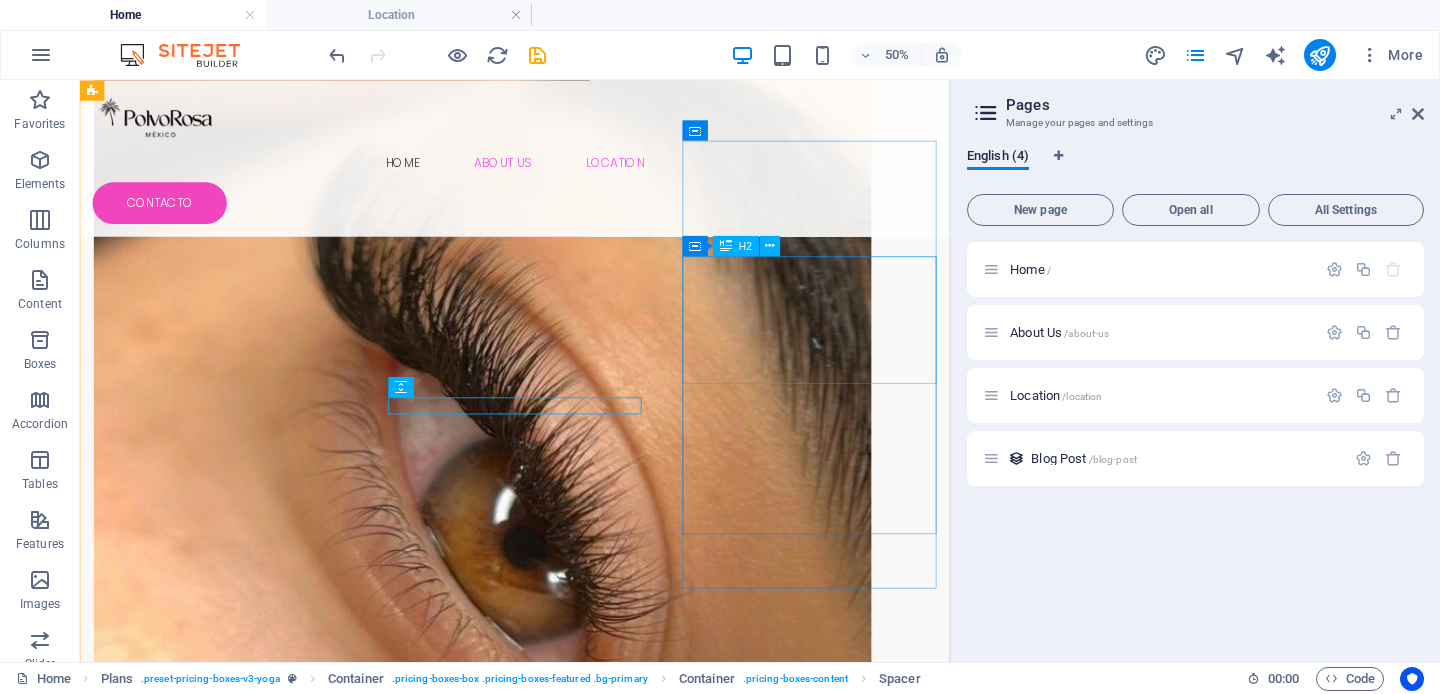 scroll, scrollTop: 3451, scrollLeft: 0, axis: vertical 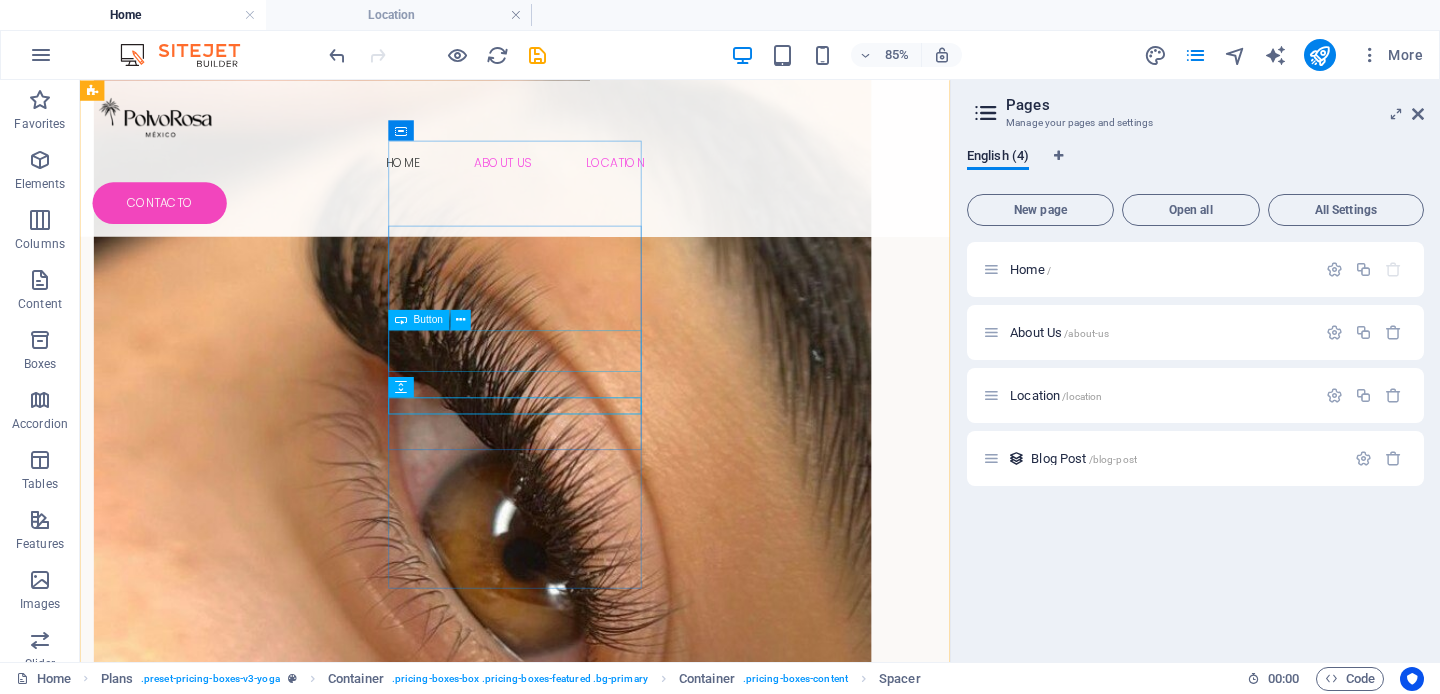 click on "3 HRS." at bounding box center (592, 4206) 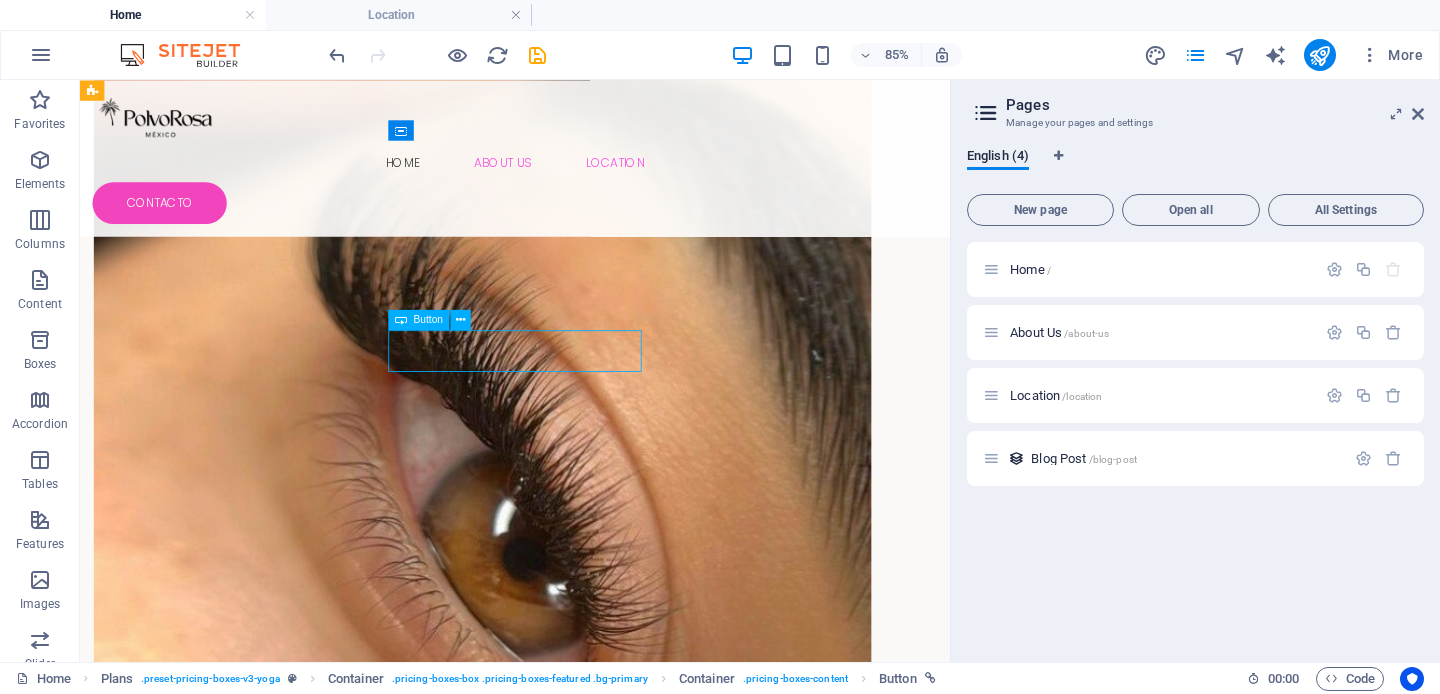 click on "3 HRS." at bounding box center [592, 4206] 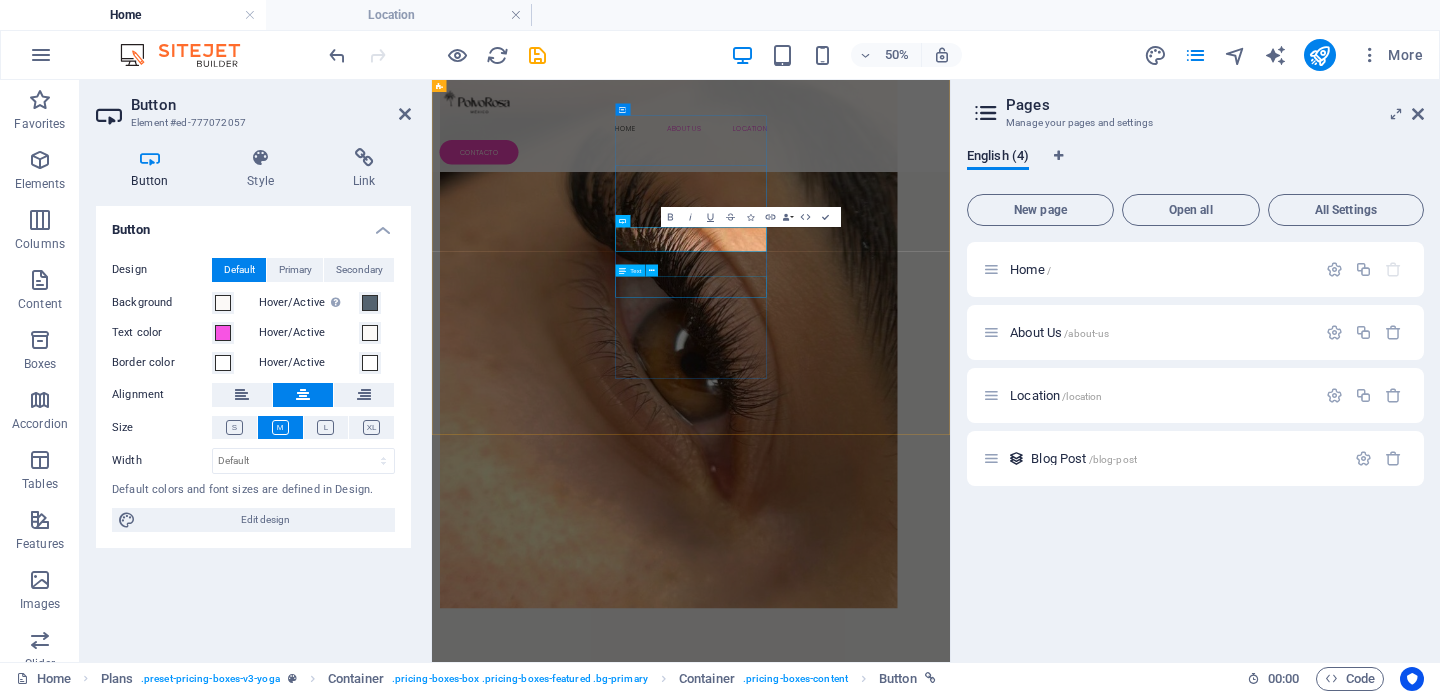 scroll, scrollTop: 3465, scrollLeft: 0, axis: vertical 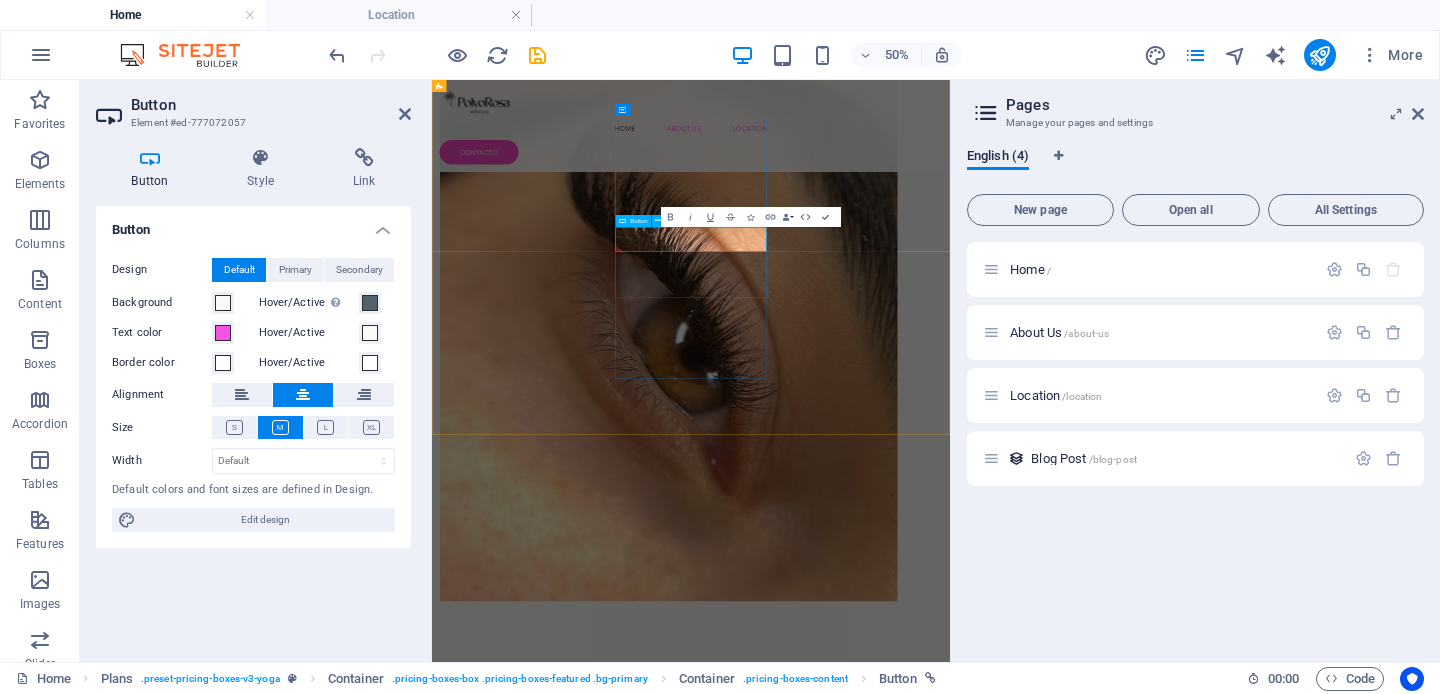 click on "3 HRS." at bounding box center (950, 4213) 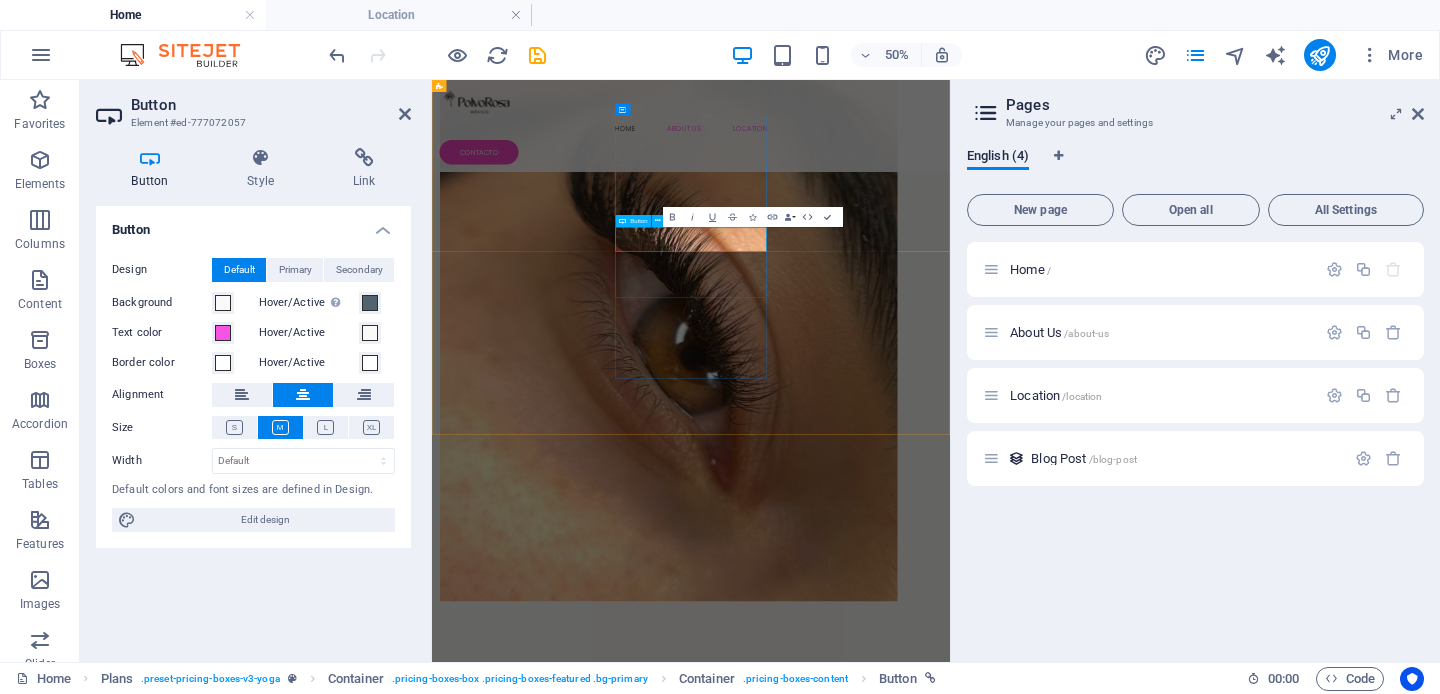 type 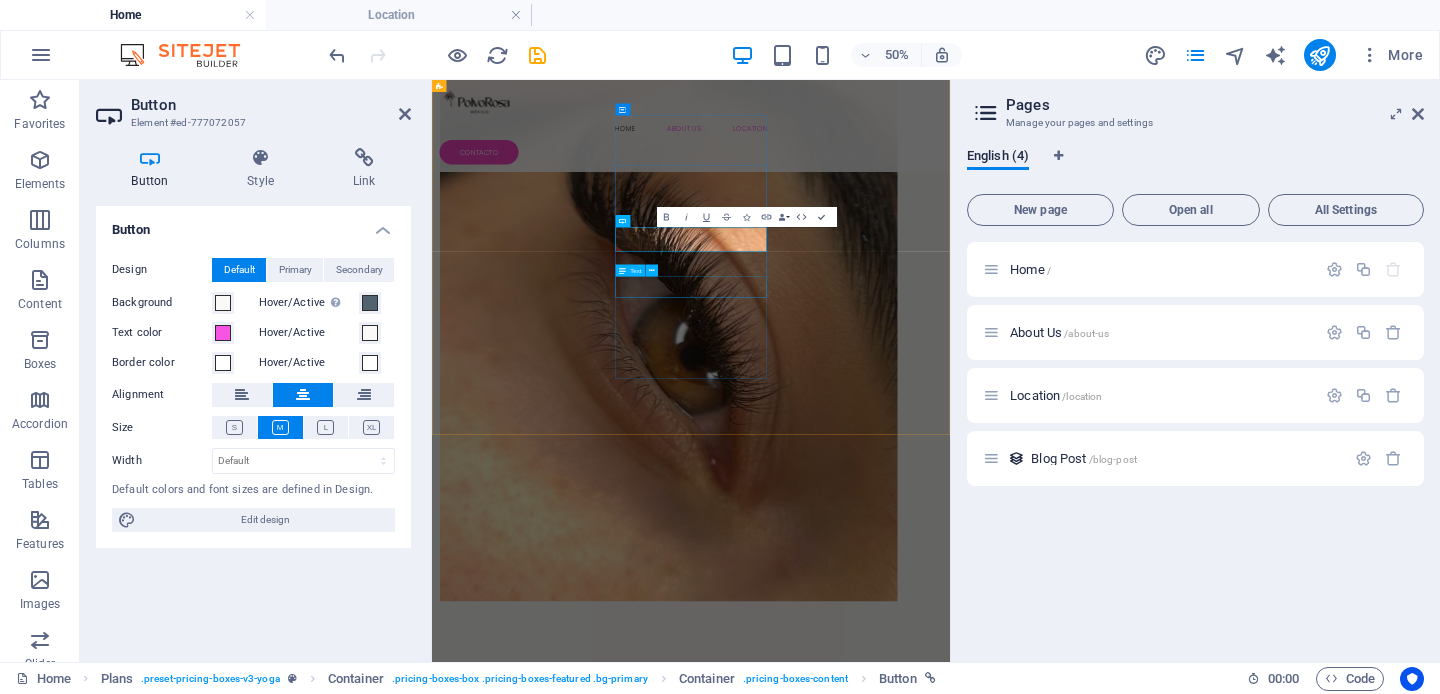 click on "CANJEA  EN NAIL IT CD. GRANJA,  [CITY] [STATE]" at bounding box center [950, 4309] 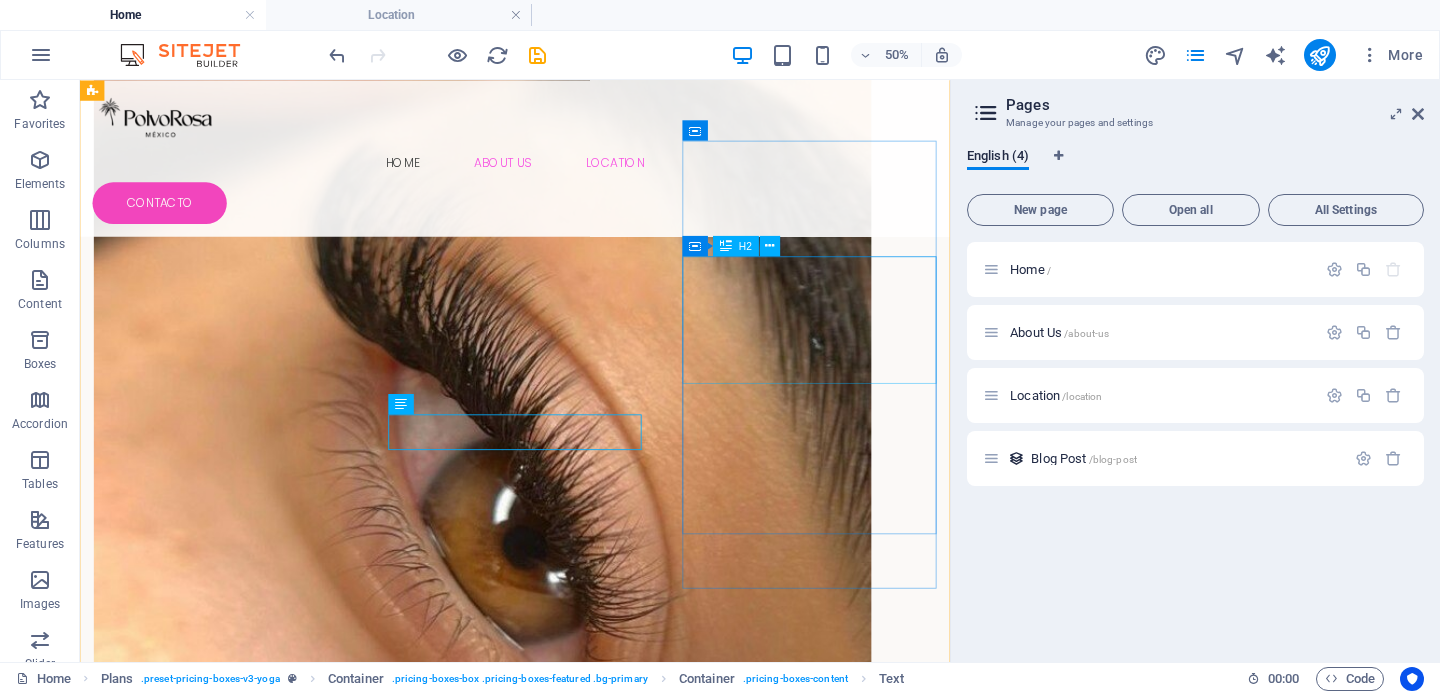scroll, scrollTop: 3451, scrollLeft: 0, axis: vertical 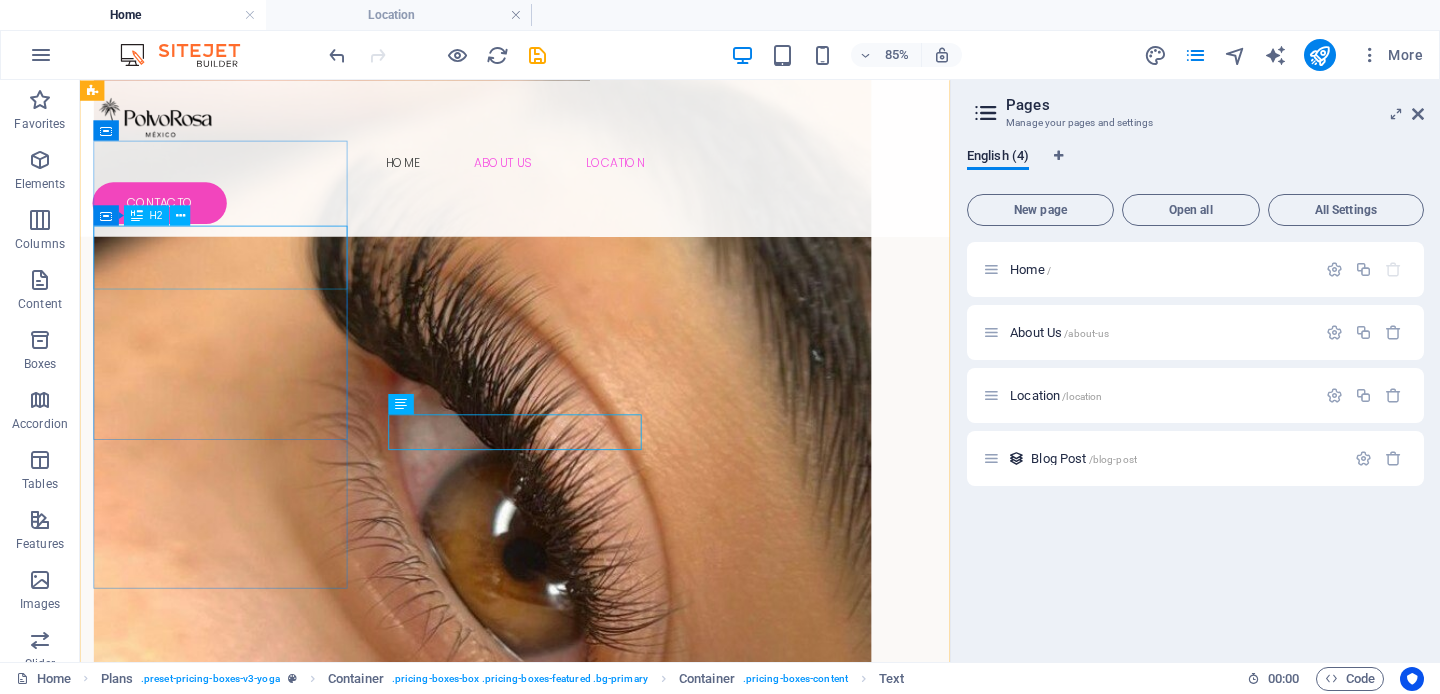 click on "$690" at bounding box center [592, 3752] 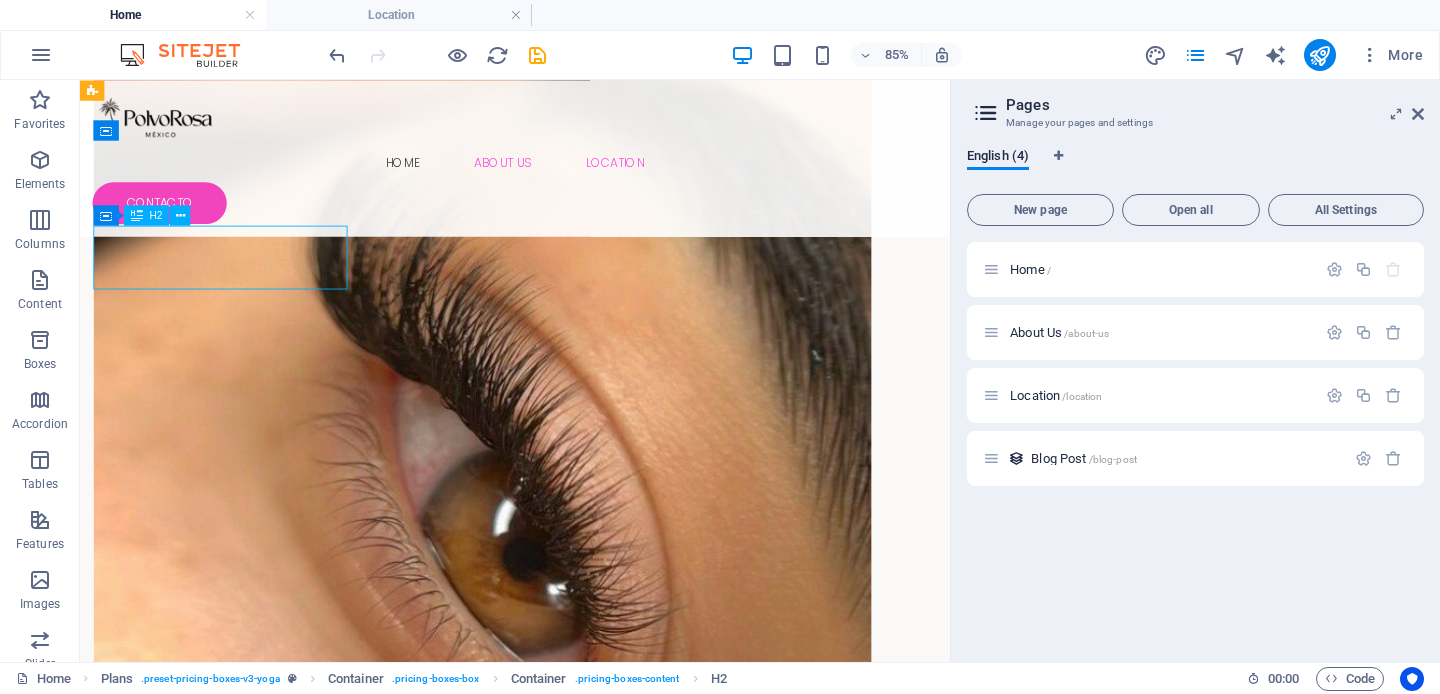 click on "$690" at bounding box center (592, 3752) 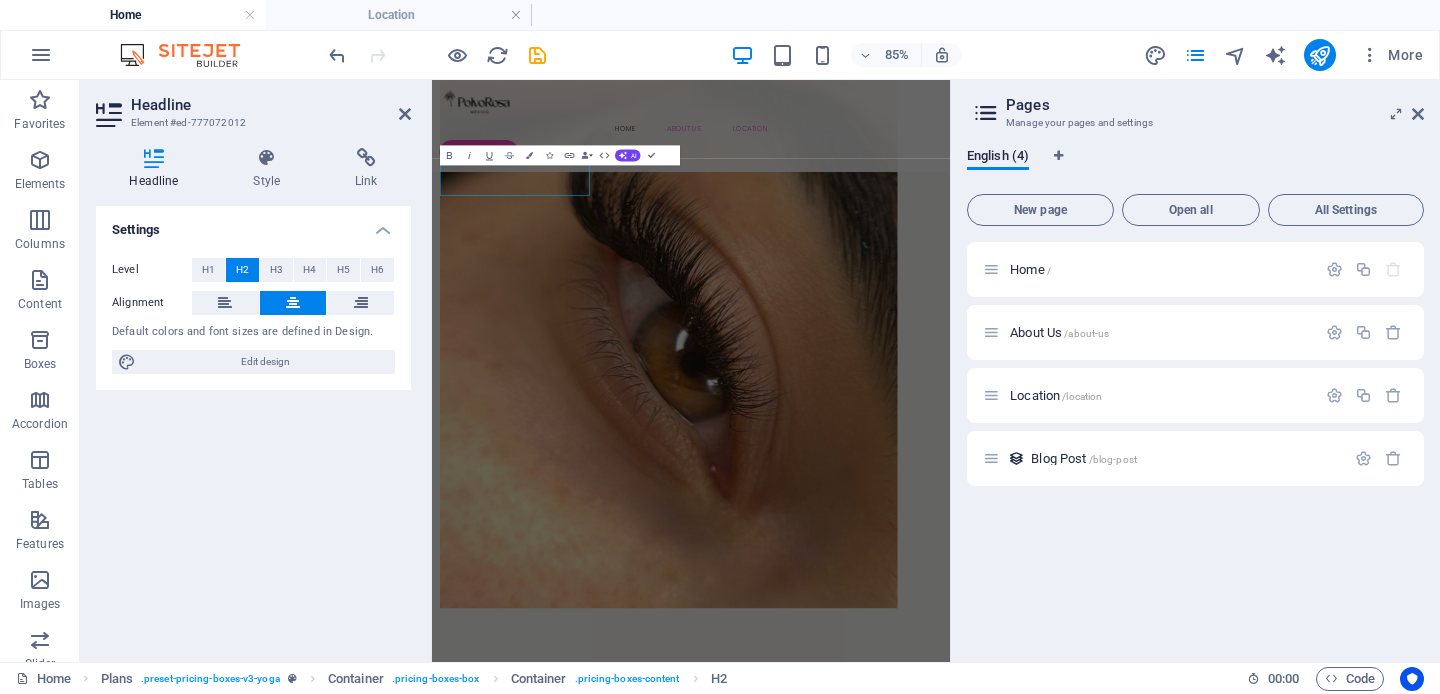 scroll, scrollTop: 3465, scrollLeft: 0, axis: vertical 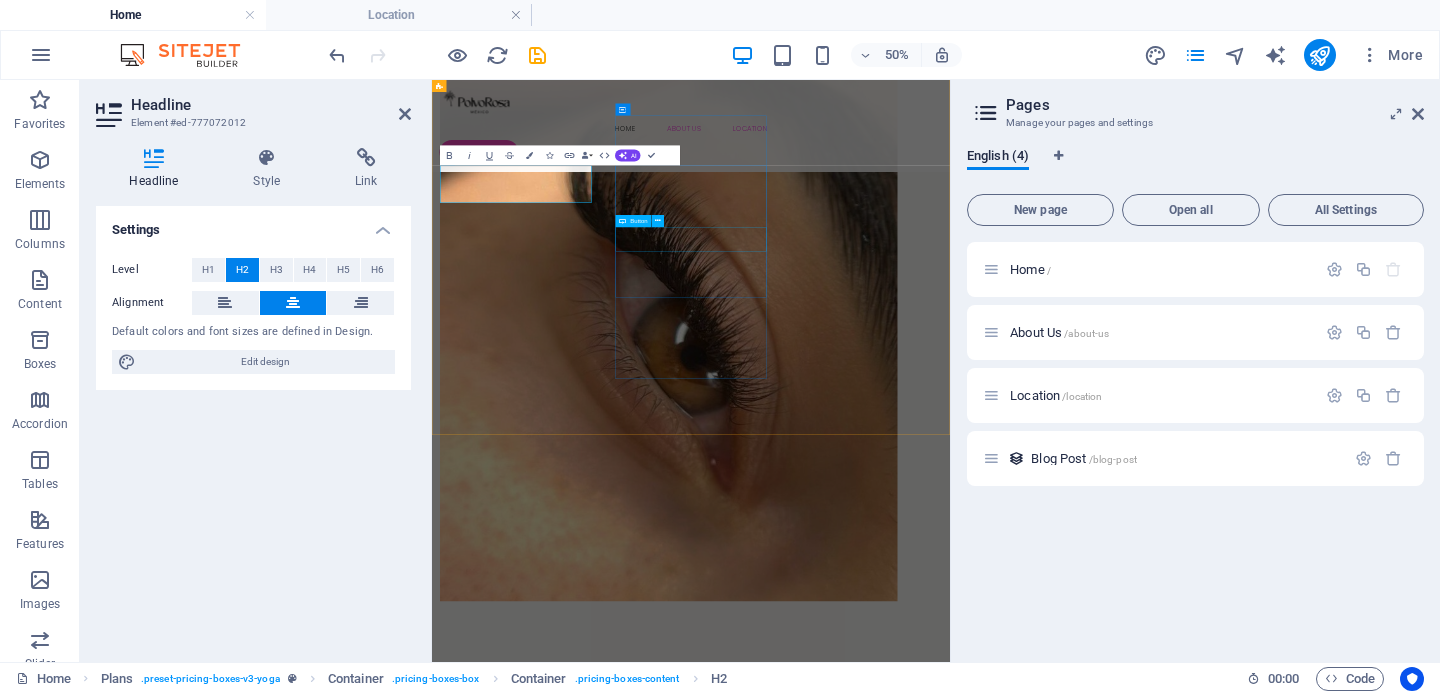 click on "1.20 HRS." at bounding box center [950, 4213] 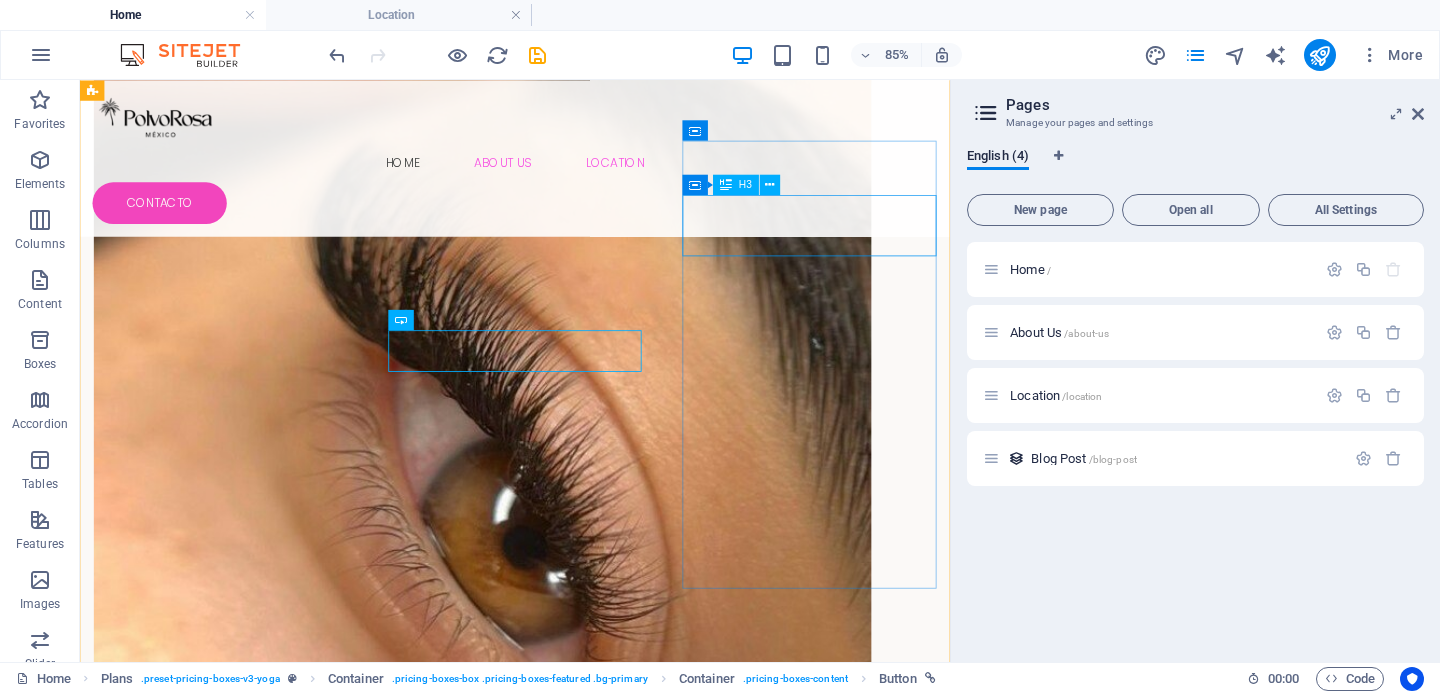 scroll, scrollTop: 3451, scrollLeft: 0, axis: vertical 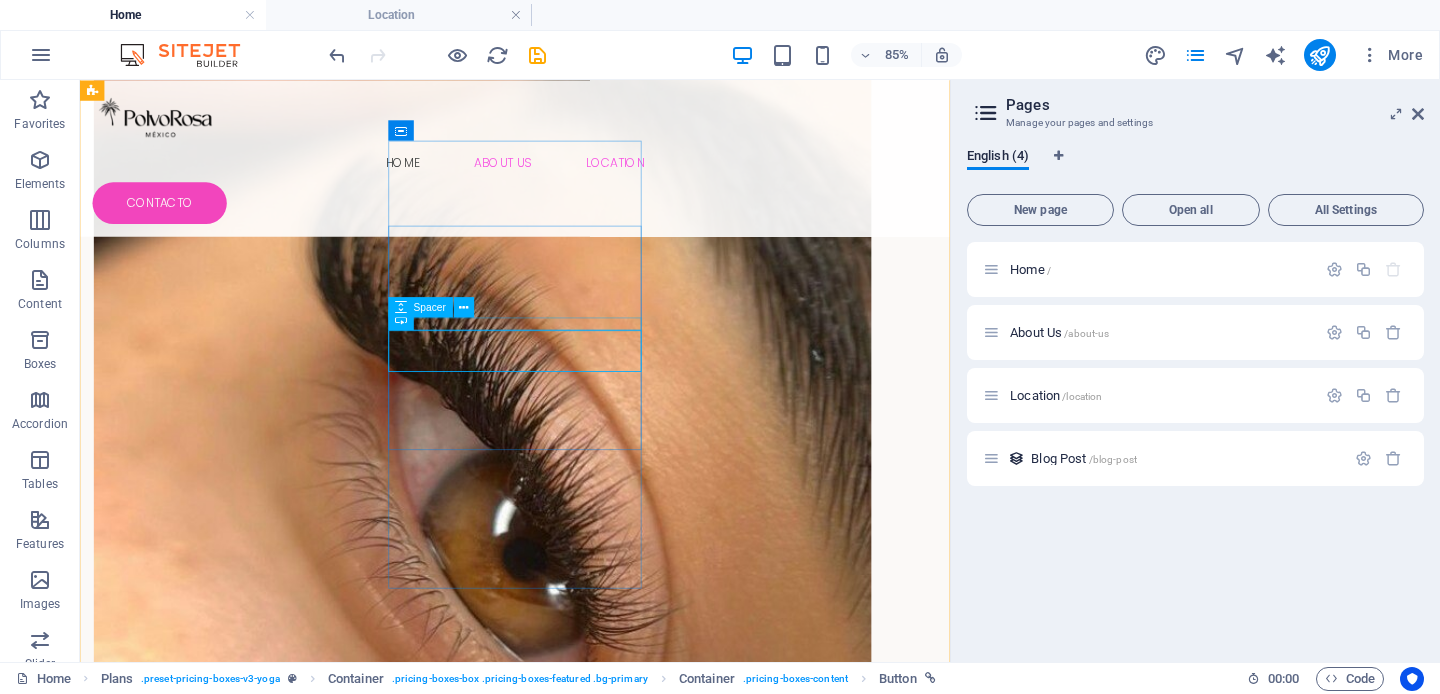 click at bounding box center [592, 4174] 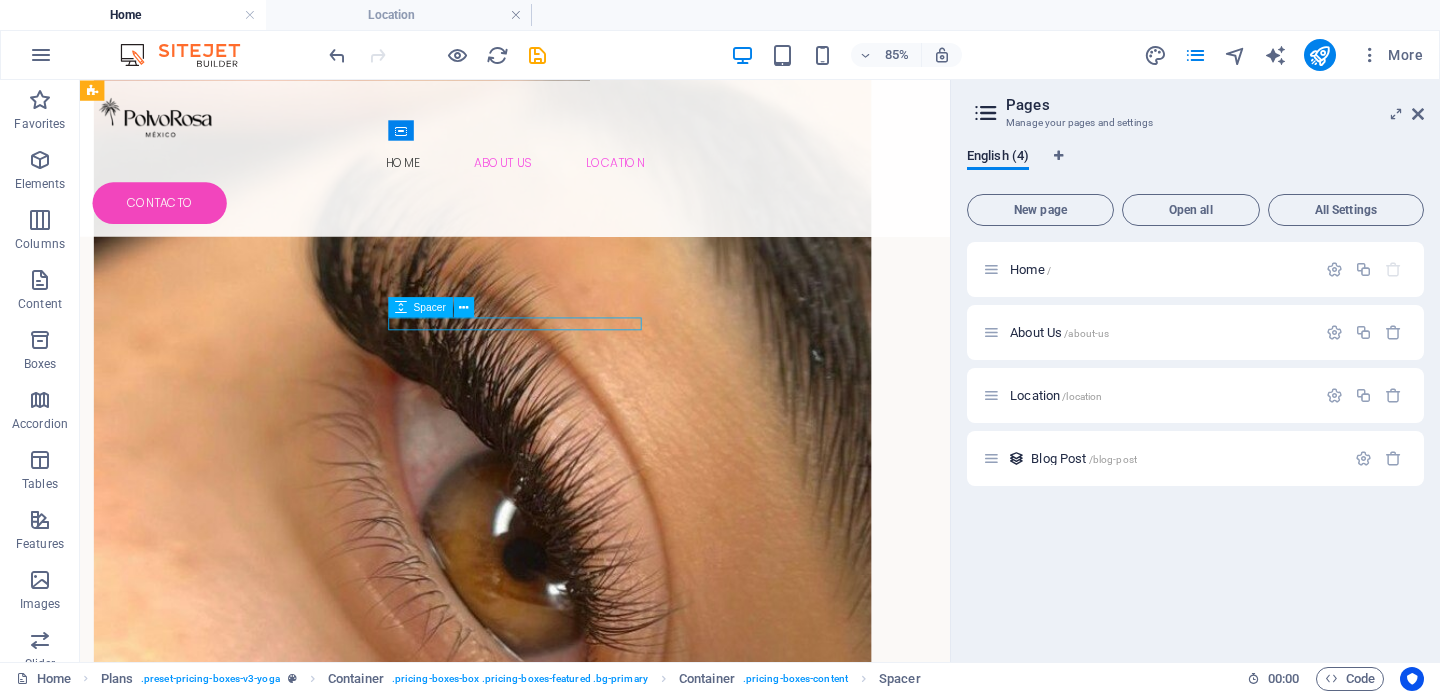 click at bounding box center [592, 4174] 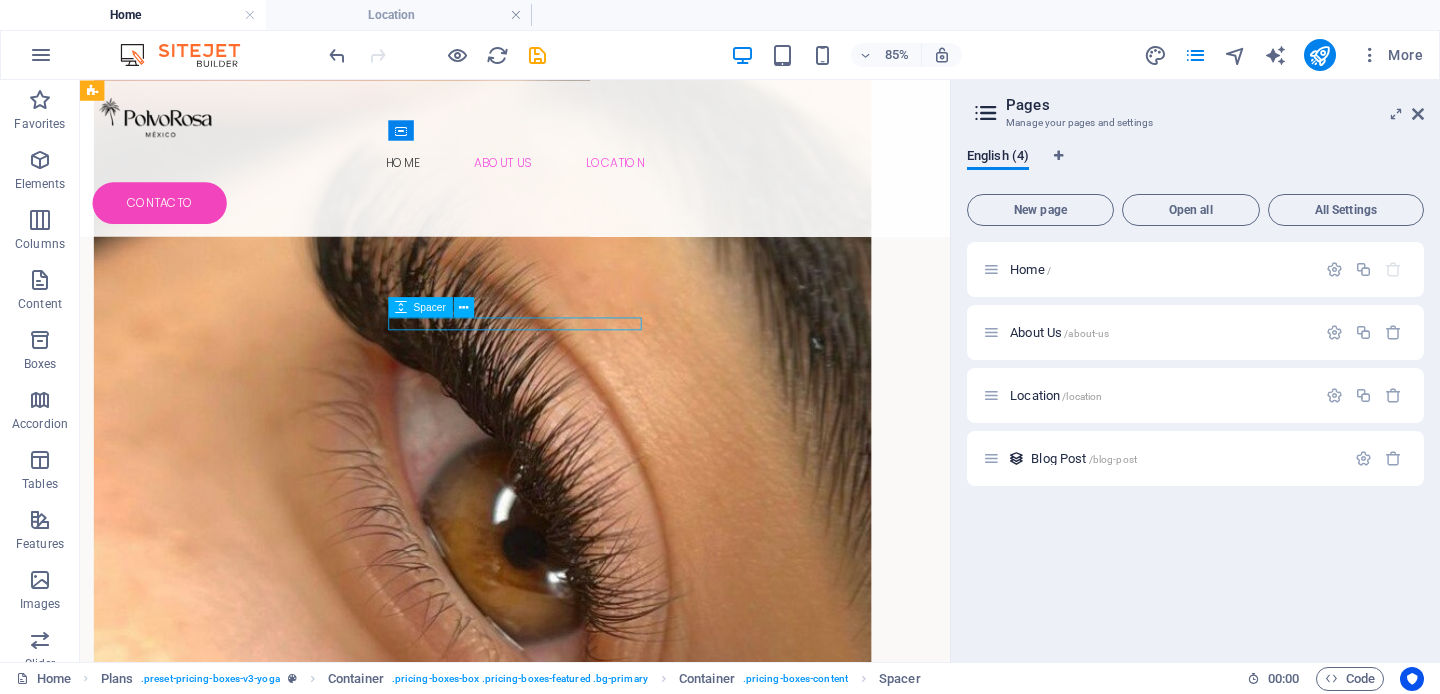 select on "px" 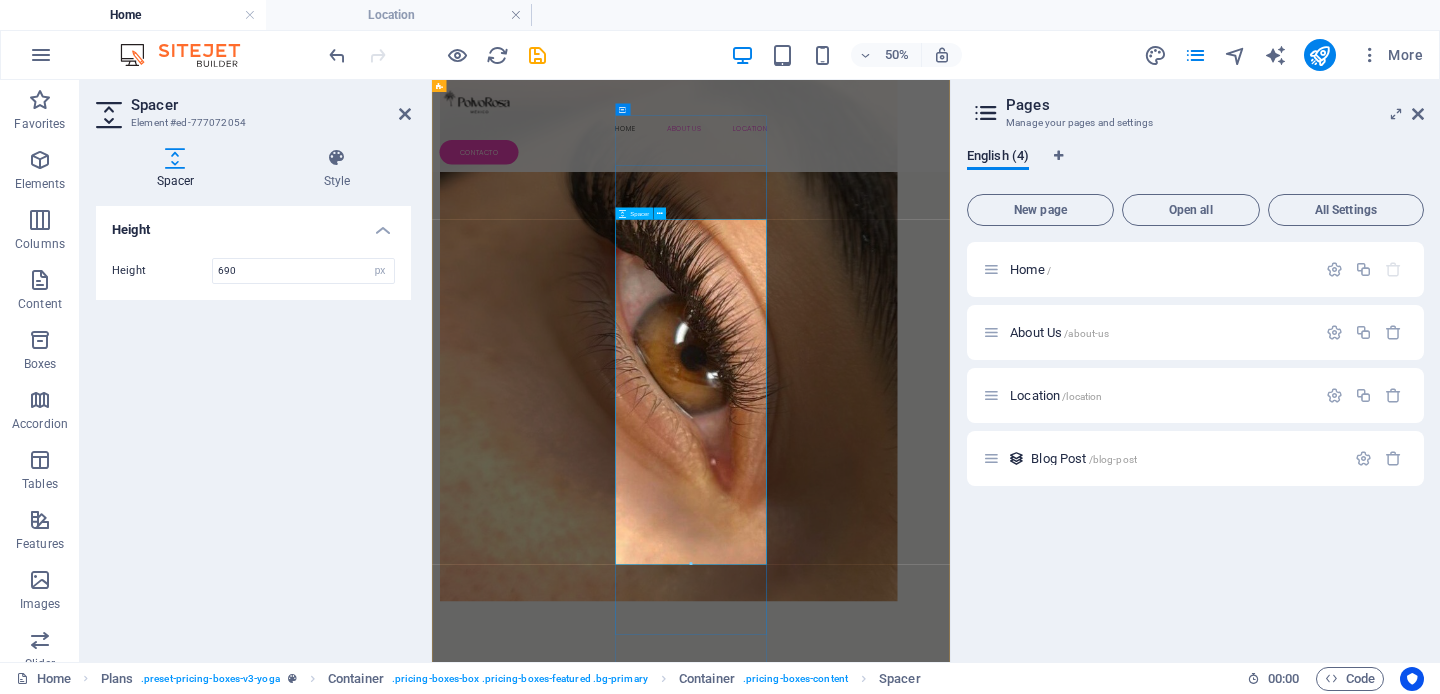 type on "15" 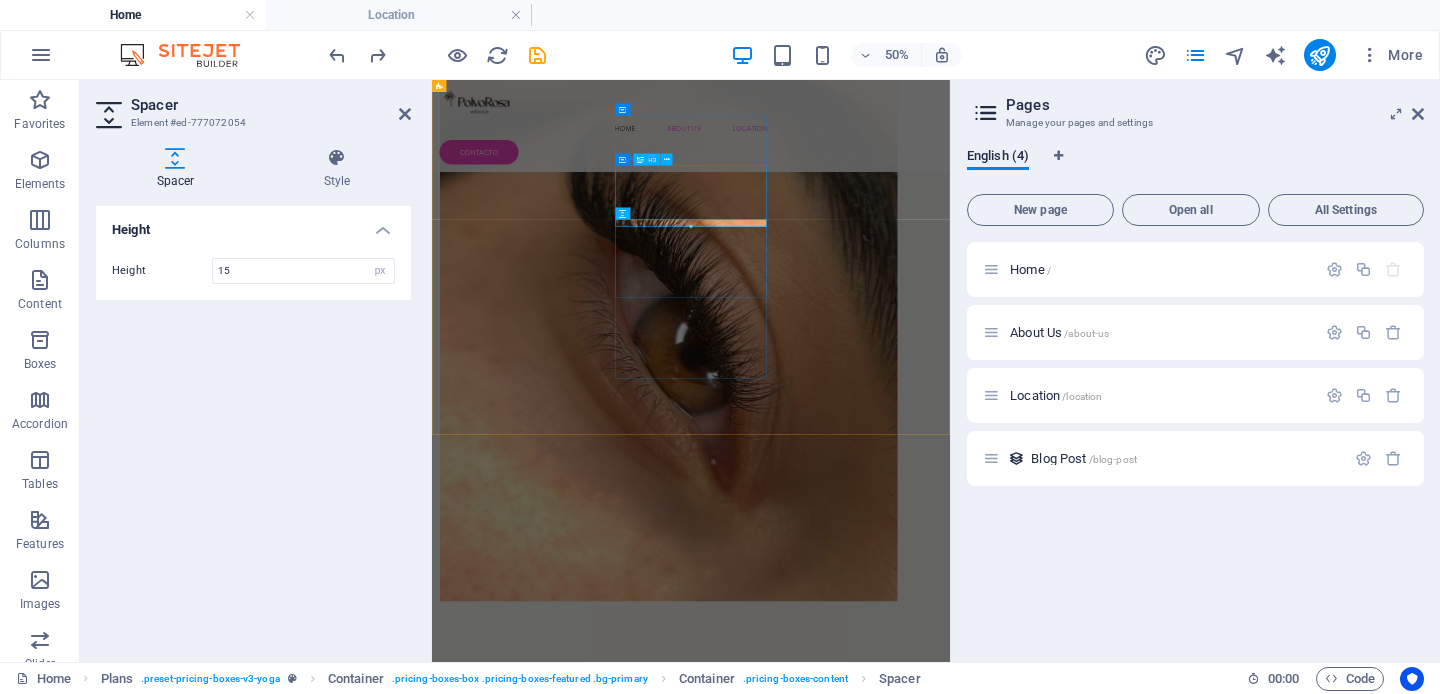 click on "PROMOCIÓN DEL MES LAMINADO DECEJAS+LASH LIFTING" at bounding box center [950, 4138] 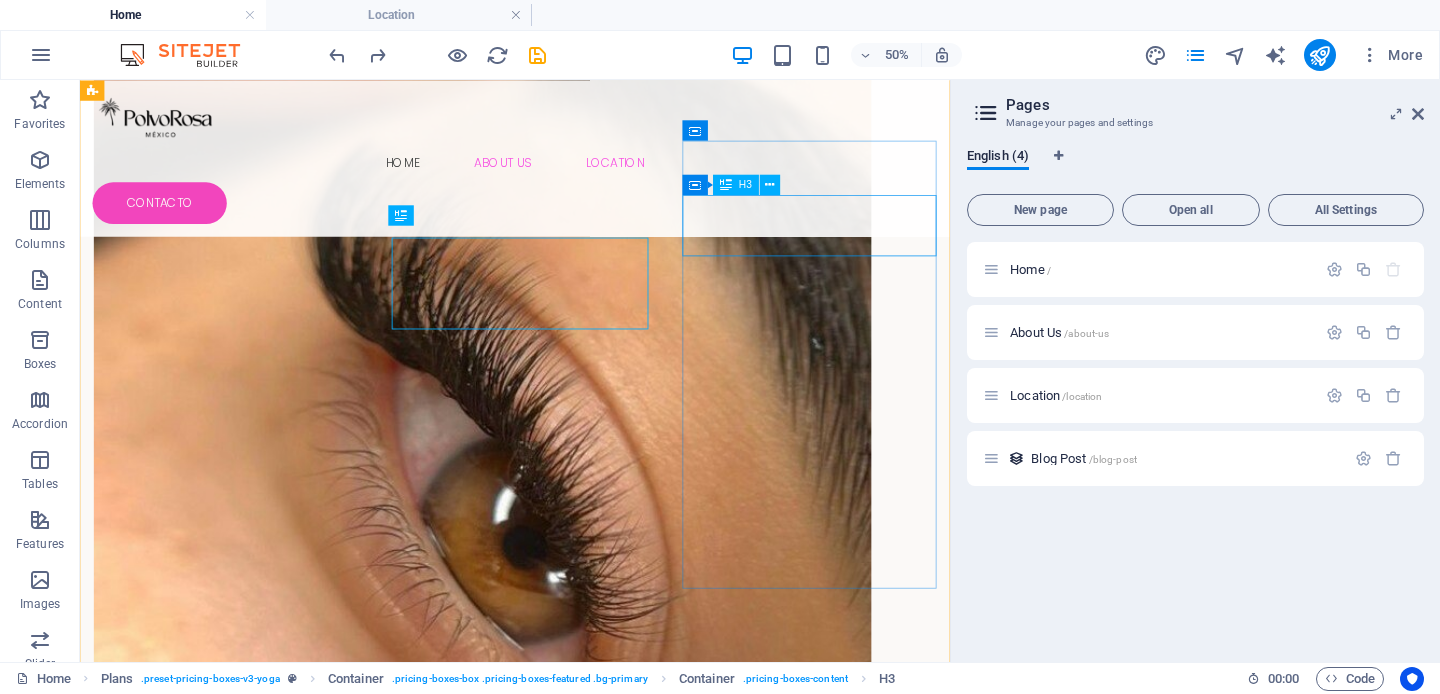 scroll, scrollTop: 3451, scrollLeft: 0, axis: vertical 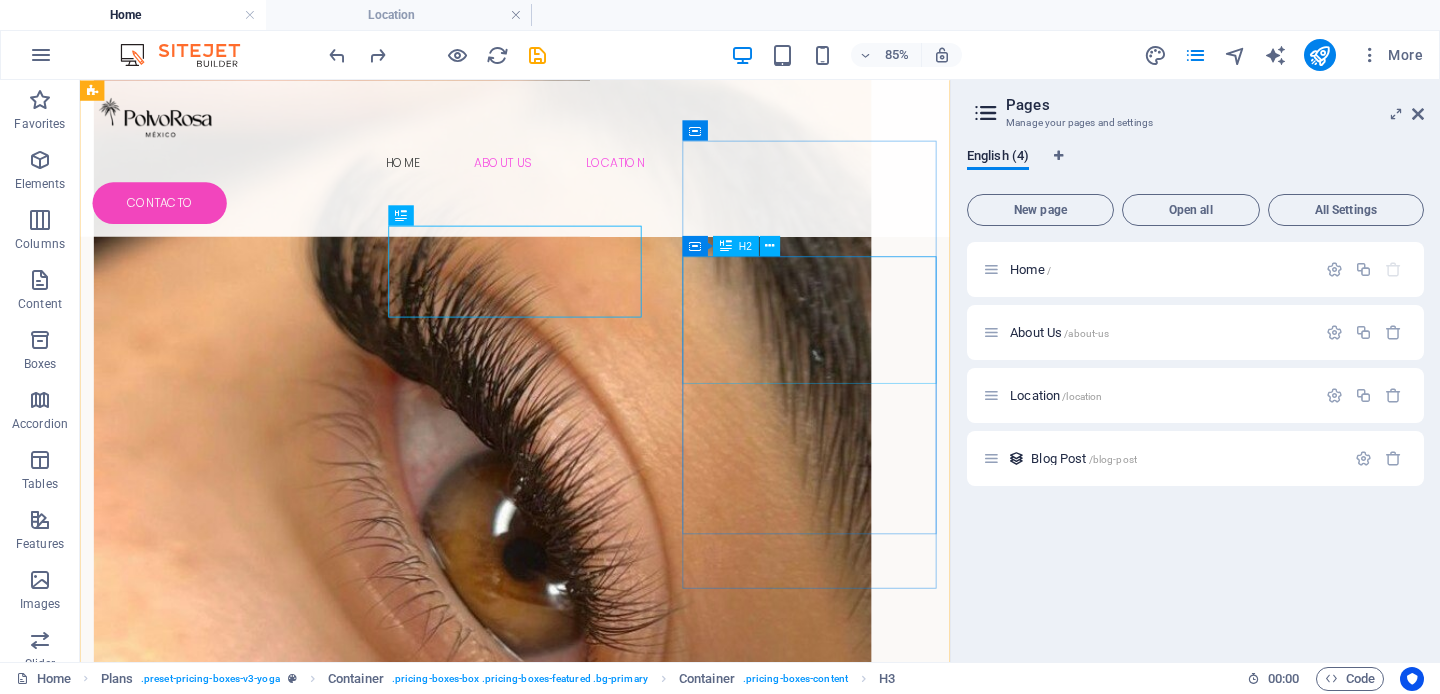 click on "$12OO A $1800" at bounding box center [592, 4586] 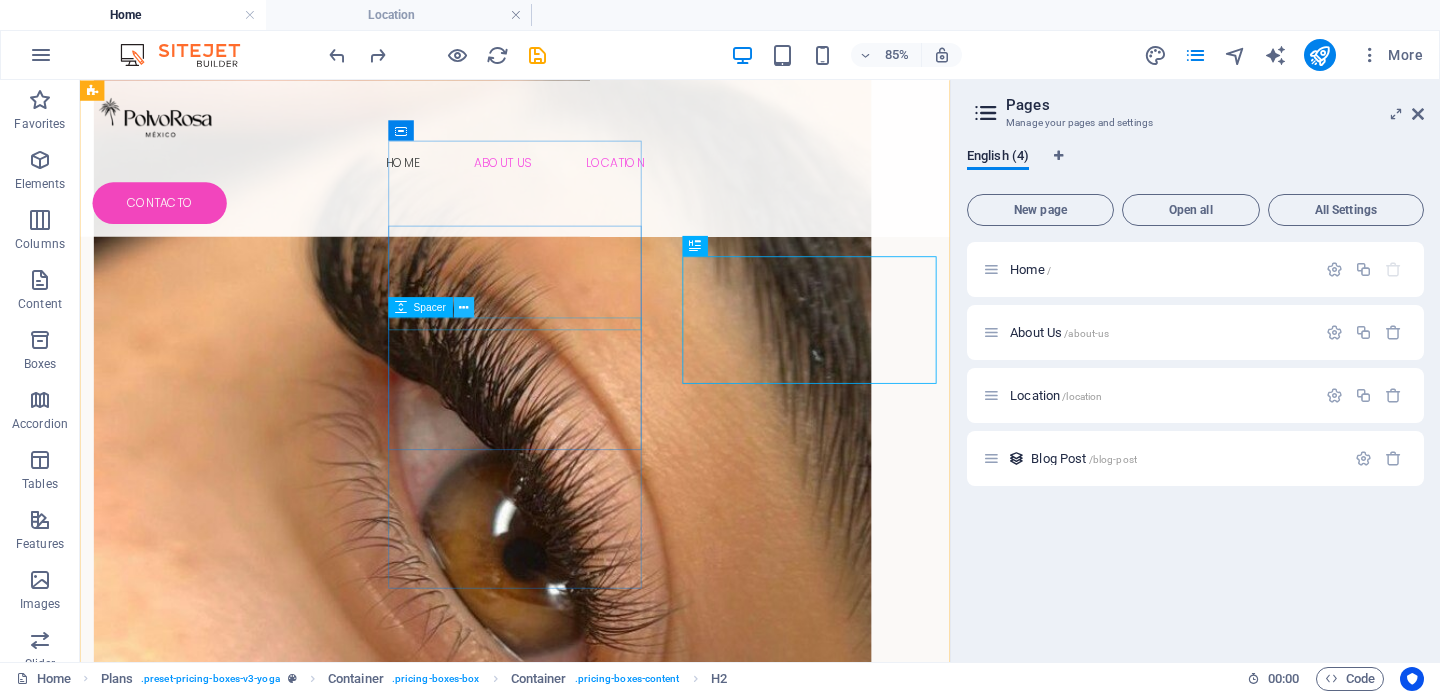 click at bounding box center (463, 307) 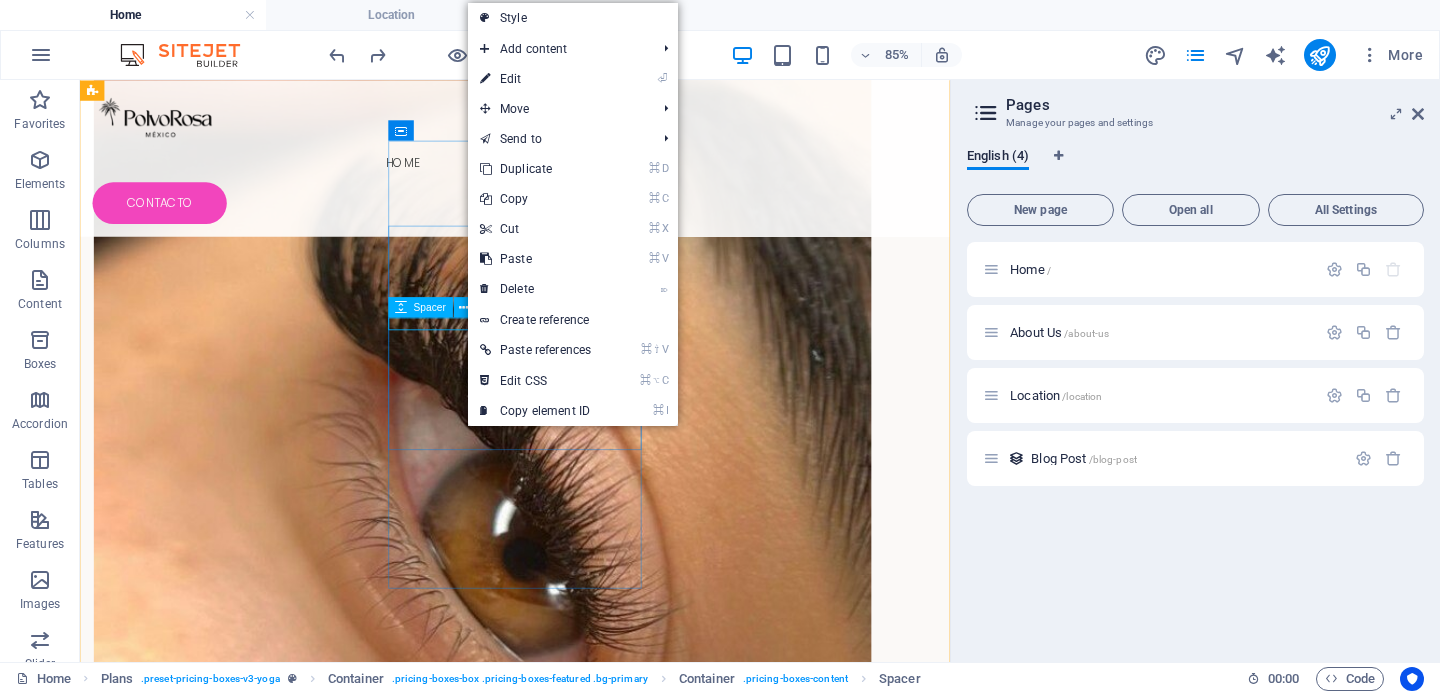 click at bounding box center (592, 4174) 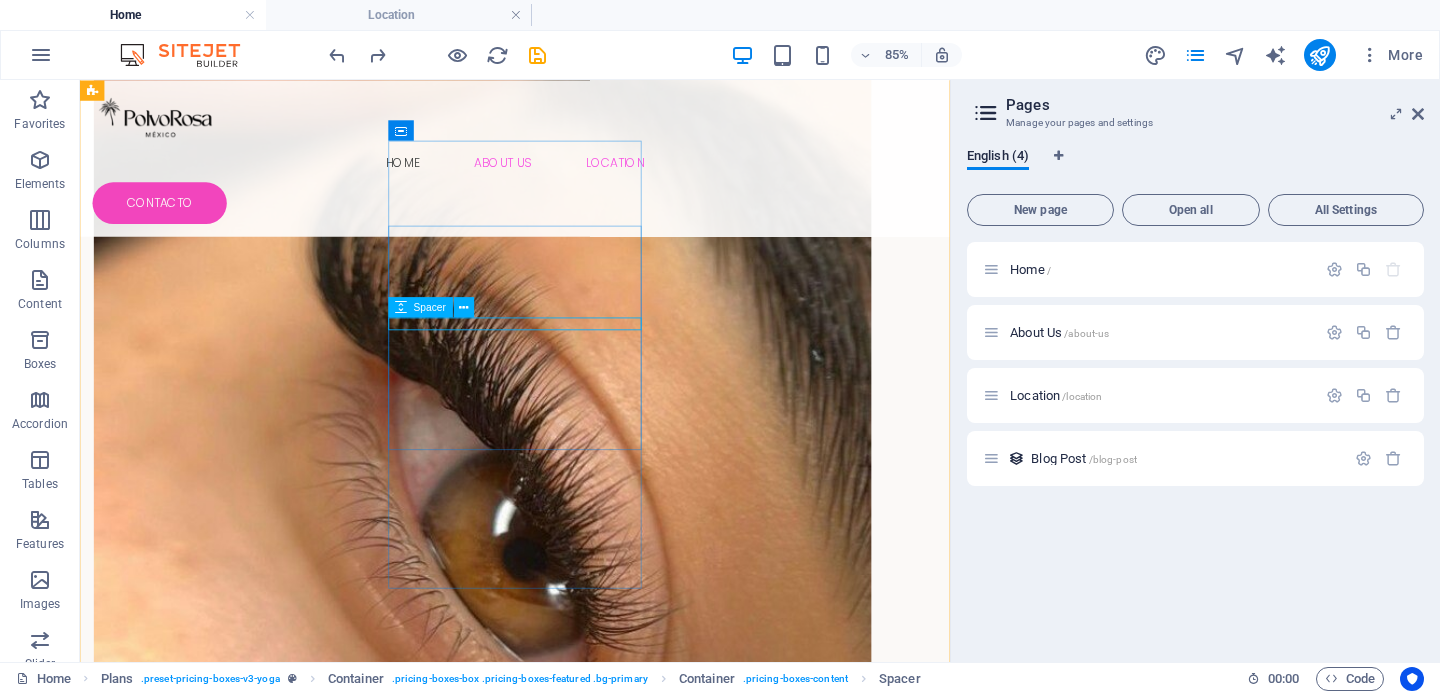 click at bounding box center (592, 4174) 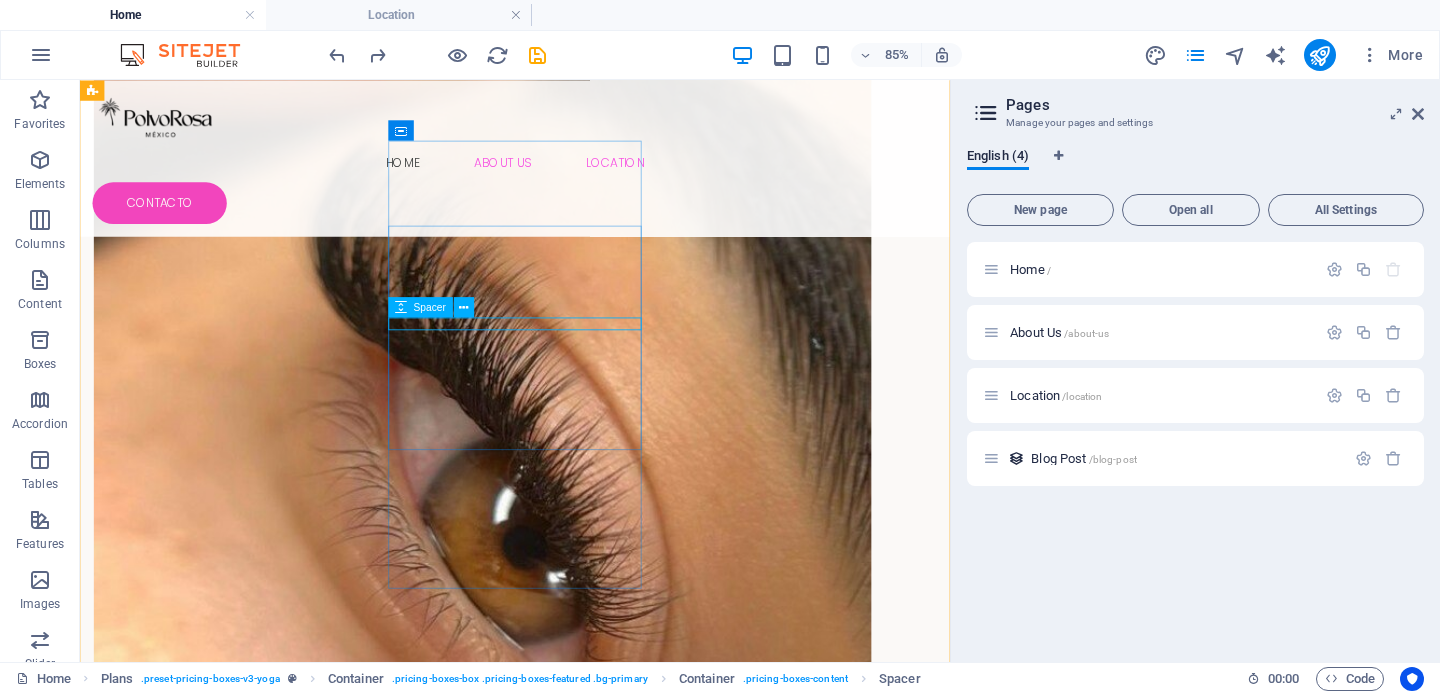 select on "px" 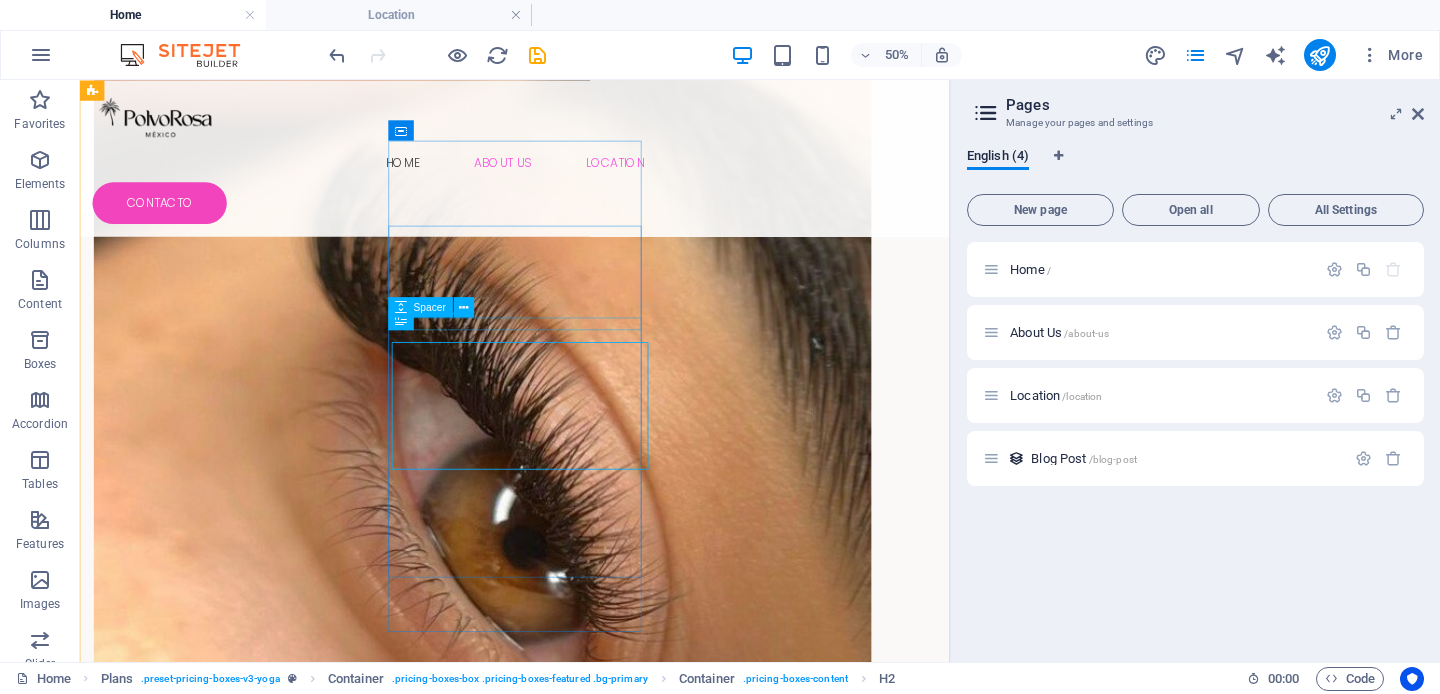 scroll, scrollTop: 3451, scrollLeft: 0, axis: vertical 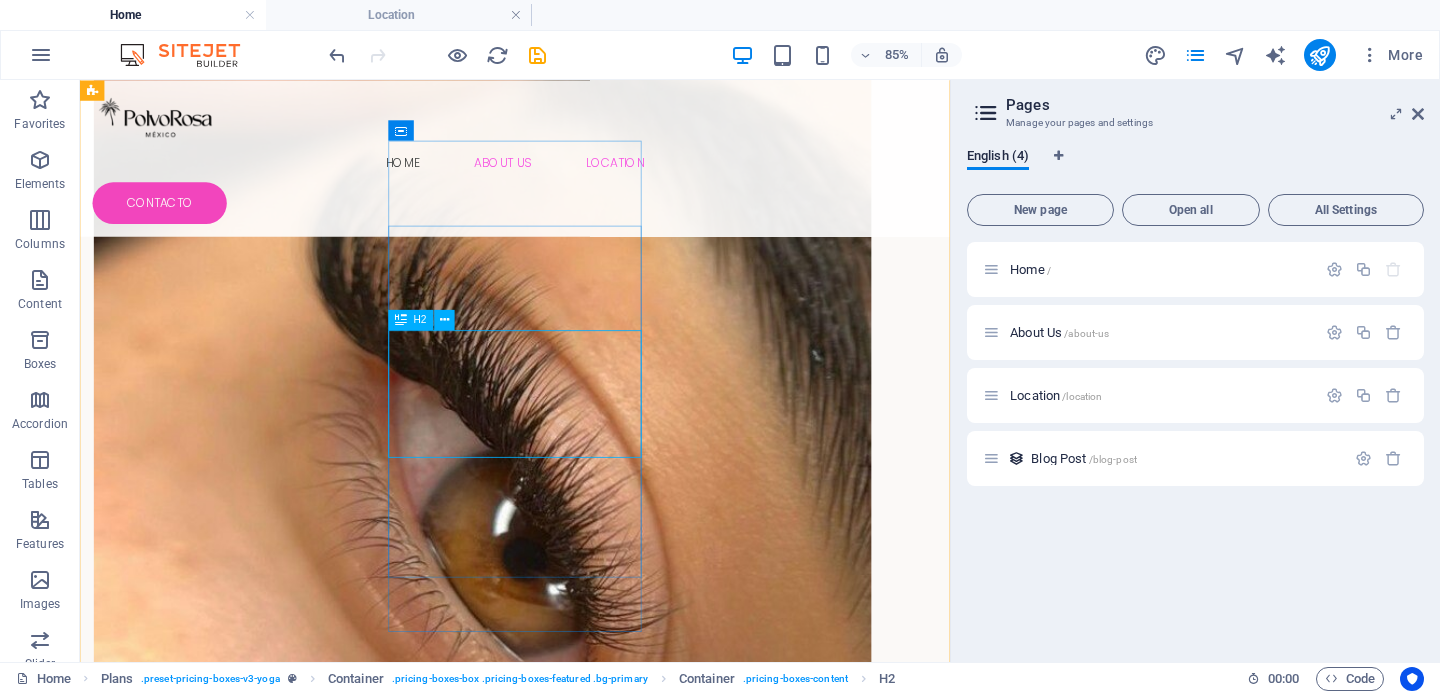 click on "$12OO A $1800" at bounding box center (592, 4257) 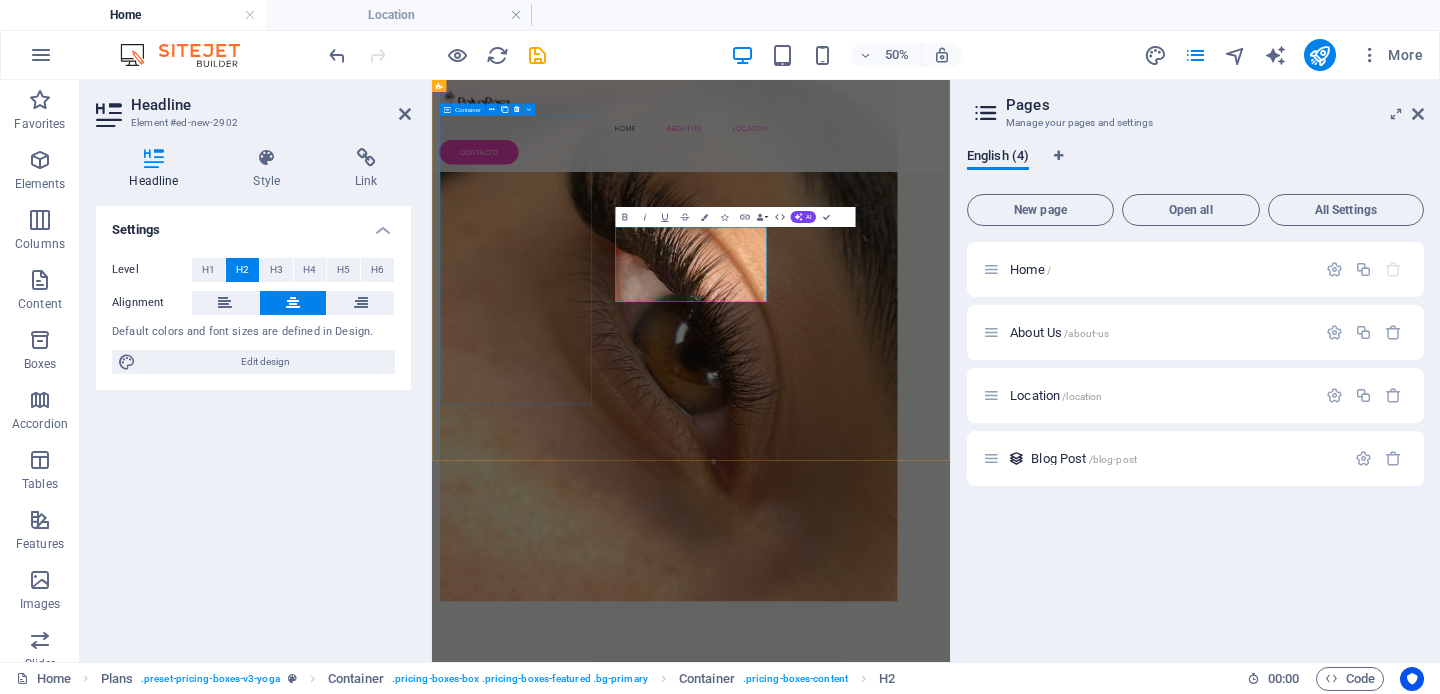 type 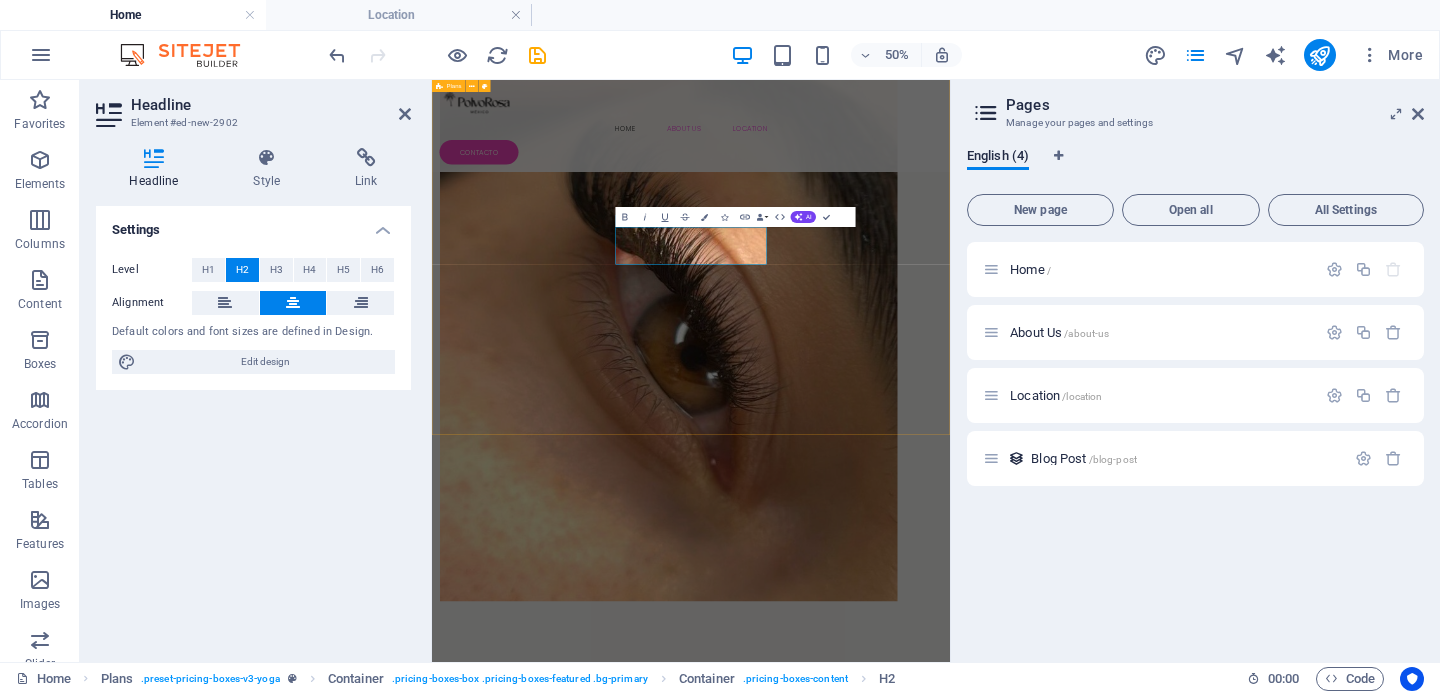 click on "CLÁSICAS 1x1 DESDE $690 UNA APLICACIÓN 2 HRS. TU APLICACIÓN Y KIT DE REGALO CUIDADO POSTERIOR PROMOCIÓN DEL MES PROMOCIÓN DEL MES LAMINADO DECEJAS+LASH LIFTING $480 1.20 HRS. CANJEA EN NAIL IT CD. GRANJA, [CITY], [STATE] [STATE] VOLÚMEN Y EFECTOS DESDE $12OO A $1800 DEPENDIENDO EL EFECTO DESEADO 2.5 HRS. TU ALICACIÓN Y KIT DE REGALO CUIDADO POSTERIOR" at bounding box center [950, 4303] 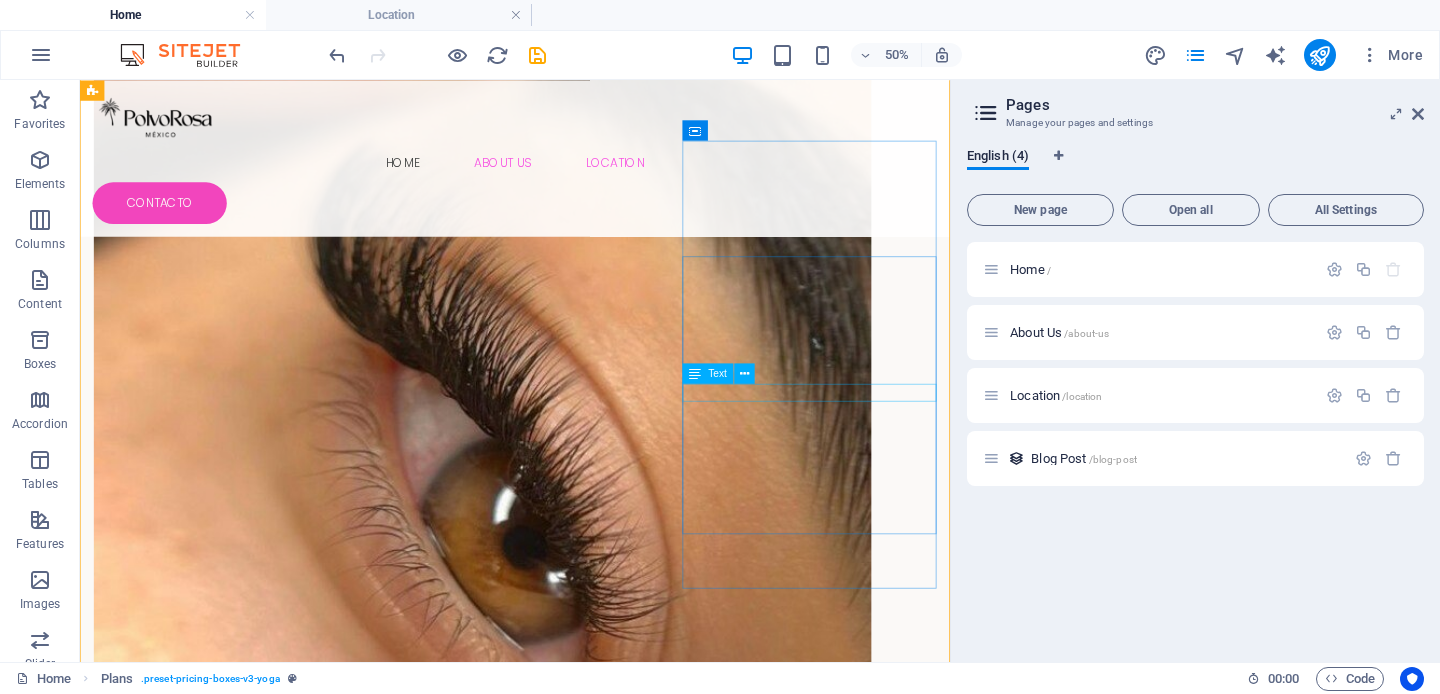 scroll, scrollTop: 3451, scrollLeft: 0, axis: vertical 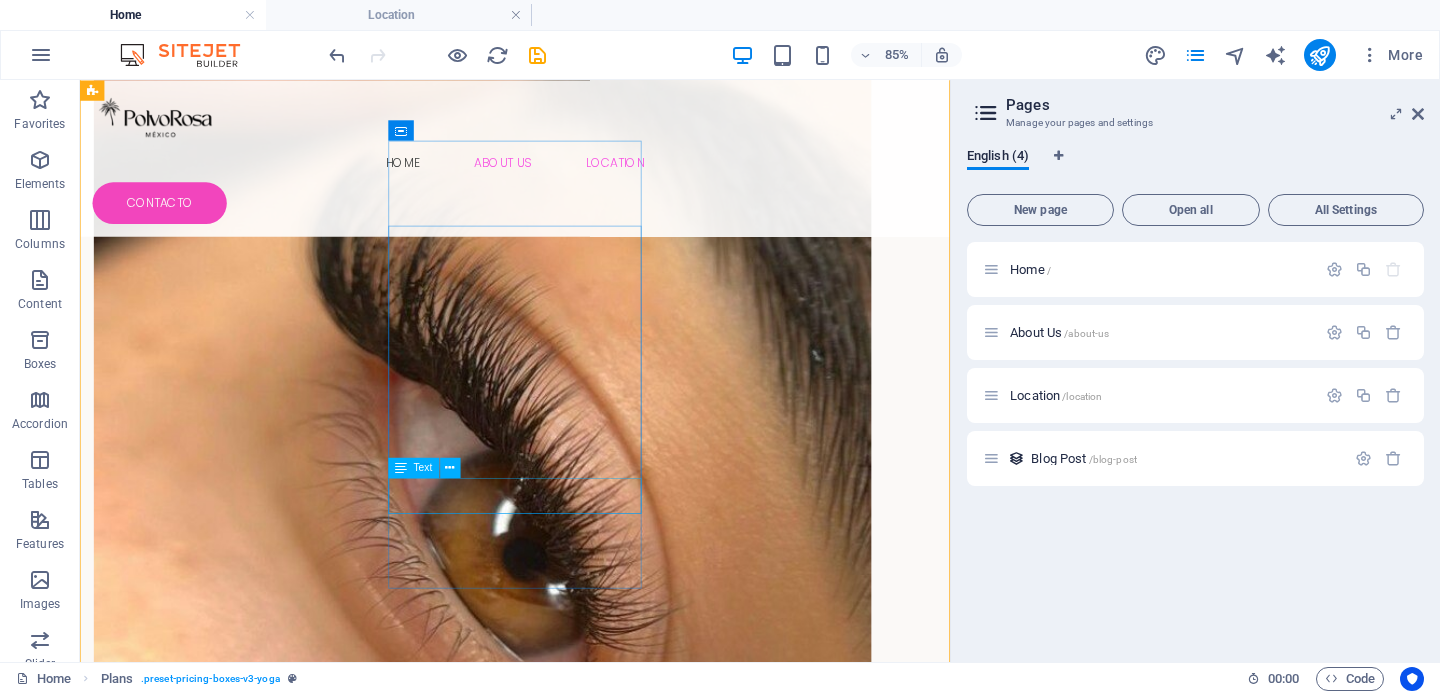 click on "CANJEA  EN NAIL IT CD. GRANJA,  [CITY] [STATE]" at bounding box center (592, 4377) 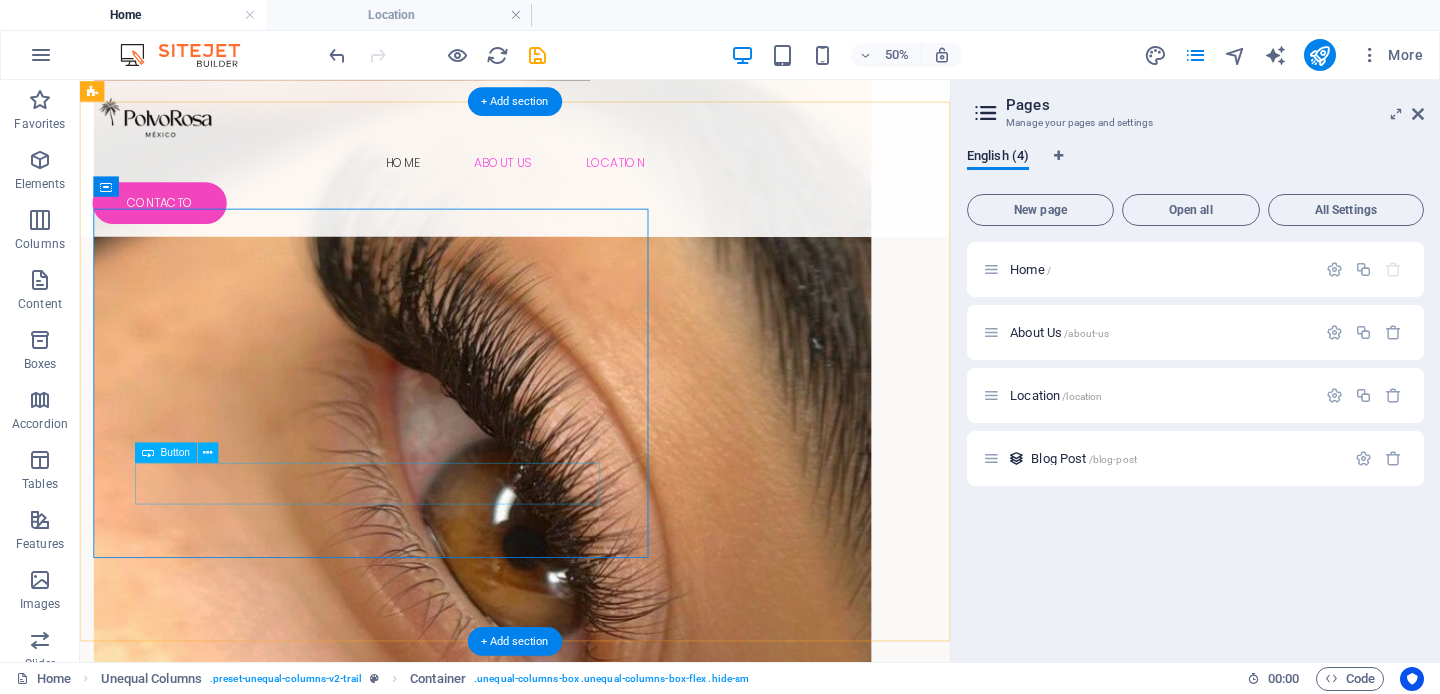 scroll, scrollTop: 4136, scrollLeft: 0, axis: vertical 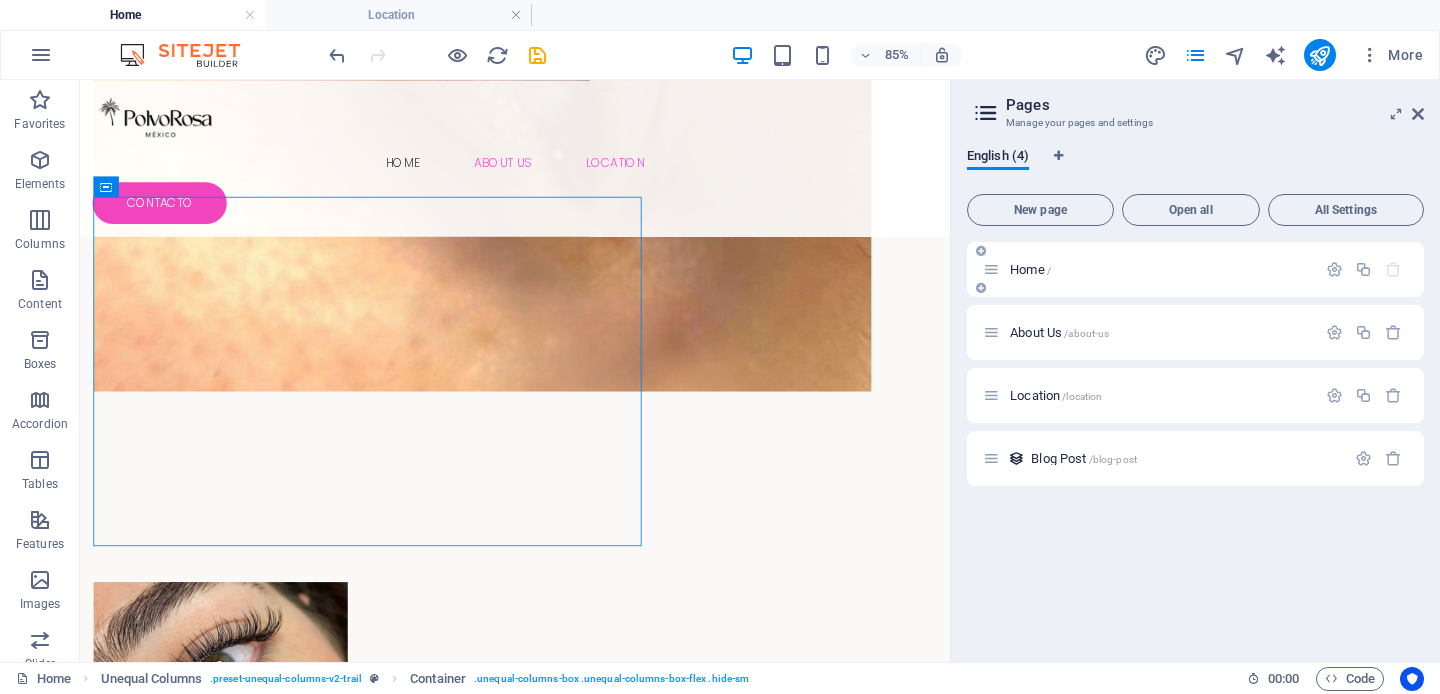click on "Home /" at bounding box center [1030, 269] 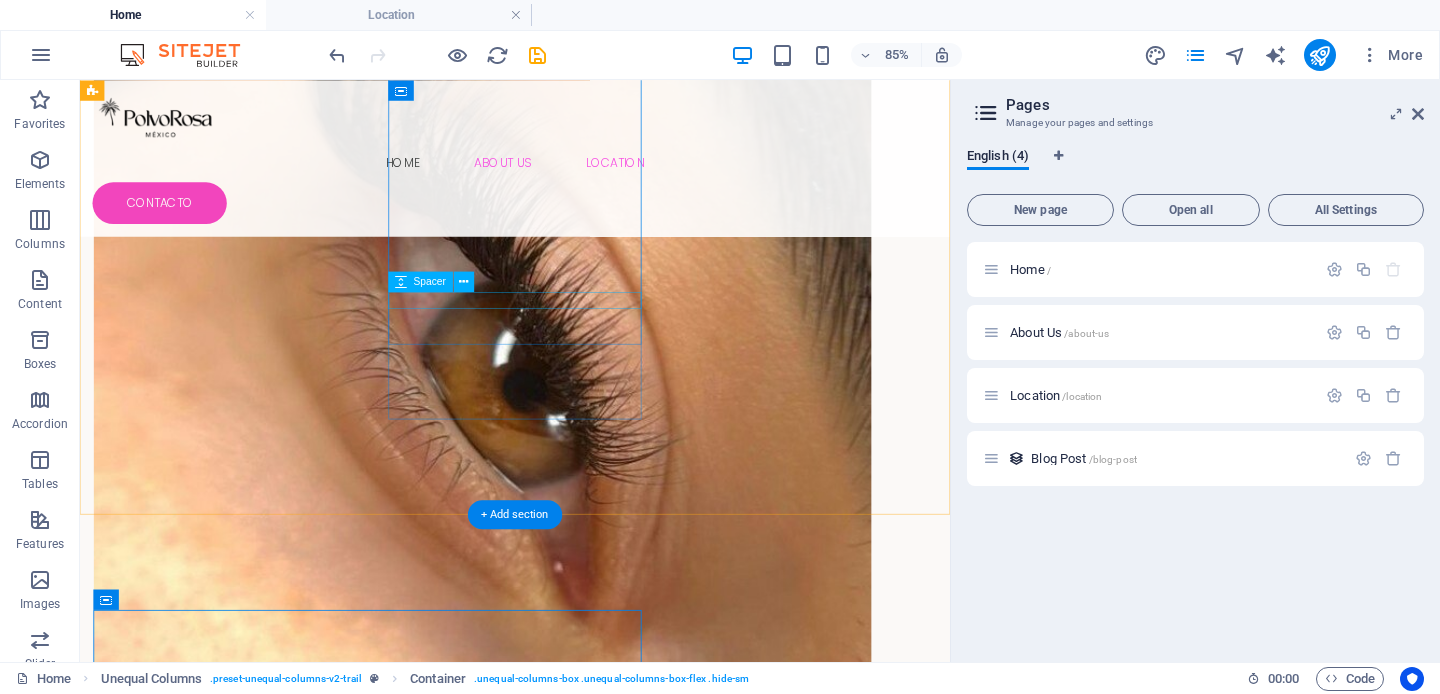 scroll, scrollTop: 3625, scrollLeft: 0, axis: vertical 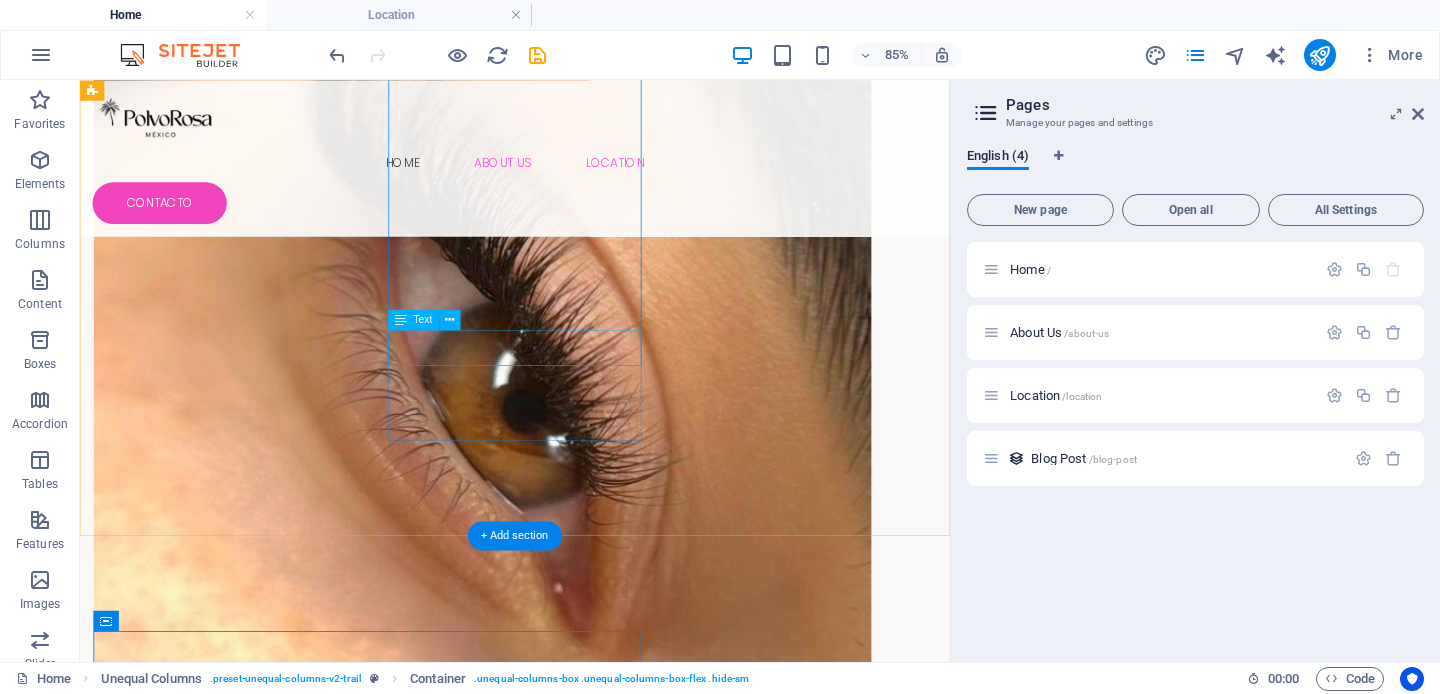 click on "CANJEA  EN NAIL IT CD. GRANJA,  [CITY] [STATE]" at bounding box center (592, 4203) 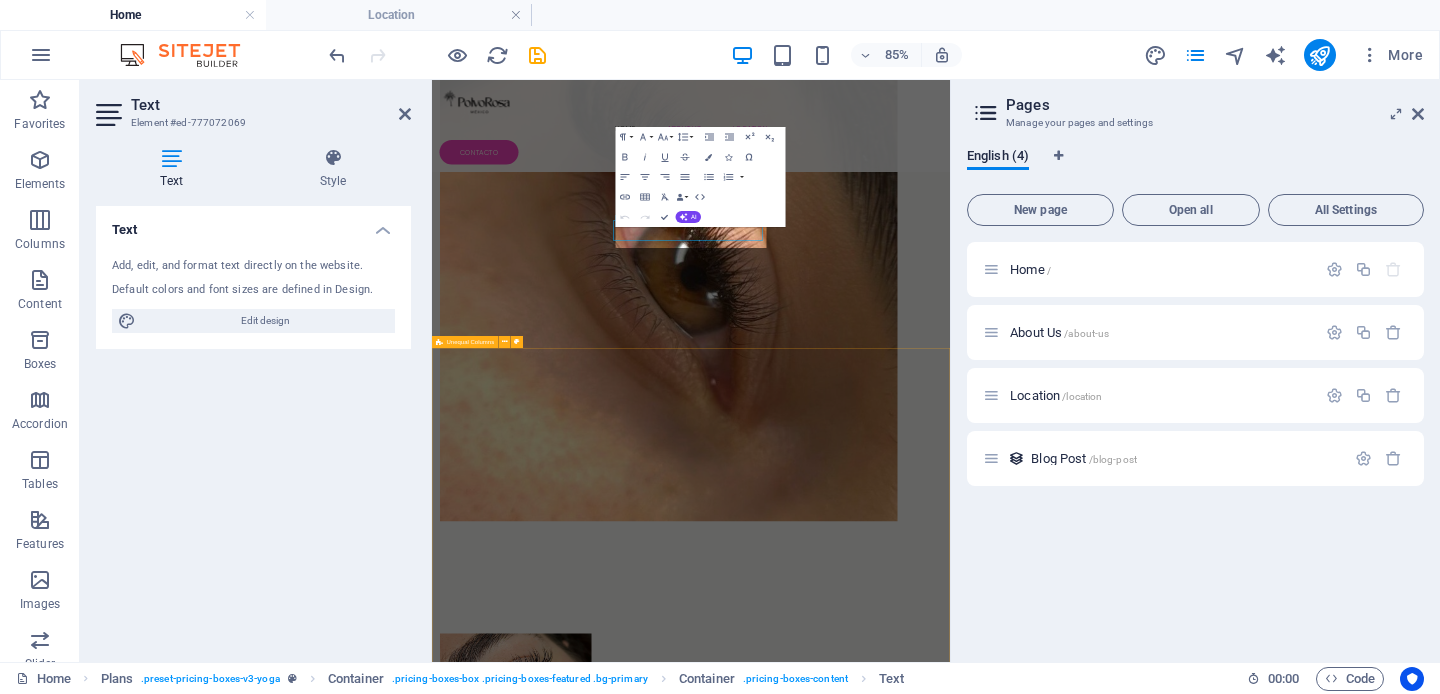 click on "LASH LIFTING Un tratamiento que eleva y curva tus pestañas naturales desde la raíz, sin necesidad de extensiones. Beneficios: — Efecto de pestañas más largas y definidas — Mirada más abierta y fresca — Duración de 6 a 8 semanas — Ideal para un look natural y sin mantenimiento diario Perfecto para quienes buscan realce con un acabado sutil y elegante. AGENDA TU CITA" at bounding box center [950, 5490] 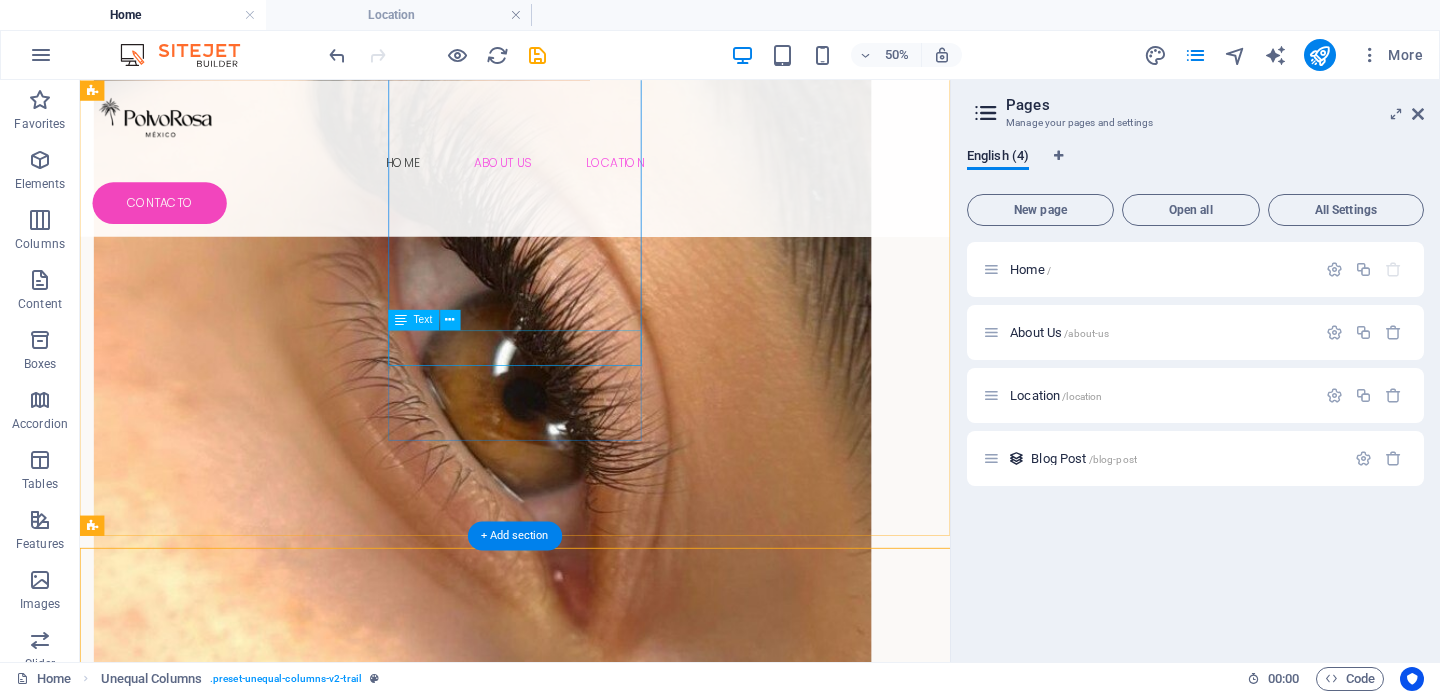 scroll, scrollTop: 3625, scrollLeft: 0, axis: vertical 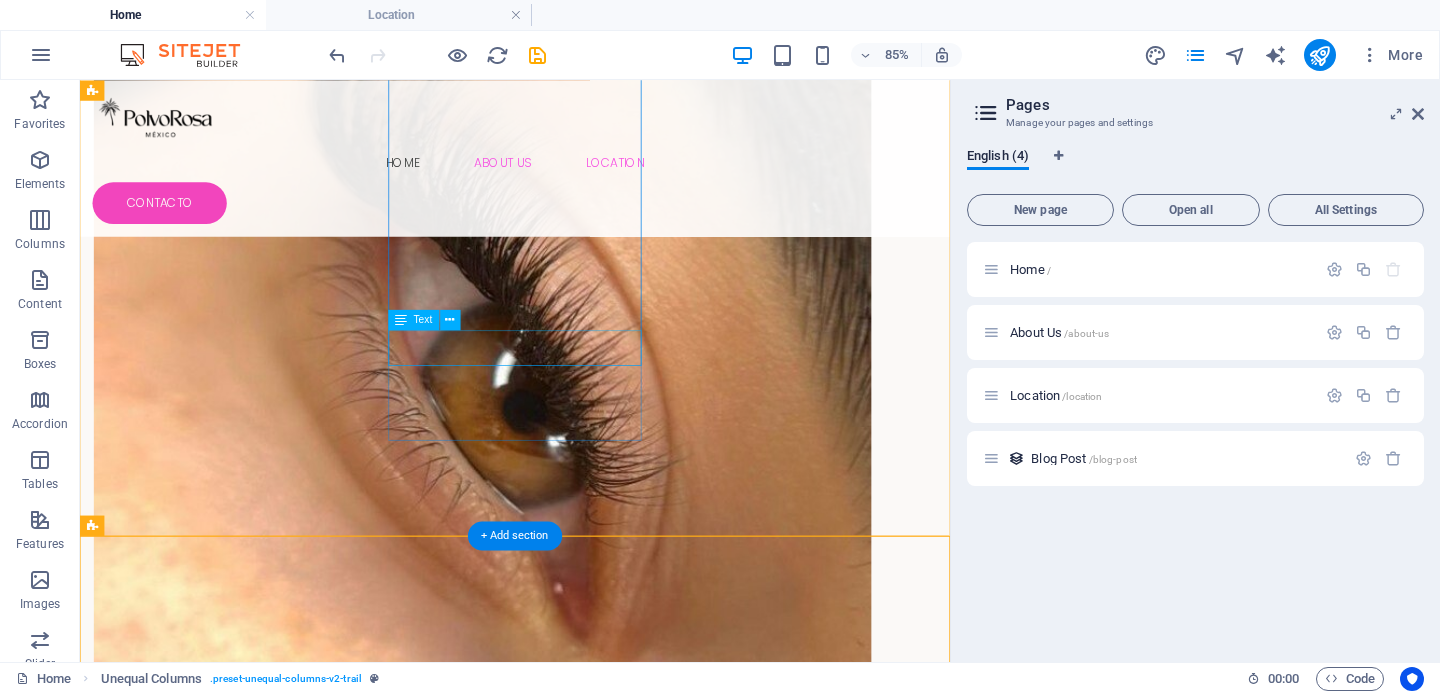 click on "CANJEA  EN NAIL IT CD. GRANJA,  [CITY] [STATE]" at bounding box center (592, 4203) 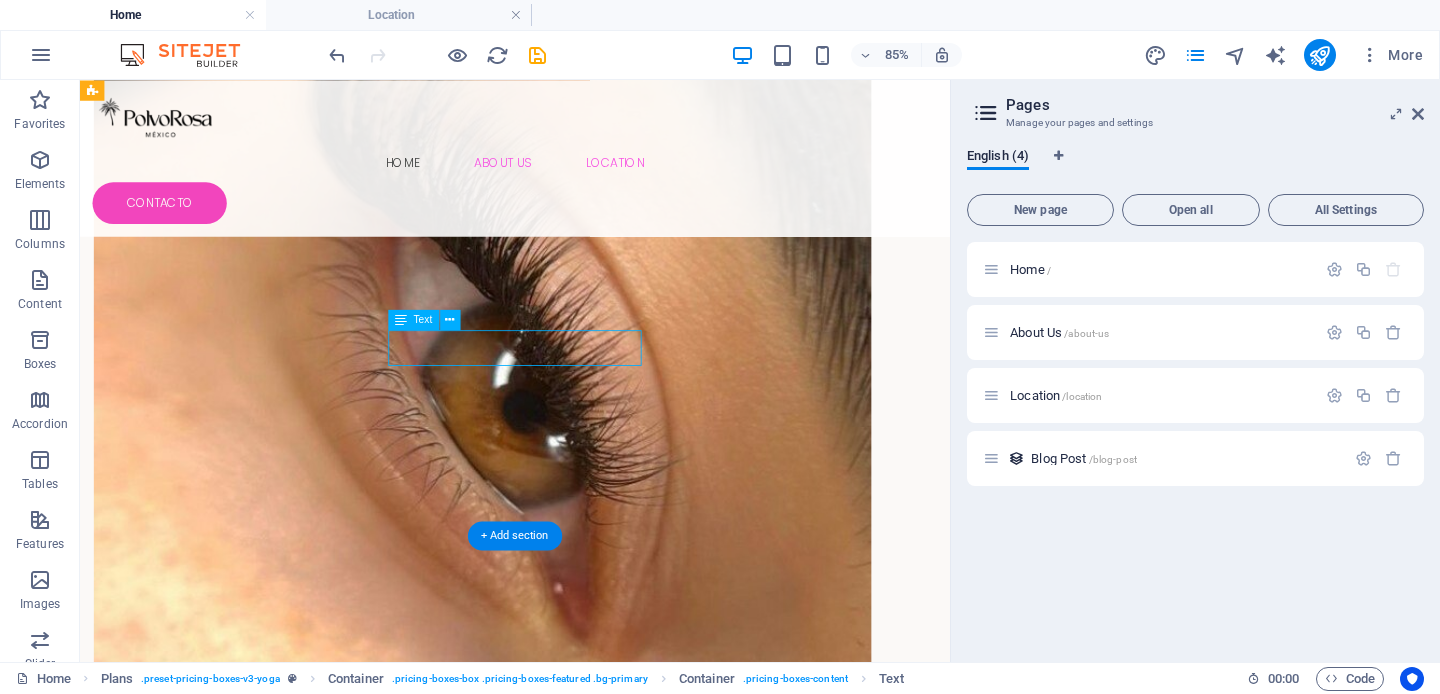 click on "CANJEA  EN NAIL IT CD. GRANJA,  [CITY] [STATE]" at bounding box center [592, 4203] 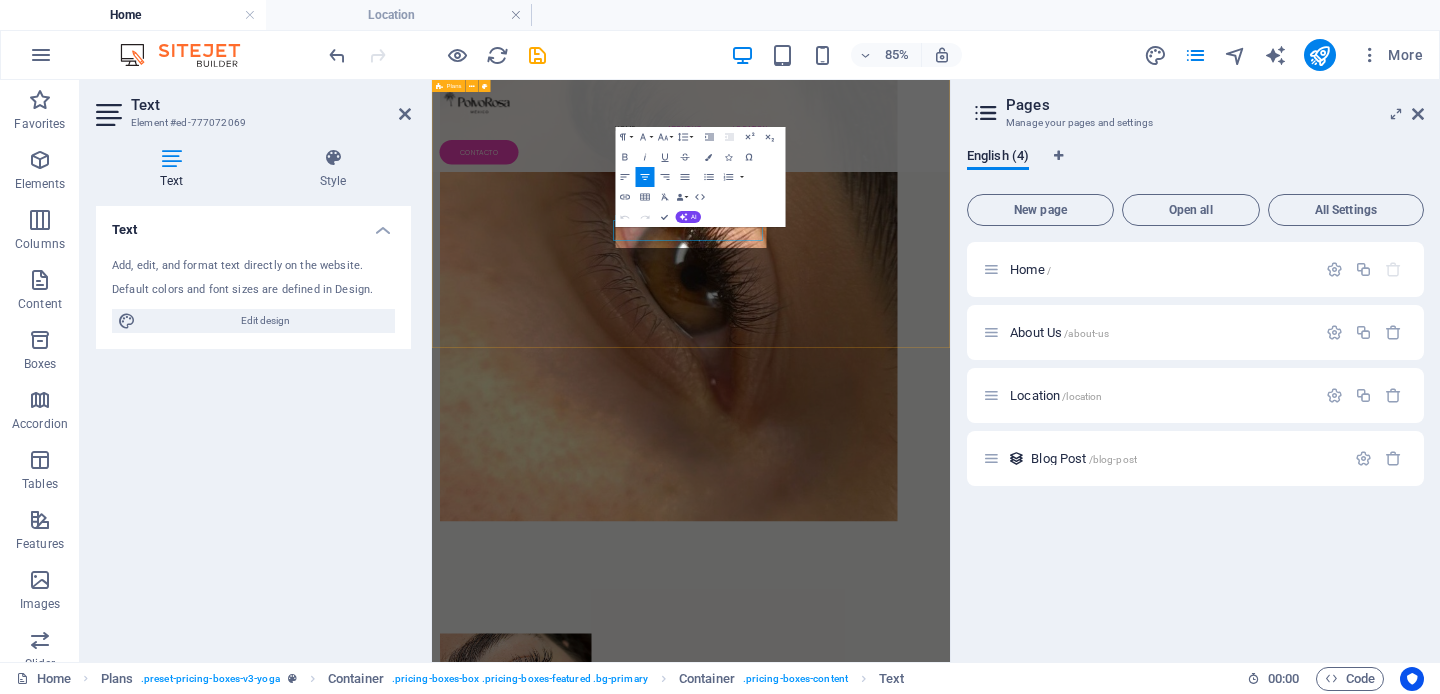 scroll, scrollTop: 3639, scrollLeft: 0, axis: vertical 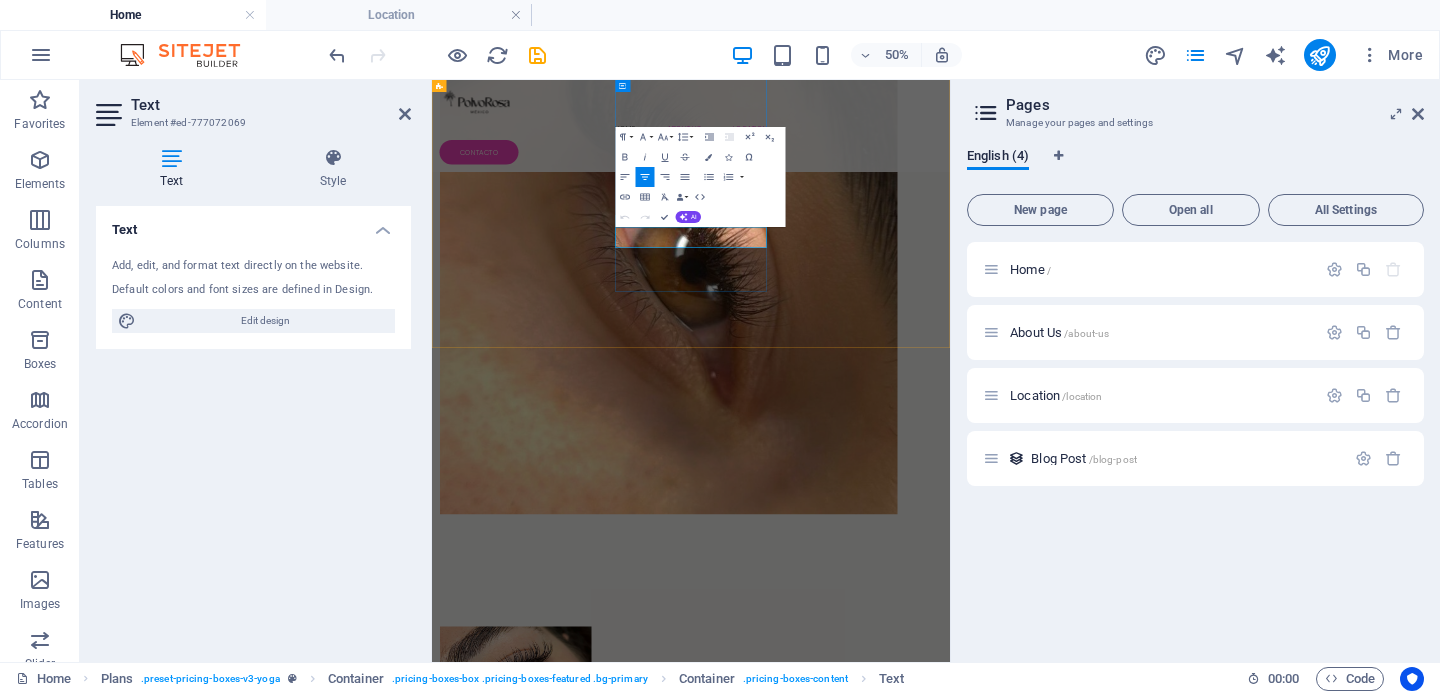 drag, startPoint x: 843, startPoint y: 384, endPoint x: 1032, endPoint y: 415, distance: 191.52545 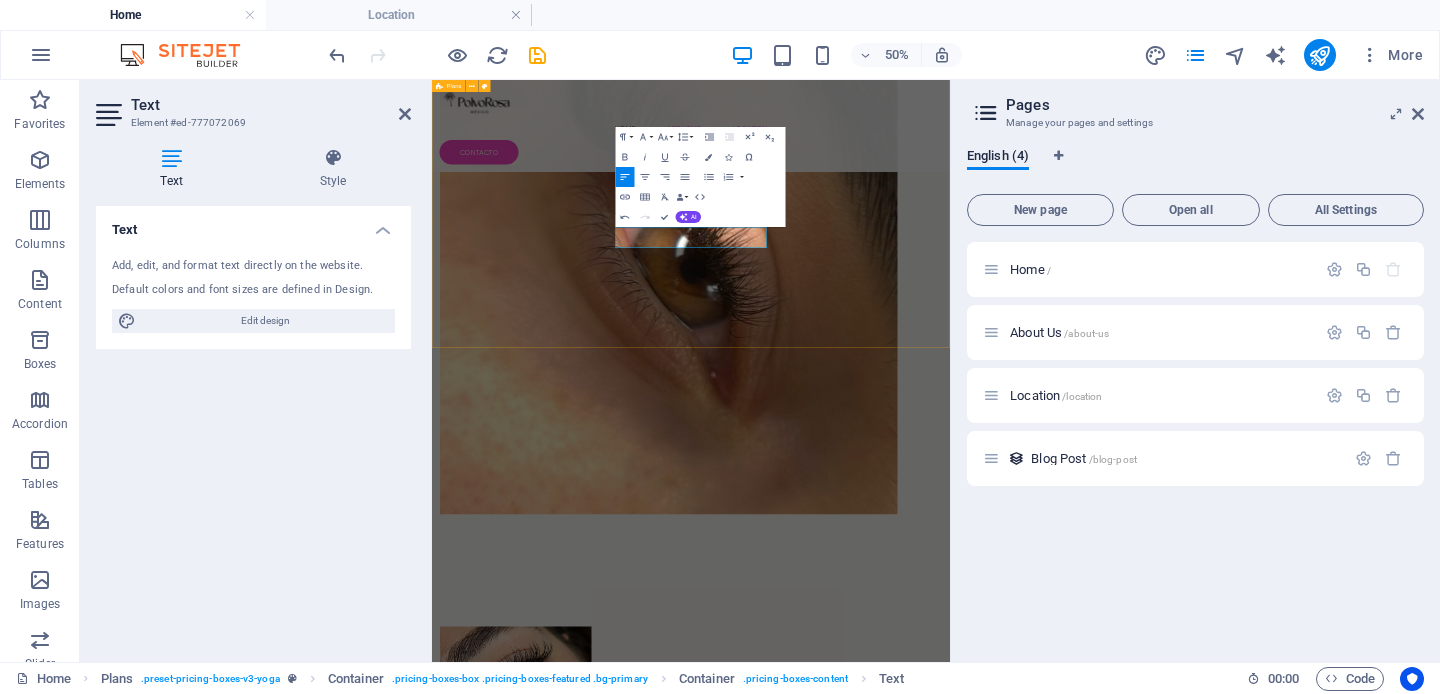 drag, startPoint x: 849, startPoint y: 407, endPoint x: 797, endPoint y: 379, distance: 59.05929 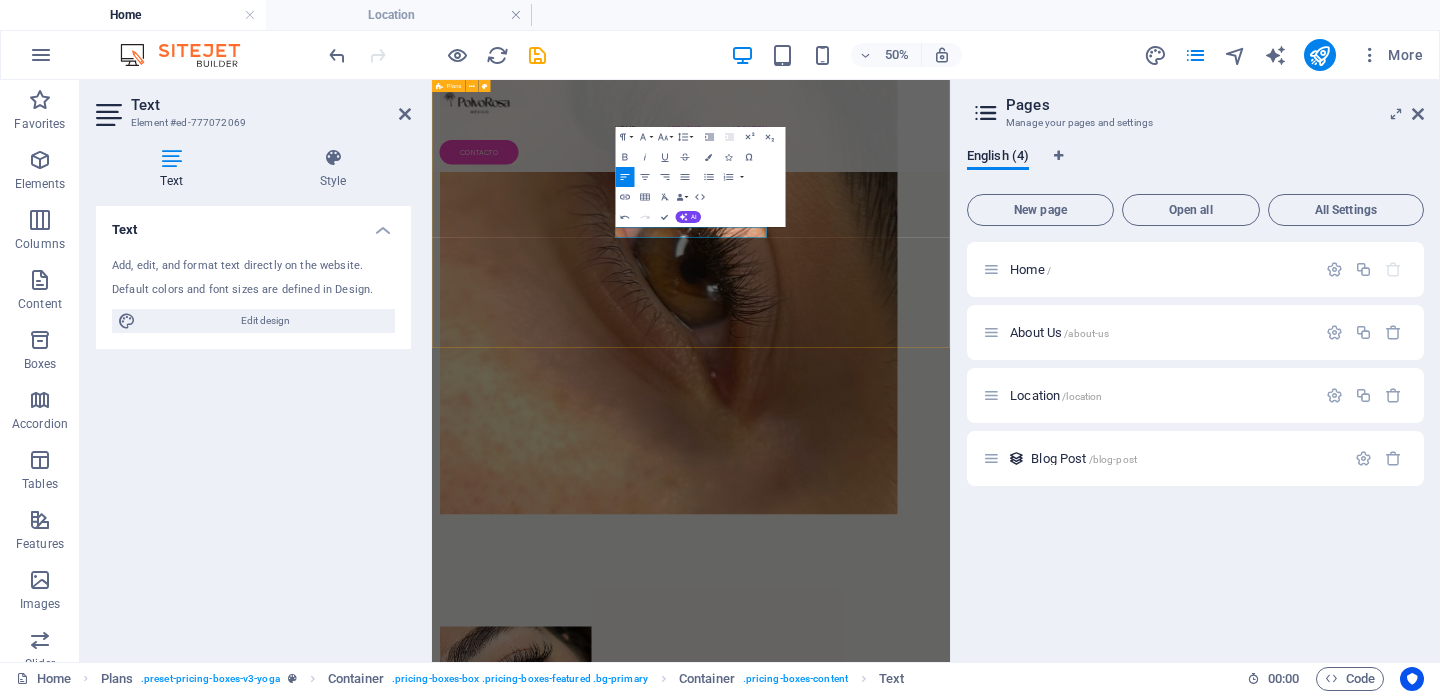 click on "CLÁSICAS 1x1 DESDE $690 UNA APLICACIÓN 2 HRS. TU APLICACIÓN Y KIT DE REGALO CUIDADO POSTERIOR PROMOCIÓN DEL MES PROMOCIÓN DEL MES LAMINADO DECEJAS+LASH LIFTING $480 1.20 HRS. AGENDA TU CITA AHORA VOLÚMEN Y EFECTOS DESDE $12OO A $1800 DEPENDIENDO EL EFECTO DESEADO 2.5 HRS. TU ALICACIÓN Y KIT DE REGALO CUIDADO POSTERIOR" at bounding box center [950, 4118] 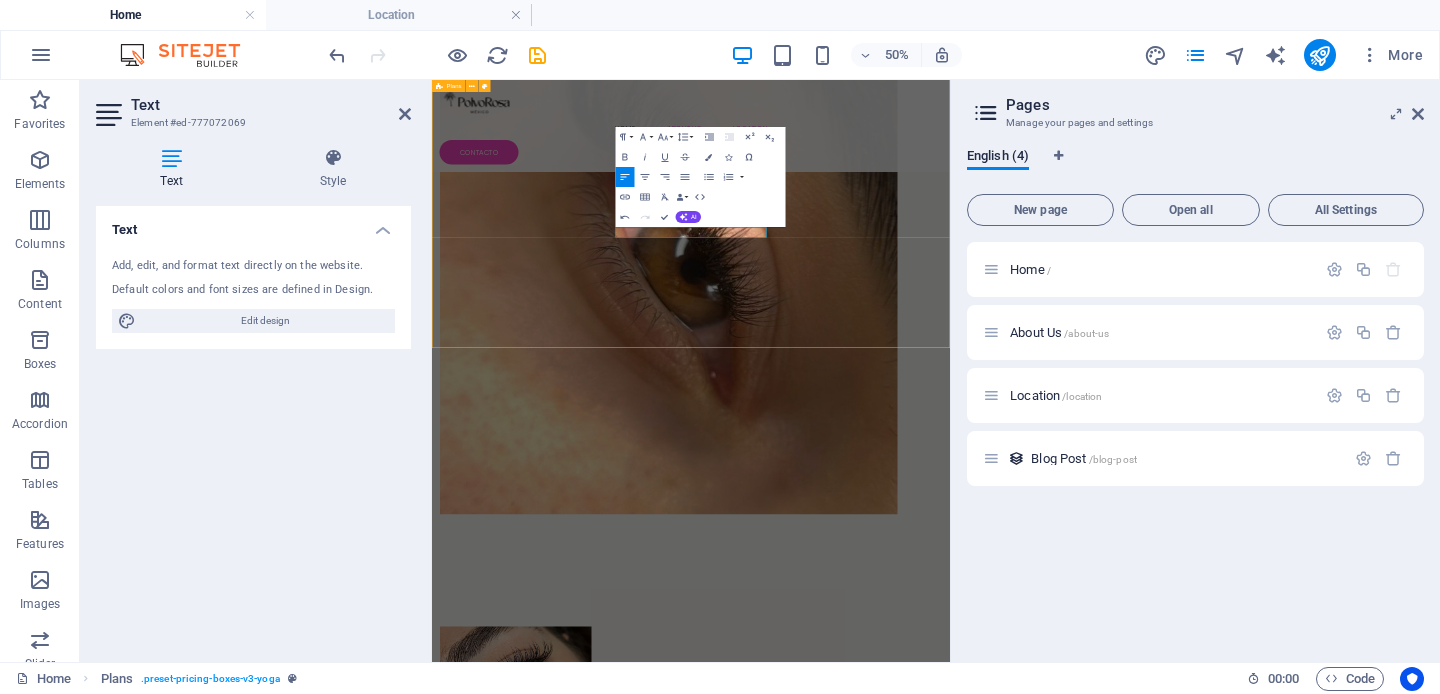 scroll, scrollTop: 3625, scrollLeft: 0, axis: vertical 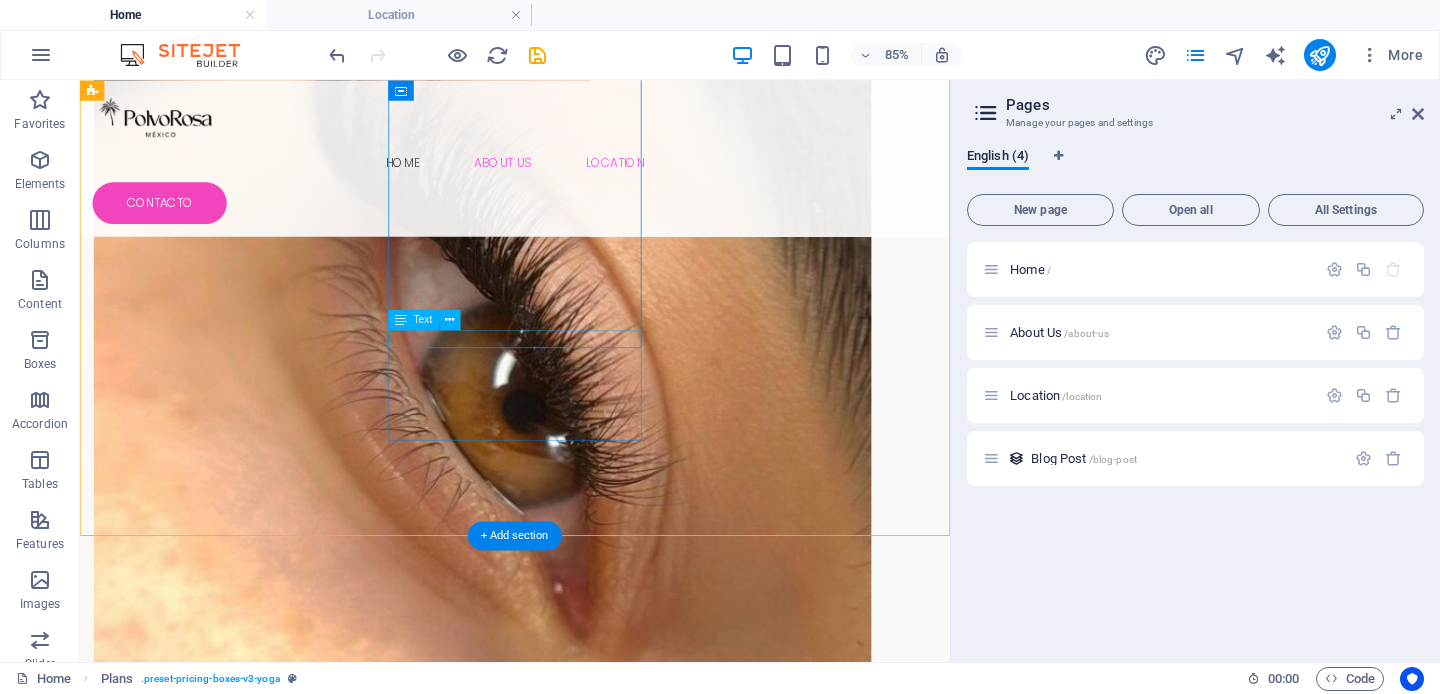 click on "AGENDA TU CITA AHORA" at bounding box center (592, 4192) 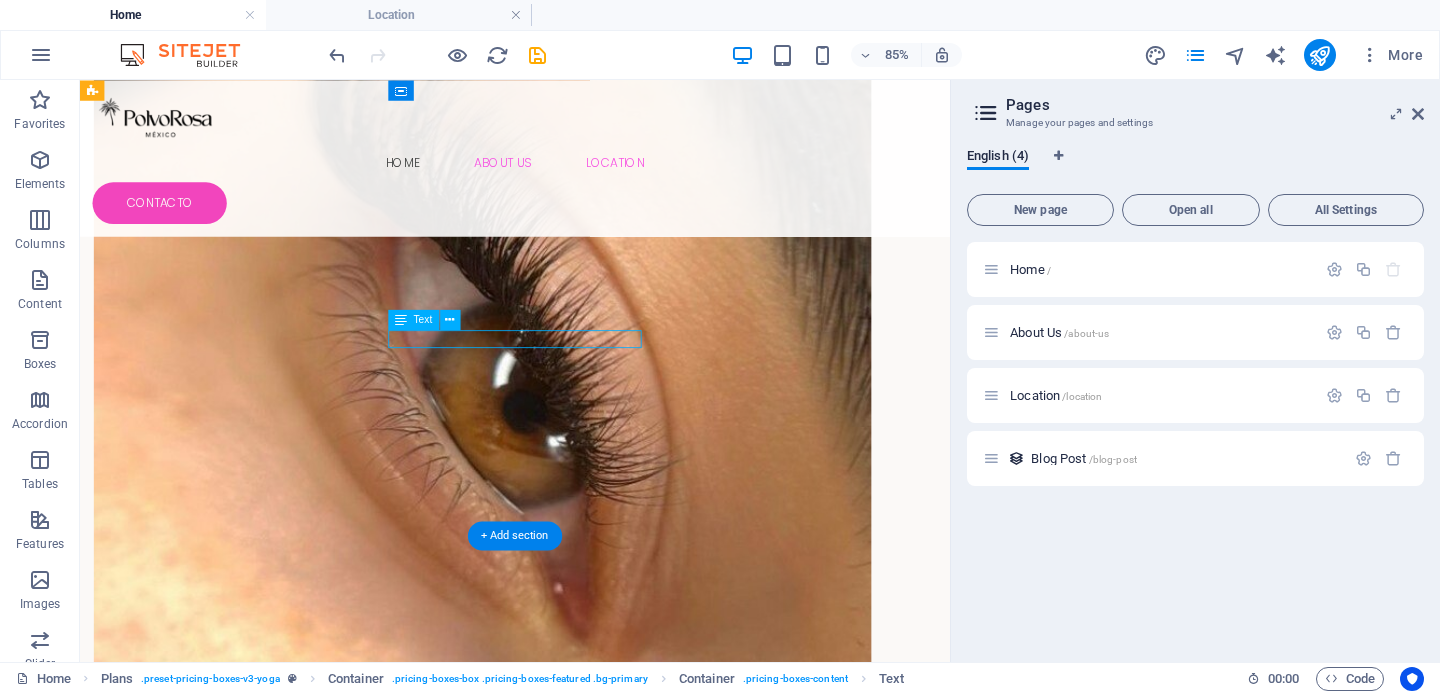 click on "AGENDA TU CITA AHORA" at bounding box center (592, 4192) 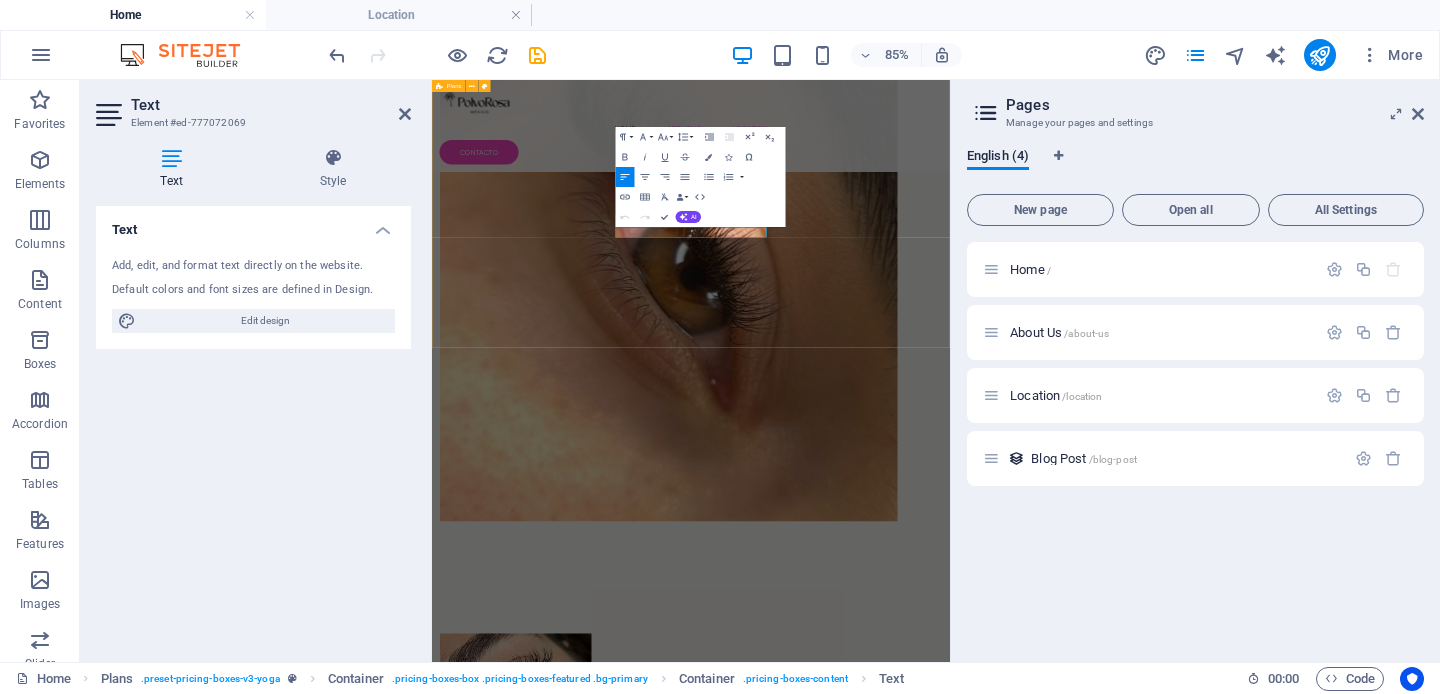 scroll, scrollTop: 3639, scrollLeft: 0, axis: vertical 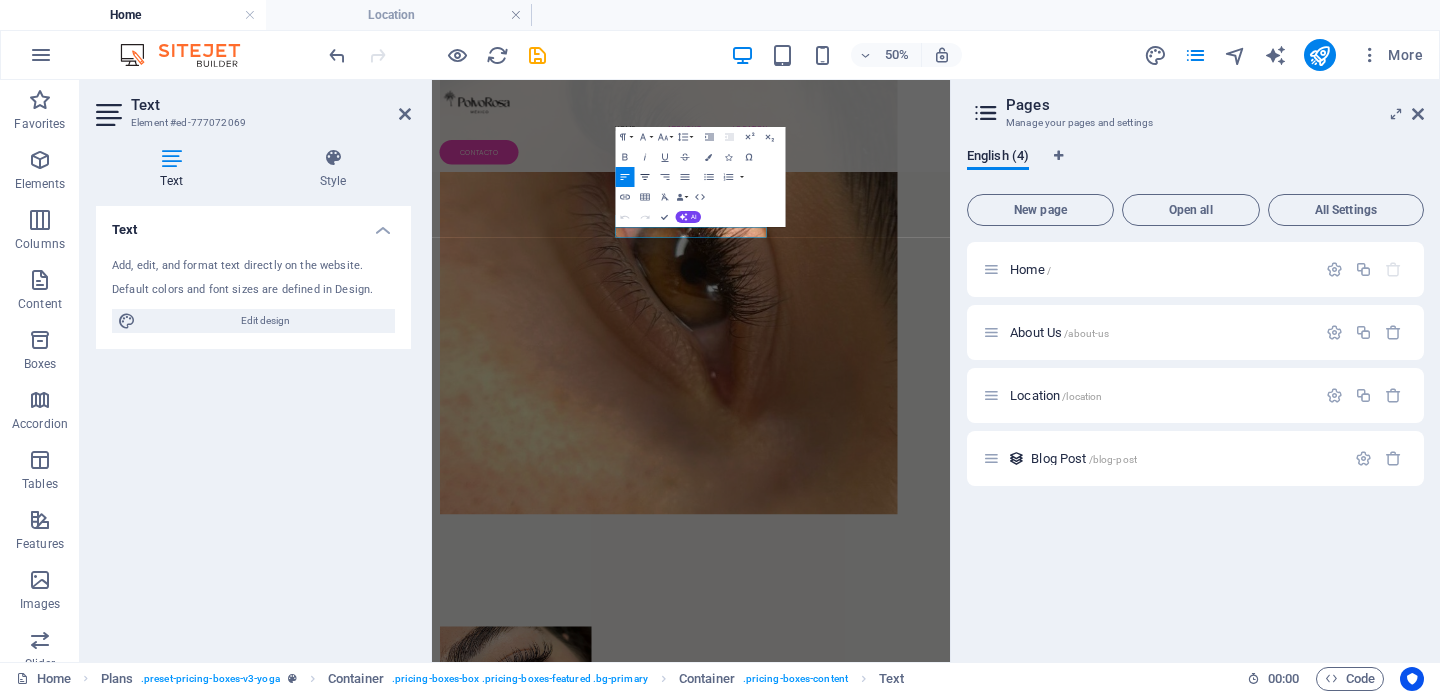 click 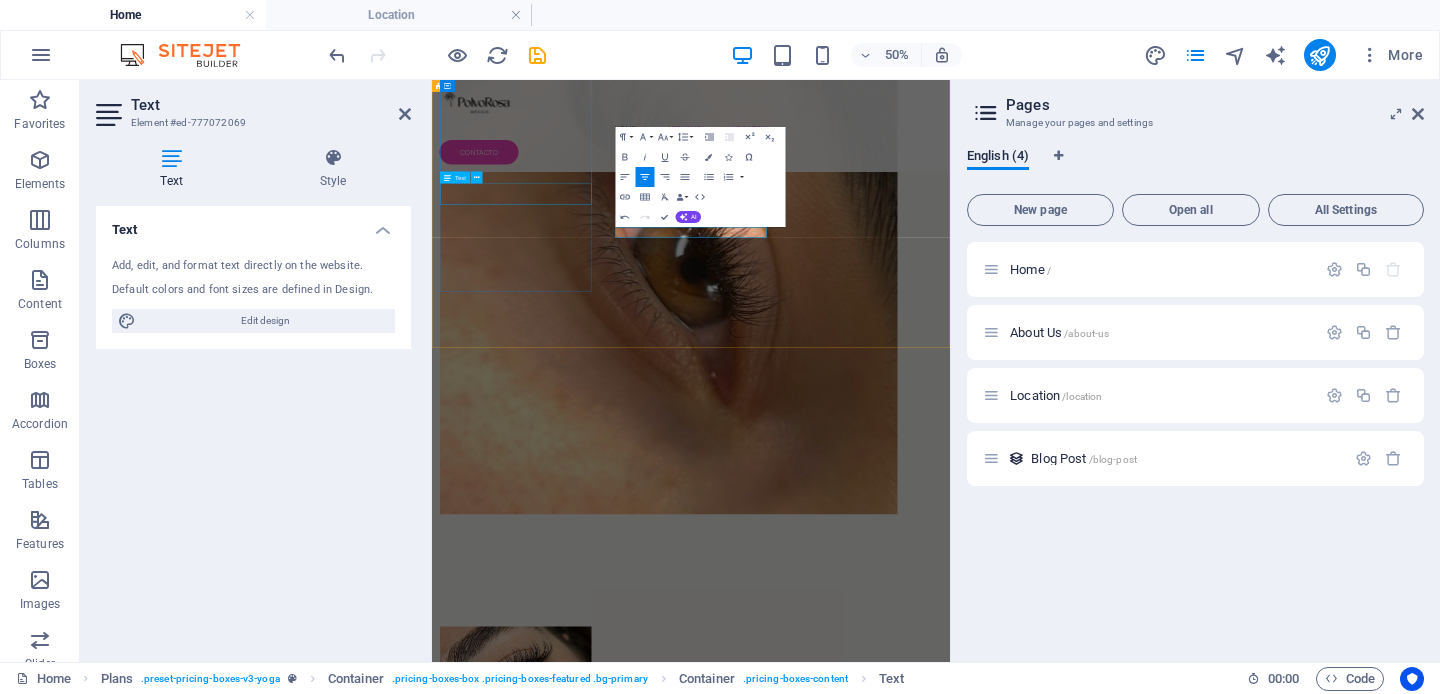 click on "TU APLICACIÓN Y  KIT DE REGALO CUIDADO POSTERIOR" at bounding box center [950, 3779] 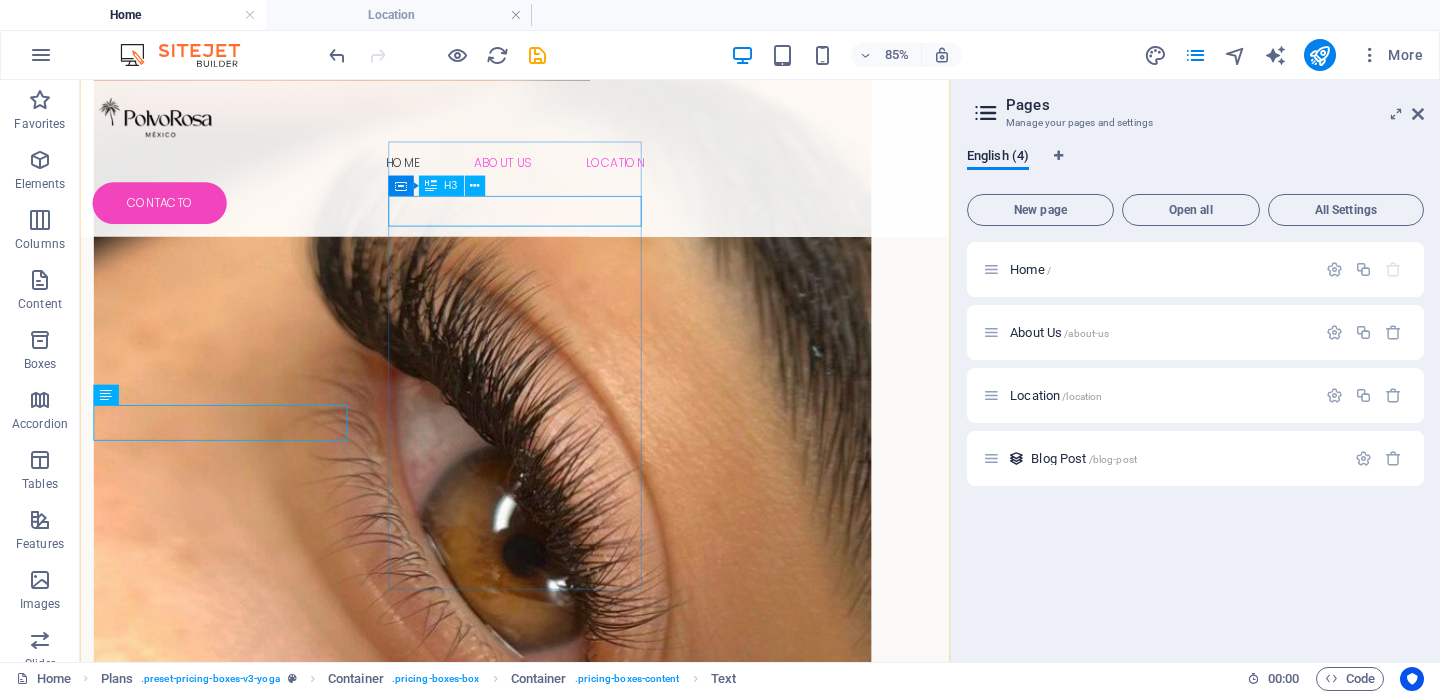 scroll, scrollTop: 3448, scrollLeft: 0, axis: vertical 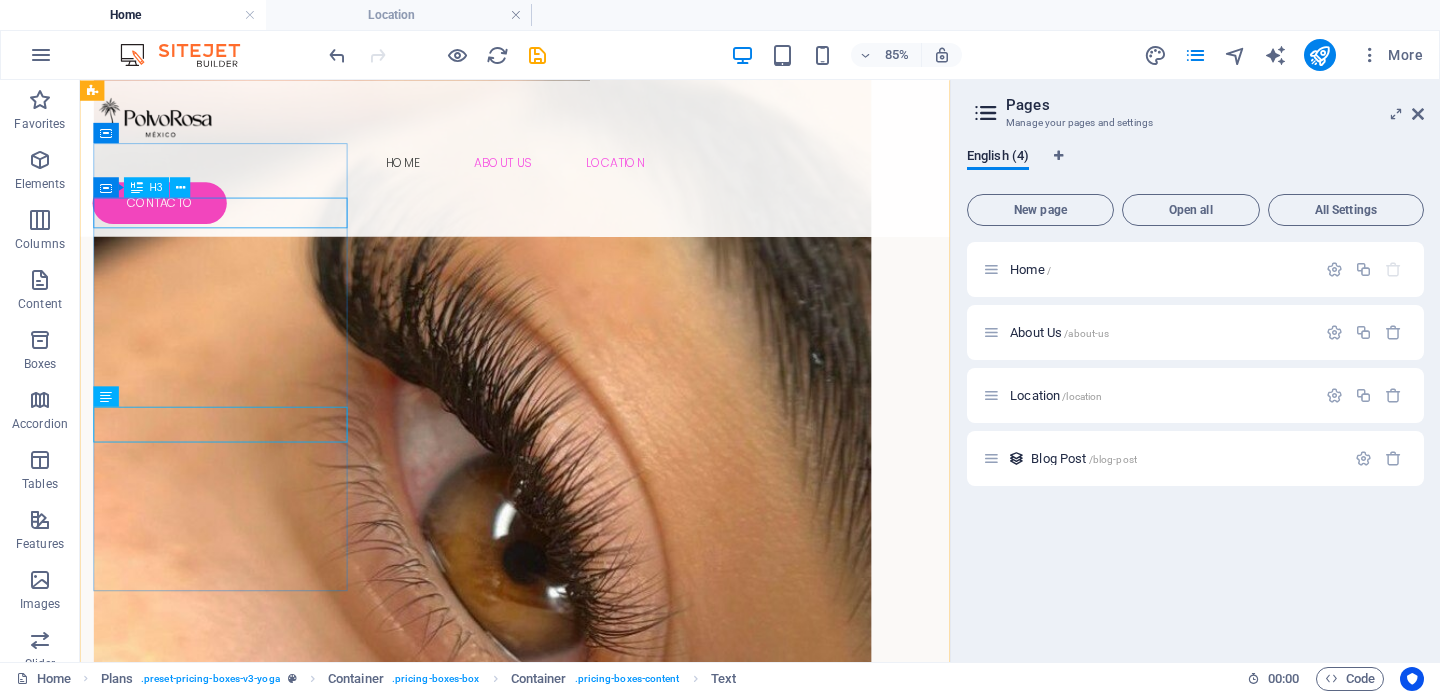 click on "CLÁSICAS 1x1 DESDE" at bounding box center [592, 3700] 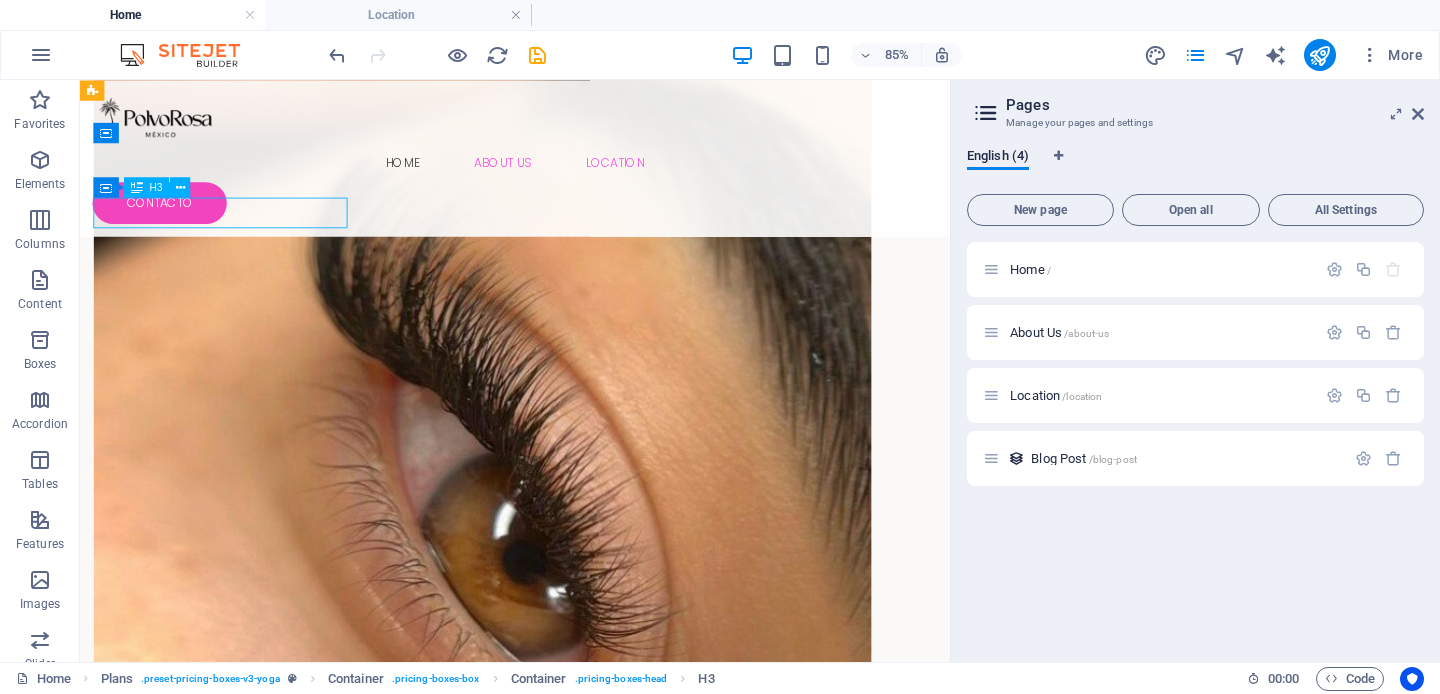click on "CLÁSICAS 1x1 DESDE" at bounding box center [592, 3700] 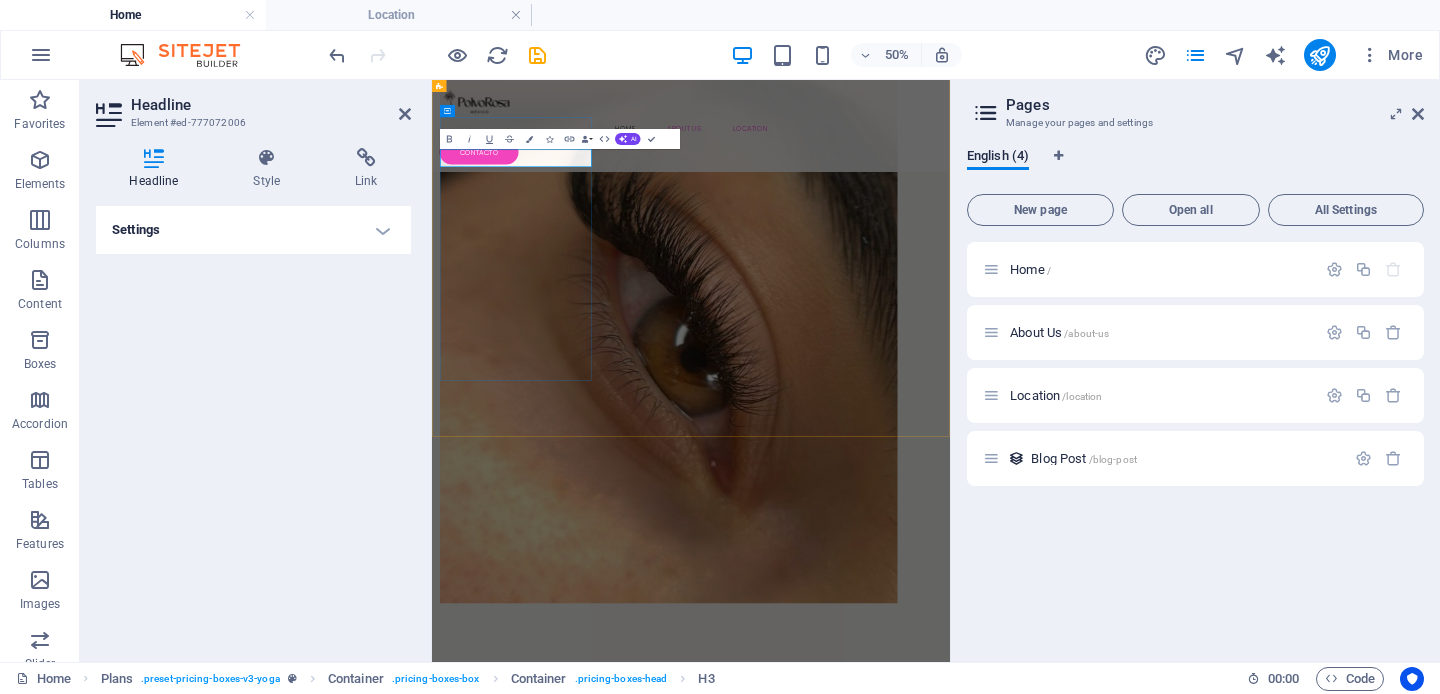 click on "CLÁSICAS 1x1 DESDE" at bounding box center (950, 3707) 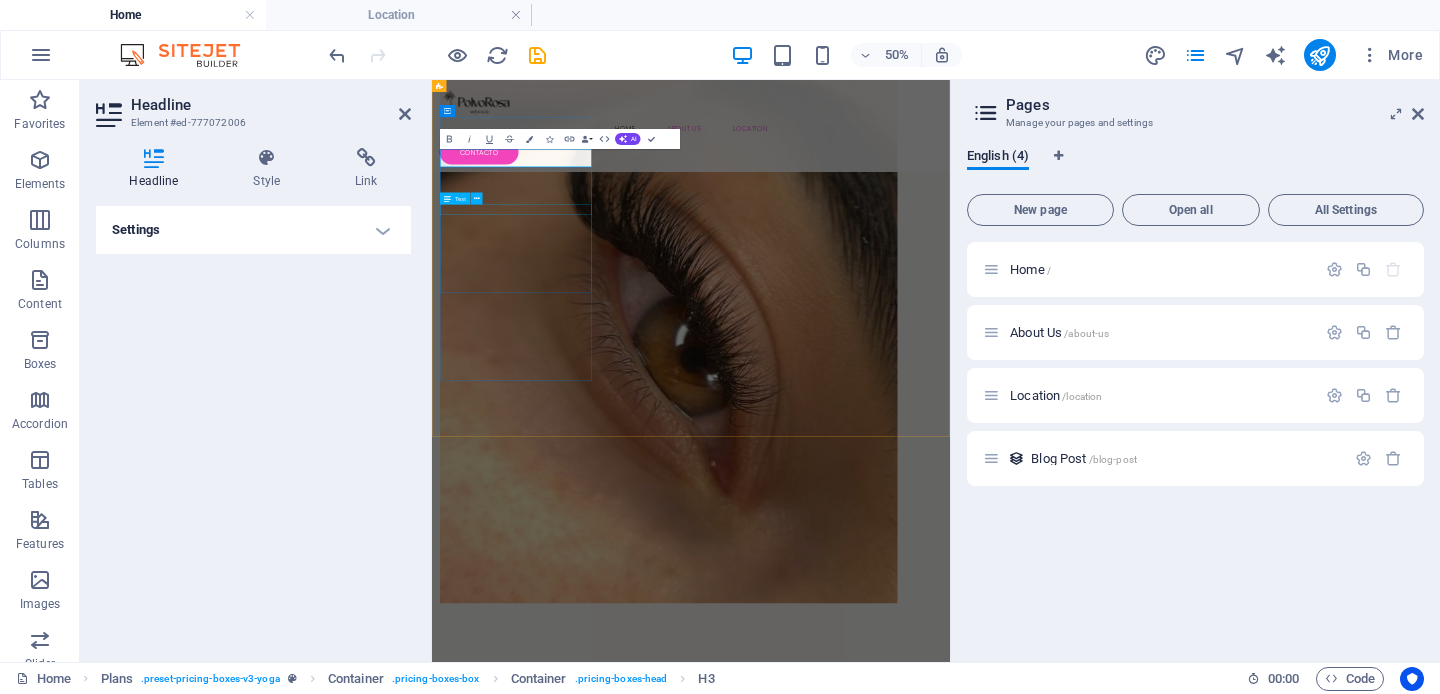 click on "UNA APLICACIÓN" at bounding box center [950, 3810] 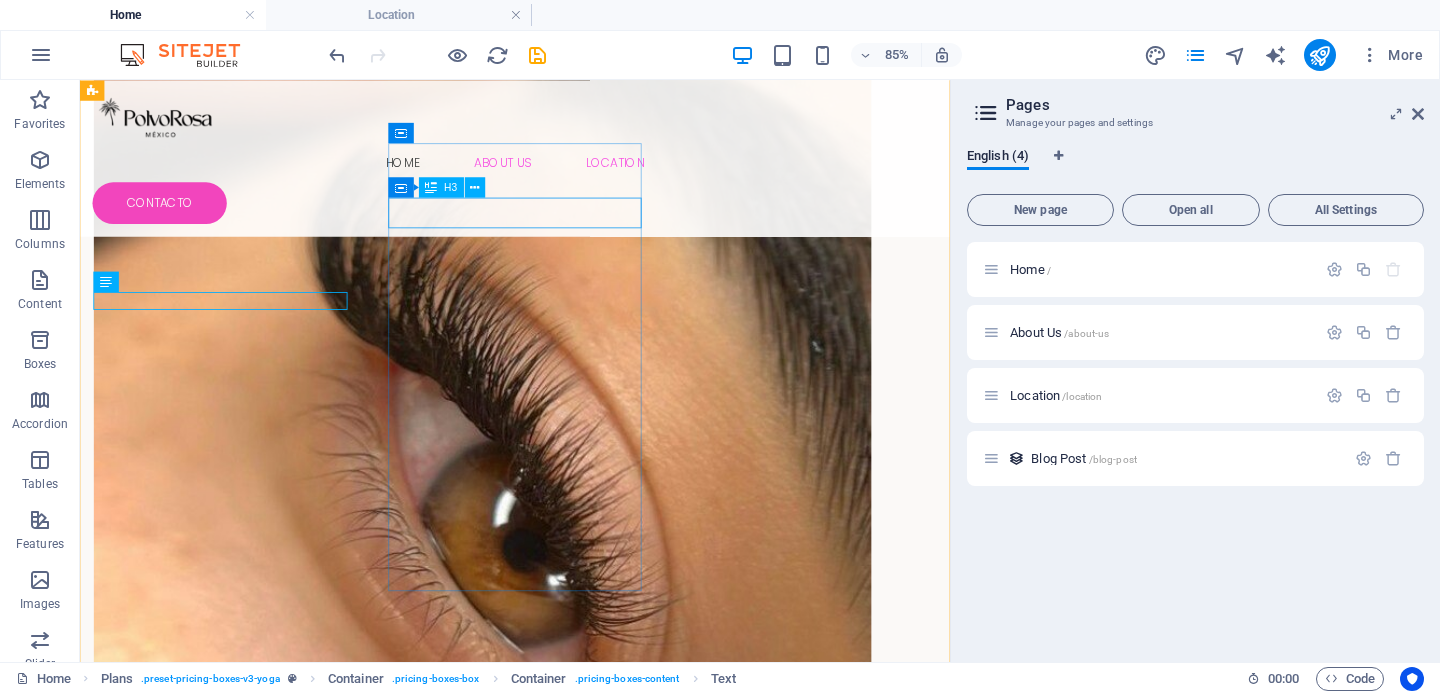 scroll, scrollTop: 3448, scrollLeft: 0, axis: vertical 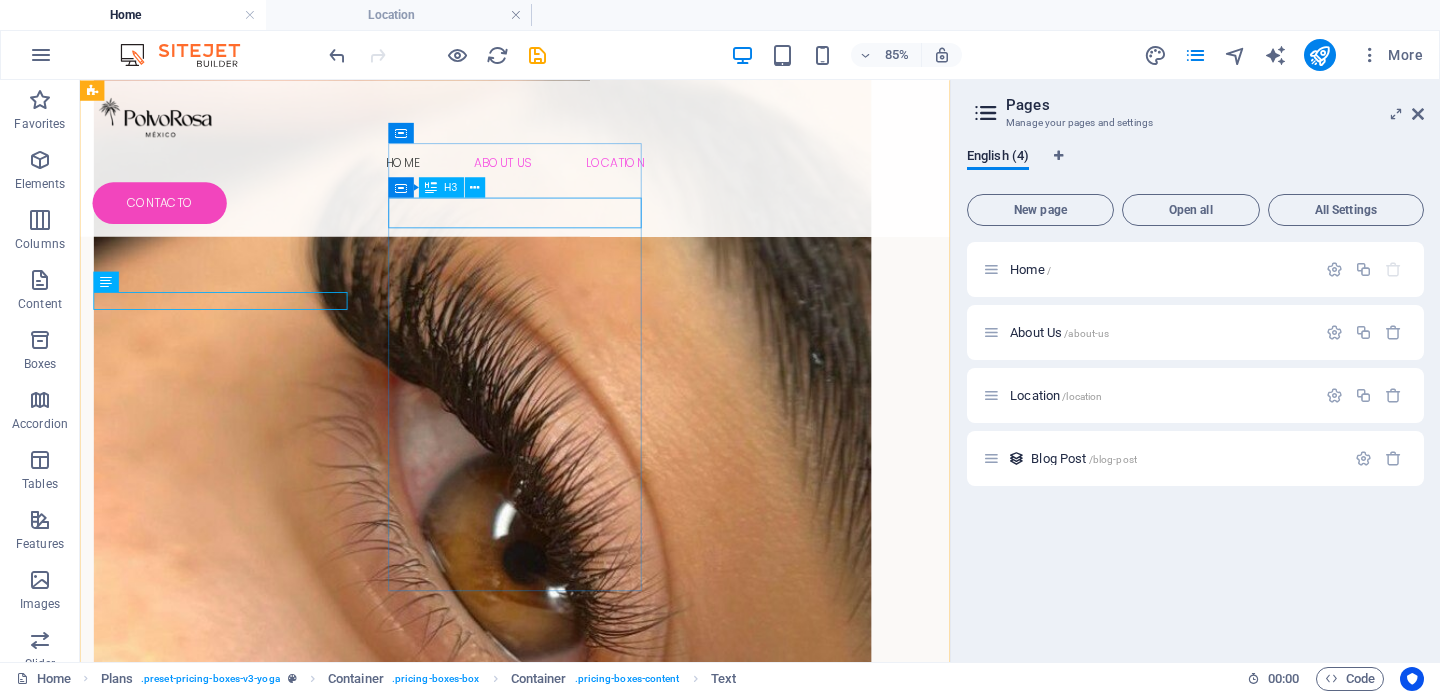 click on "PROMOCIÓN DEL MES" at bounding box center [592, 4080] 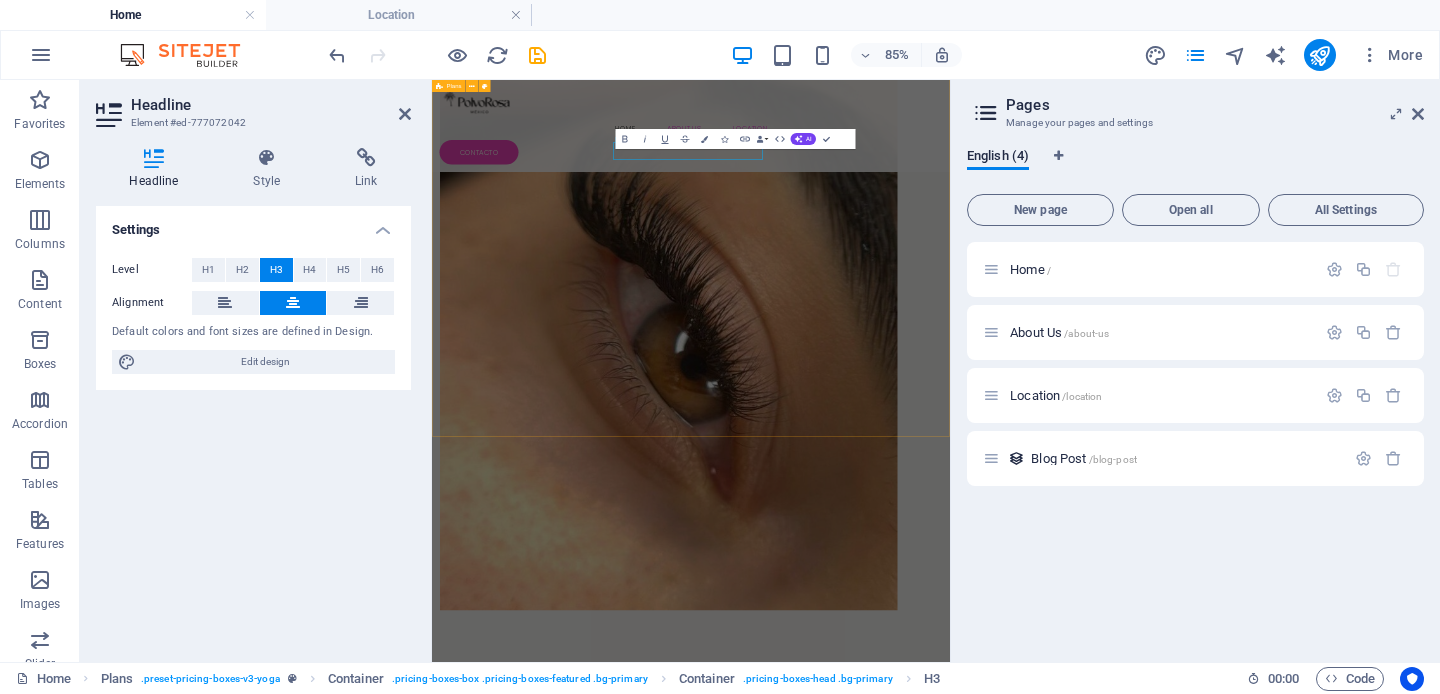 scroll, scrollTop: 3462, scrollLeft: 0, axis: vertical 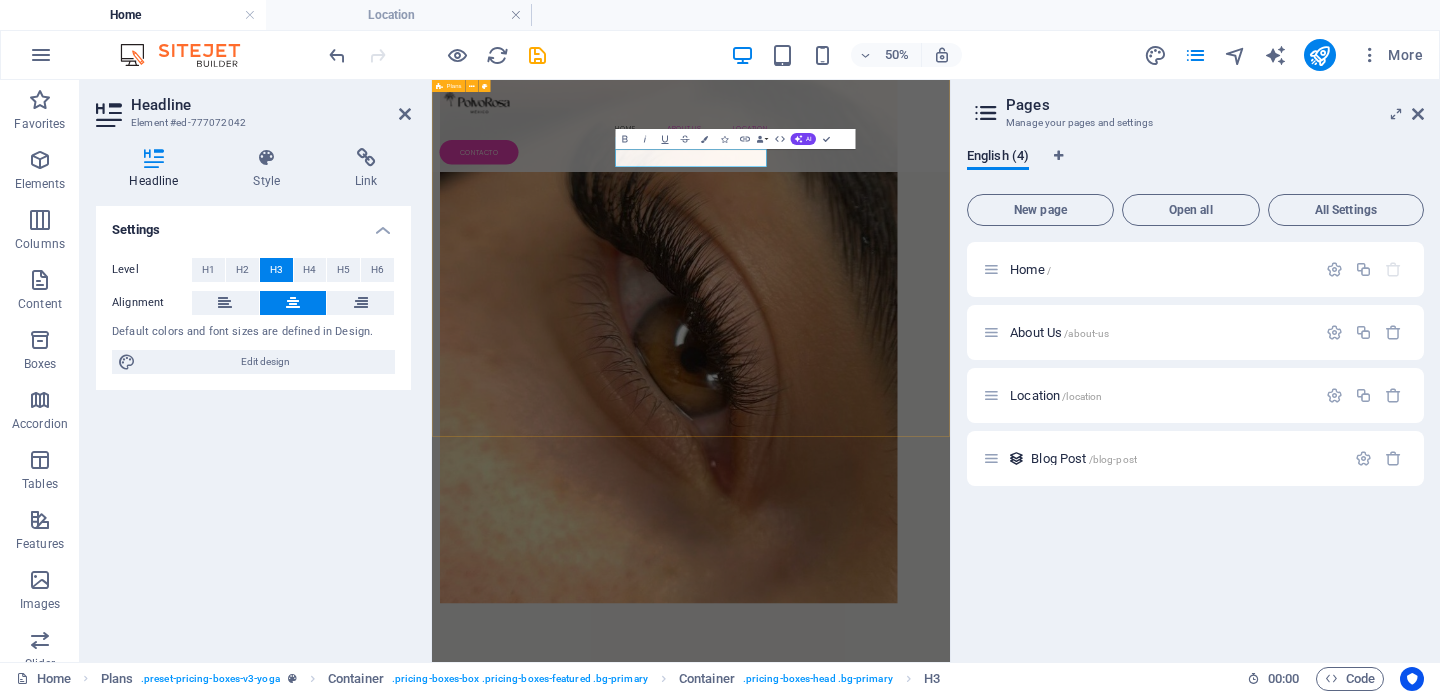 click on "CLÁSICAS 1x1 DESDE $690  UNA APLICACIÓN 2 HRS. TU APLICACIÓN Y  KIT DE REGALO CUIDADO POSTERIOR ​ PROMOCIÓN DEL MES LAMINADO DECEJAS+LASH LIFTING $480 1.20 HRS. AGENDA TU CITA AHORA VOLÚMEN Y EFECTOS  DESDE  $12OO A $1800 DEPENDIENDO EL EFECTO DESEADO 2.5 HRS. TU ALICACIÓN Y KIT DE REGALO CUIDADO POSTERIOR" at bounding box center [950, 4295] 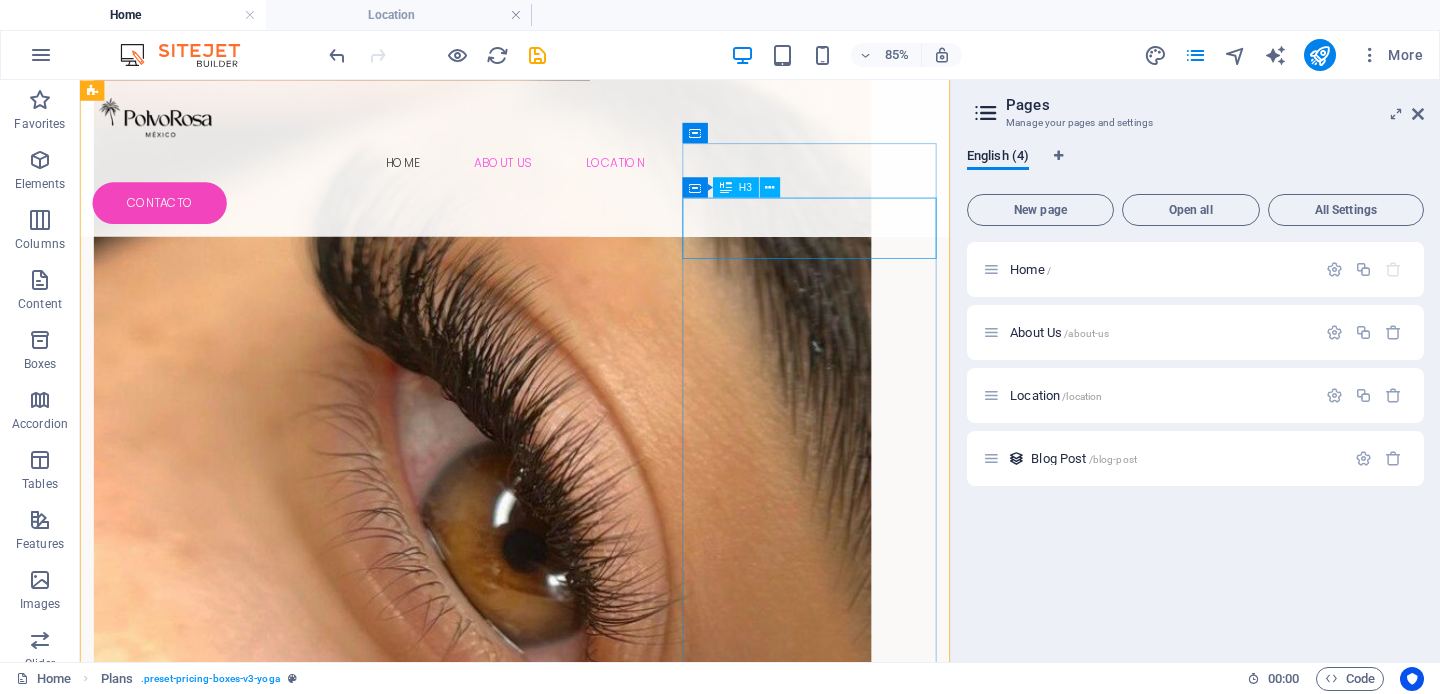 scroll, scrollTop: 3448, scrollLeft: 0, axis: vertical 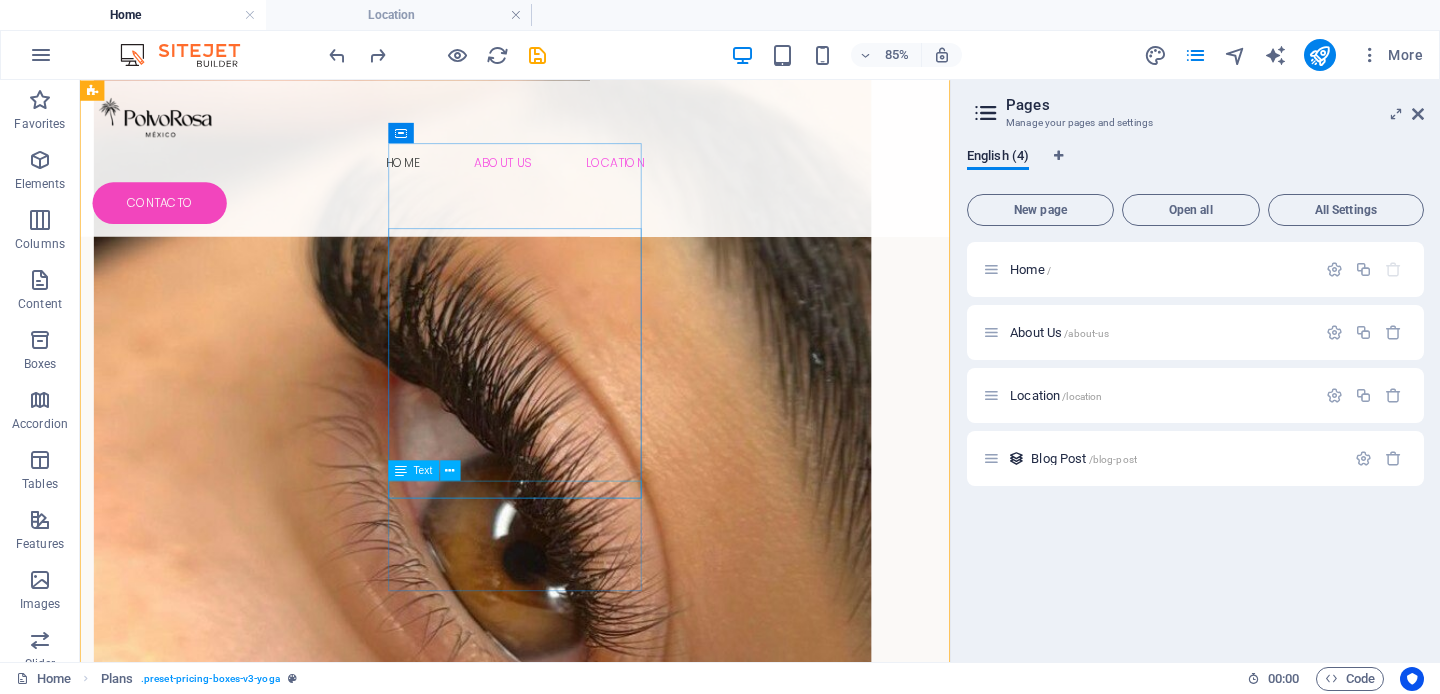 click on "AGENDA TU CITA AHORA" at bounding box center (592, 4369) 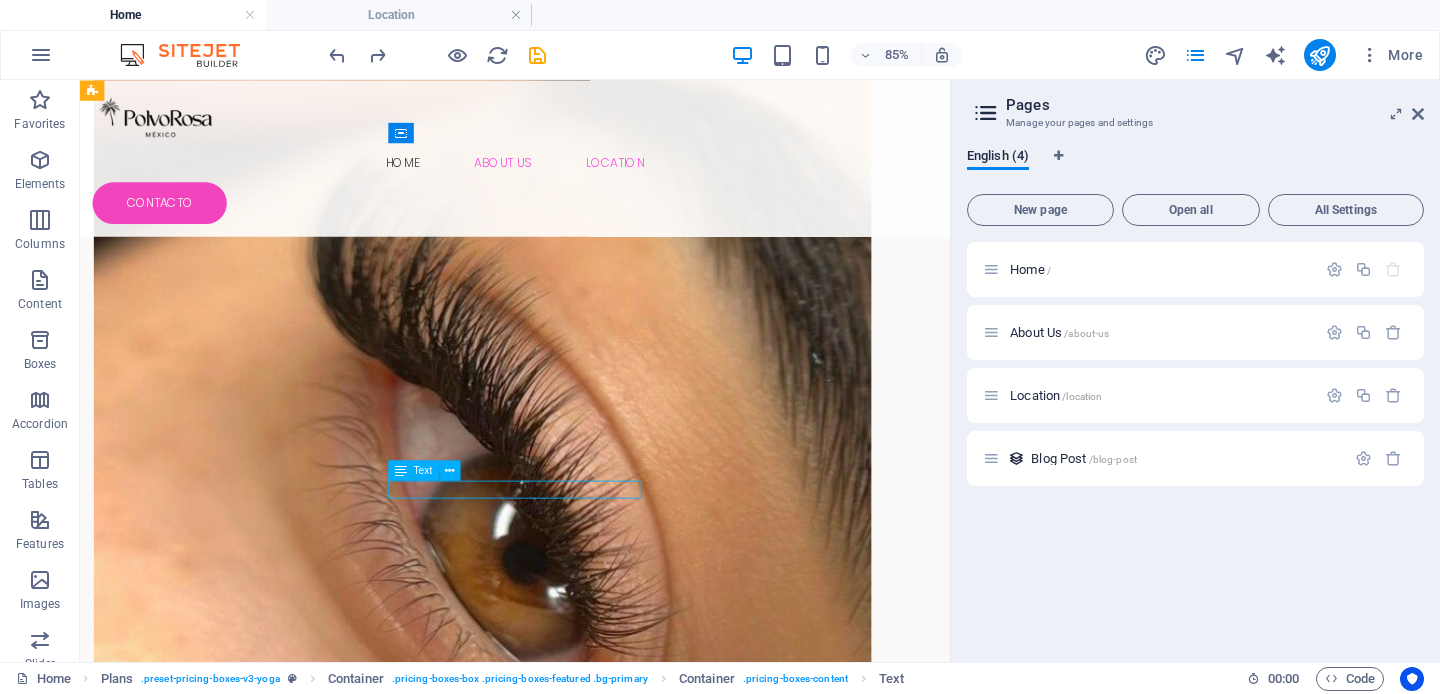click on "AGENDA TU CITA AHORA" at bounding box center [592, 4369] 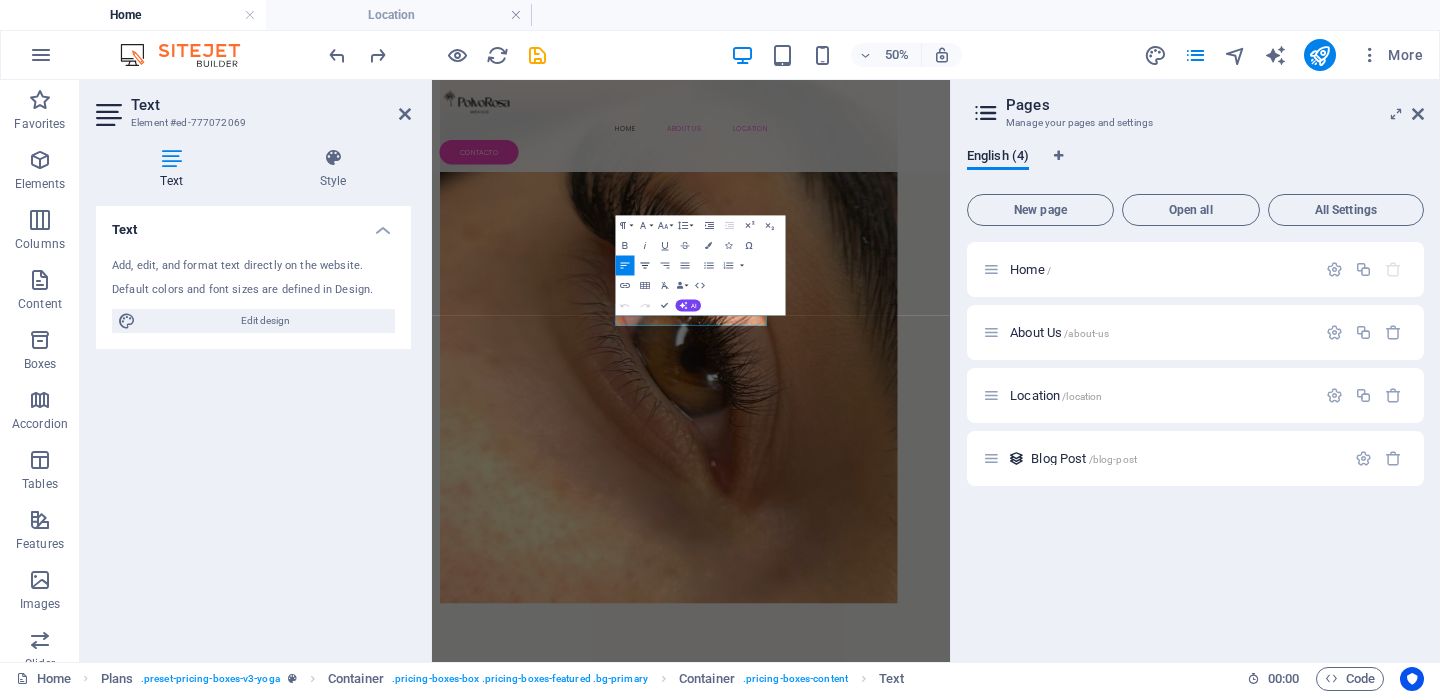 click 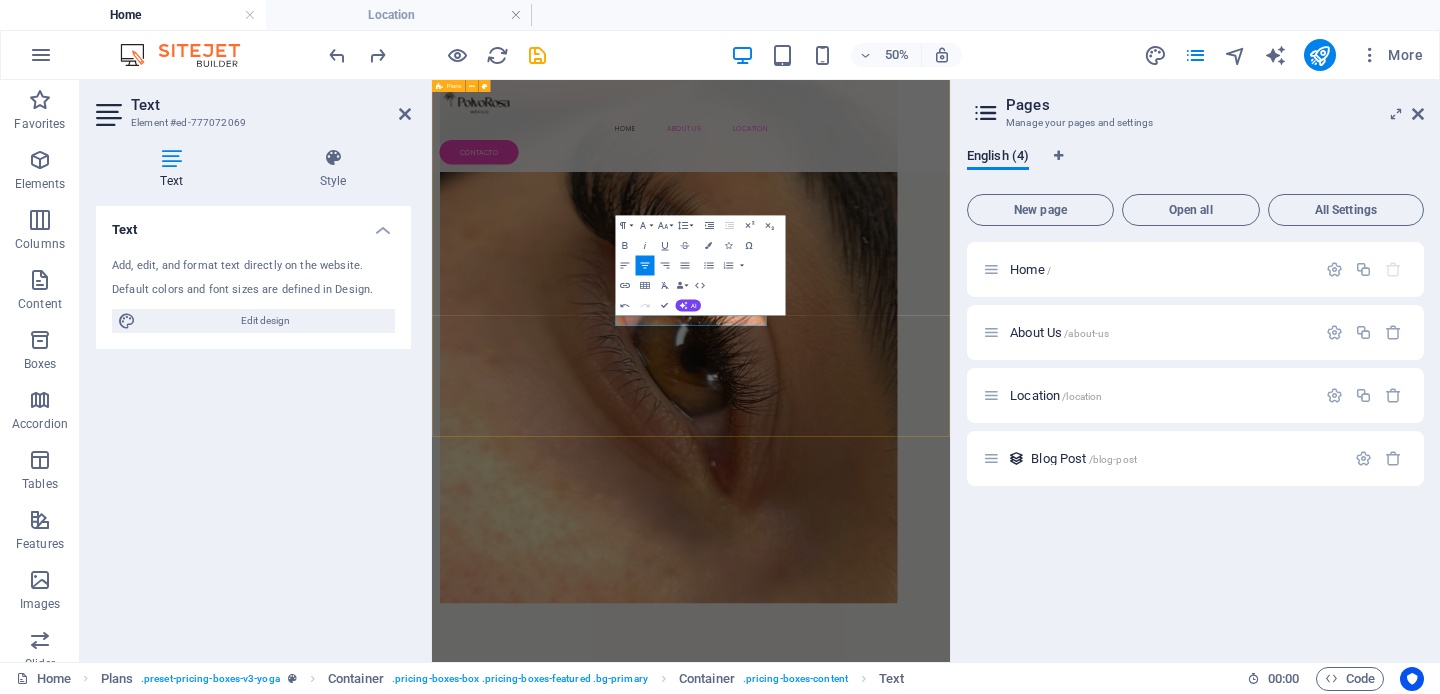 click on "CLÁSICAS 1x1 DESDE $690 UNA APLICACIÓN 2 HRS. TU APLICACIÓN Y KIT DE REGALO CUIDADO POSTERIOR PROMOCIÓN DEL MES PROMOCIÓN DEL MES LAMINADO DECEJAS+LASH LIFTING $480 1.20 HRS. AGENDA TU CITA AHORA VOLÚMEN Y EFECTOS DESDE $12OO A $1800 DEPENDIENDO EL EFECTO DESEADO 2.5 HRS. TU ALICACIÓN Y KIT DE REGALO CUIDADO POSTERIOR" at bounding box center (950, 4295) 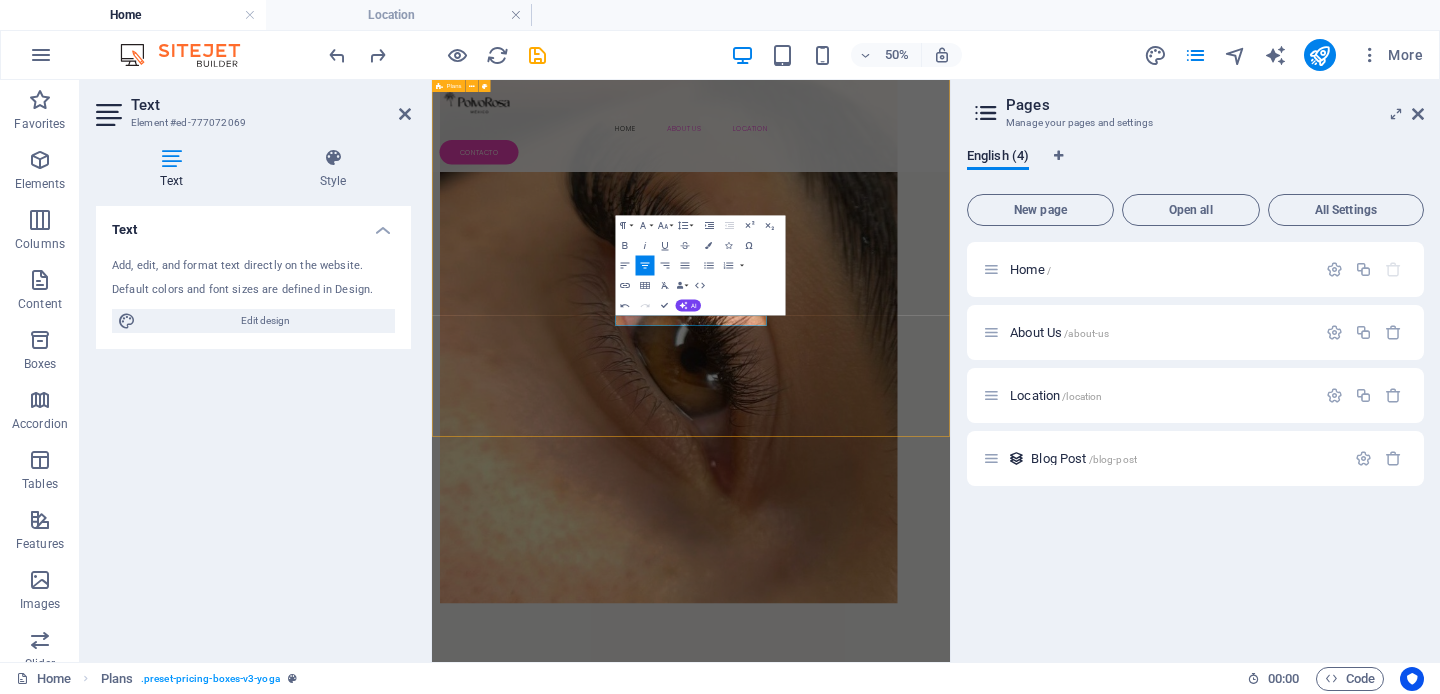 click on "CLÁSICAS 1x1 DESDE $690 UNA APLICACIÓN 2 HRS. TU APLICACIÓN Y KIT DE REGALO CUIDADO POSTERIOR PROMOCIÓN DEL MES PROMOCIÓN DEL MES LAMINADO DECEJAS+LASH LIFTING $480 1.20 HRS. AGENDA TU CITA AHORA VOLÚMEN Y EFECTOS DESDE $12OO A $1800 DEPENDIENDO EL EFECTO DESEADO 2.5 HRS. TU ALICACIÓN Y KIT DE REGALO CUIDADO POSTERIOR" at bounding box center [950, 4295] 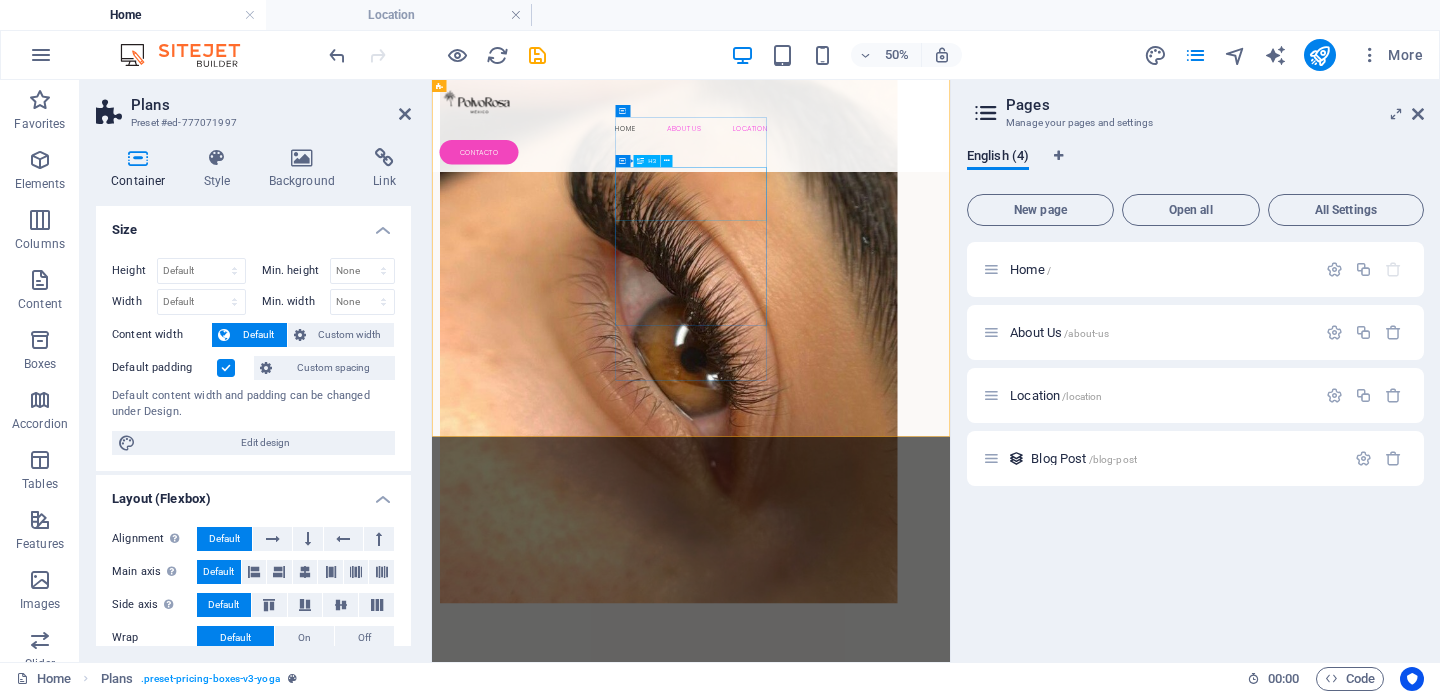 click on "PROMOCIÓN DEL MES LAMINADO DECEJAS+LASH LIFTING" at bounding box center [950, 4141] 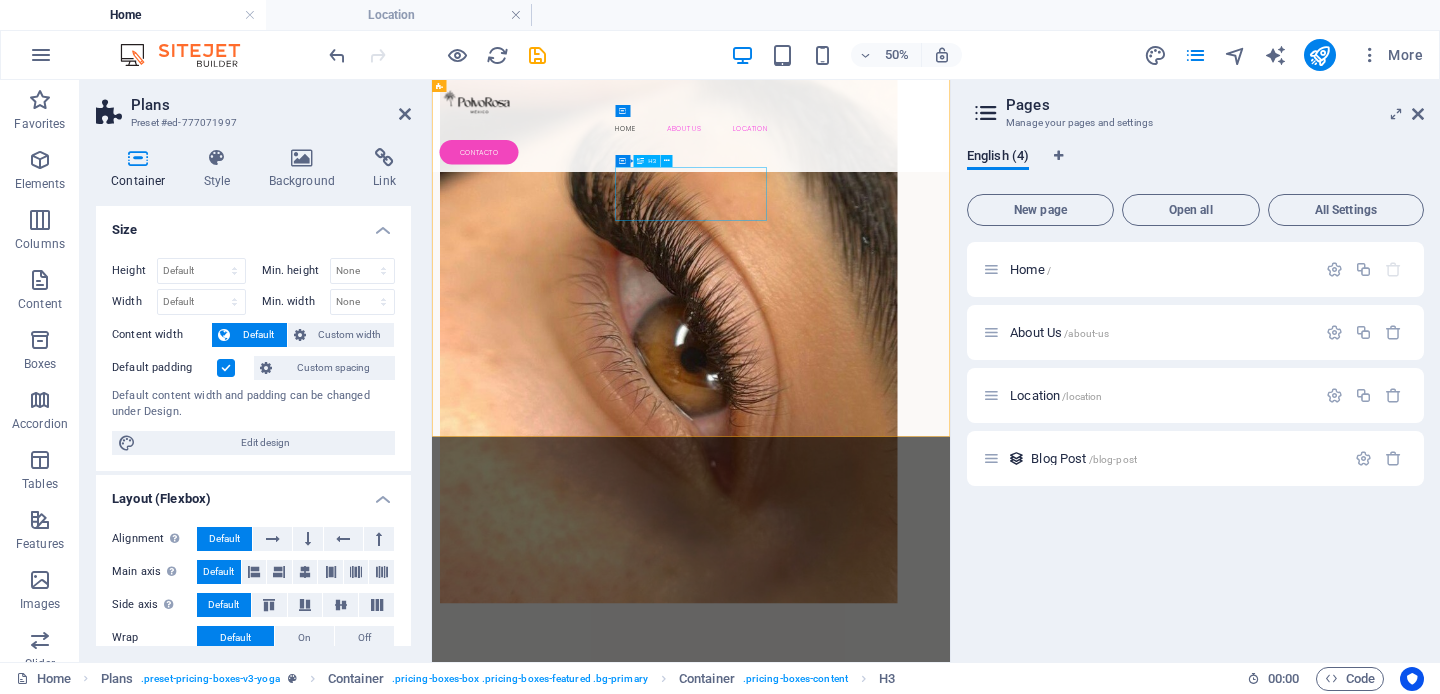 click on "PROMOCIÓN DEL MES LAMINADO DECEJAS+LASH LIFTING" at bounding box center (950, 4141) 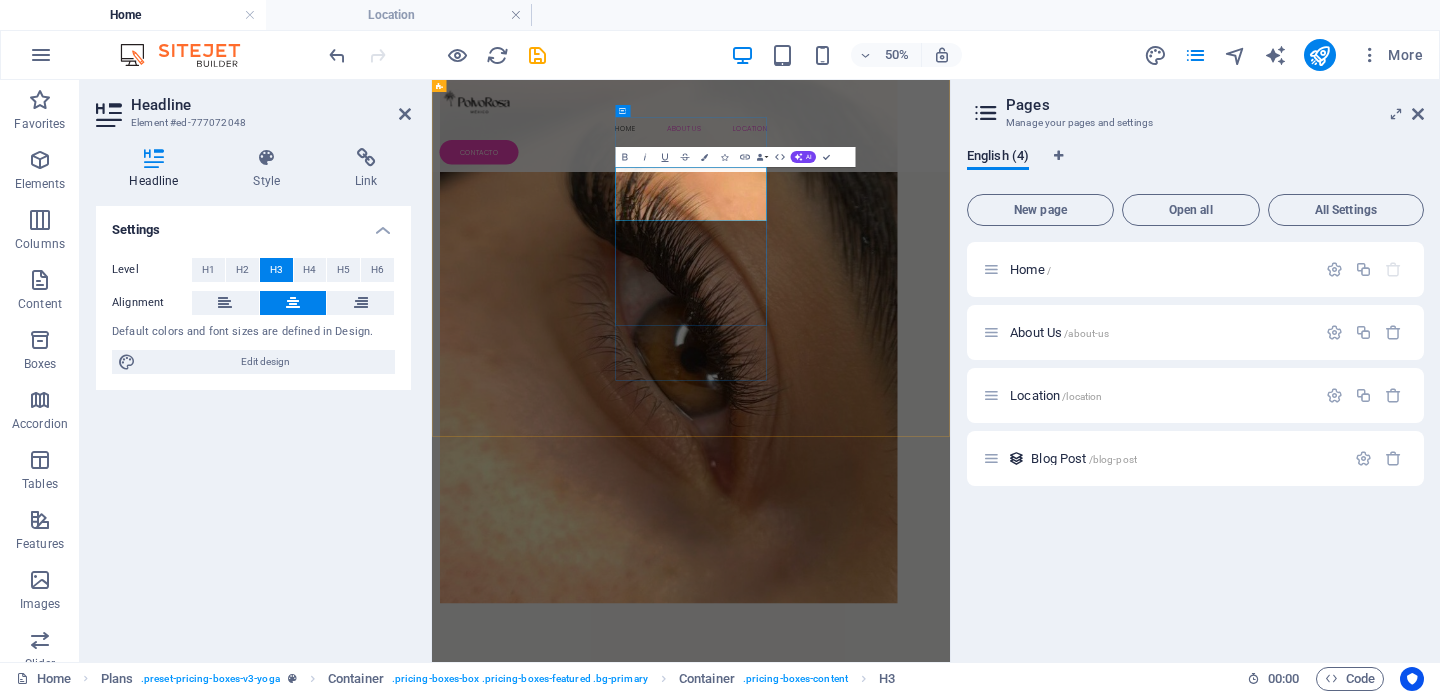 click on "PROMOCIÓN DEL MES LAMINADO DECEJAS+LASH LIFTING" at bounding box center (950, 4140) 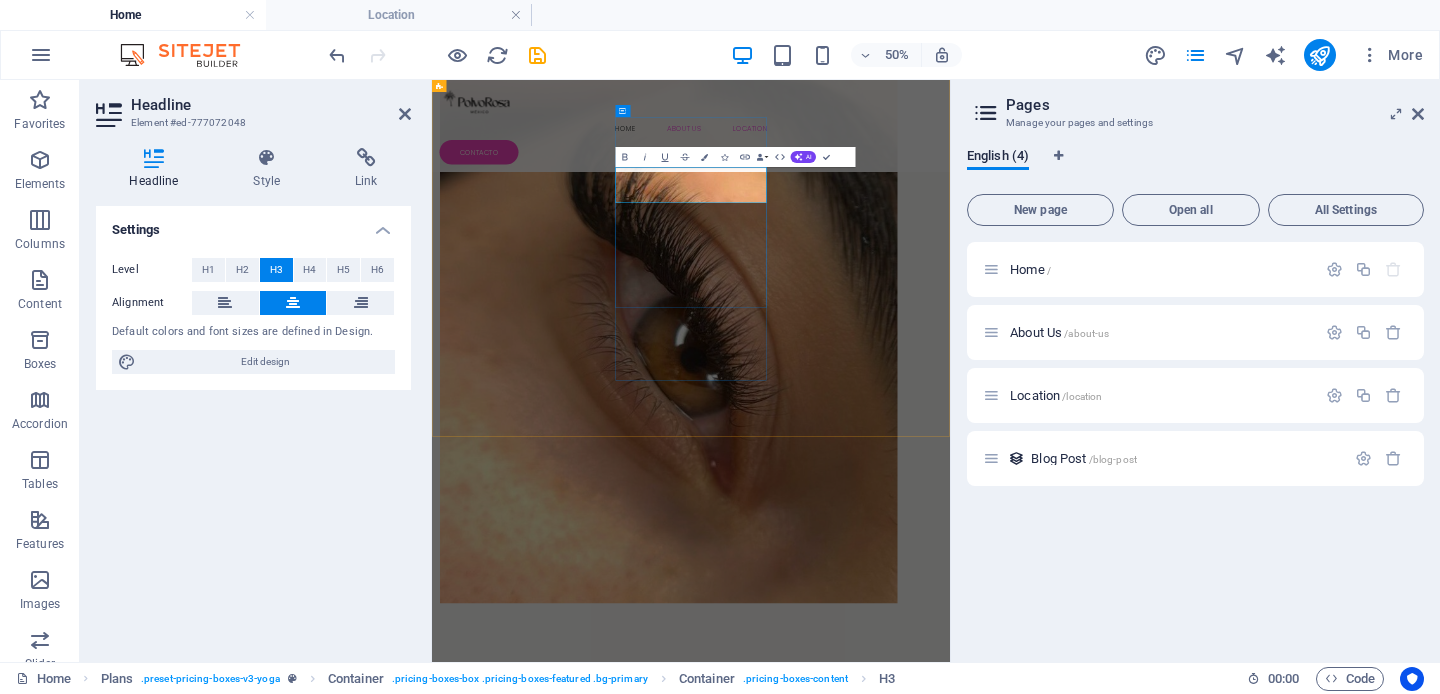 drag, startPoint x: 869, startPoint y: 270, endPoint x: 1113, endPoint y: 312, distance: 247.58836 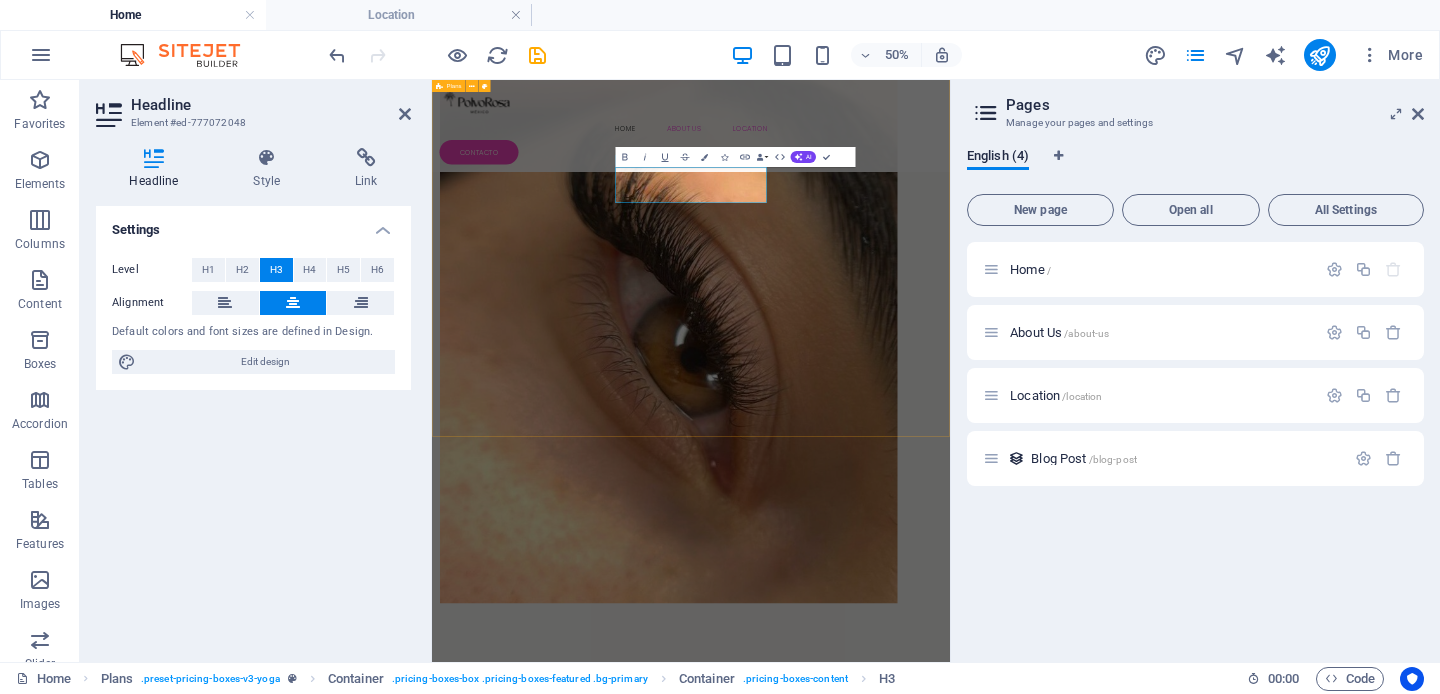 click on "CLÁSICAS 1x1 DESDE $690  UNA APLICACIÓN 2 HRS. TU APLICACIÓN Y  KIT DE REGALO CUIDADO POSTERIOR PROMOCIÓN DEL MES LAMINADO DECEJAS+LASH LIFTING $480 1.20 HRS. AGENDA TU CITA AHORA VOLÚMEN Y EFECTOS  DESDE  $12OO A $1800 DEPENDIENDO EL EFECTO DESEADO 2.5 HRS. TU ALICACIÓN Y KIT DE REGALO CUIDADO POSTERIOR" at bounding box center (950, 4277) 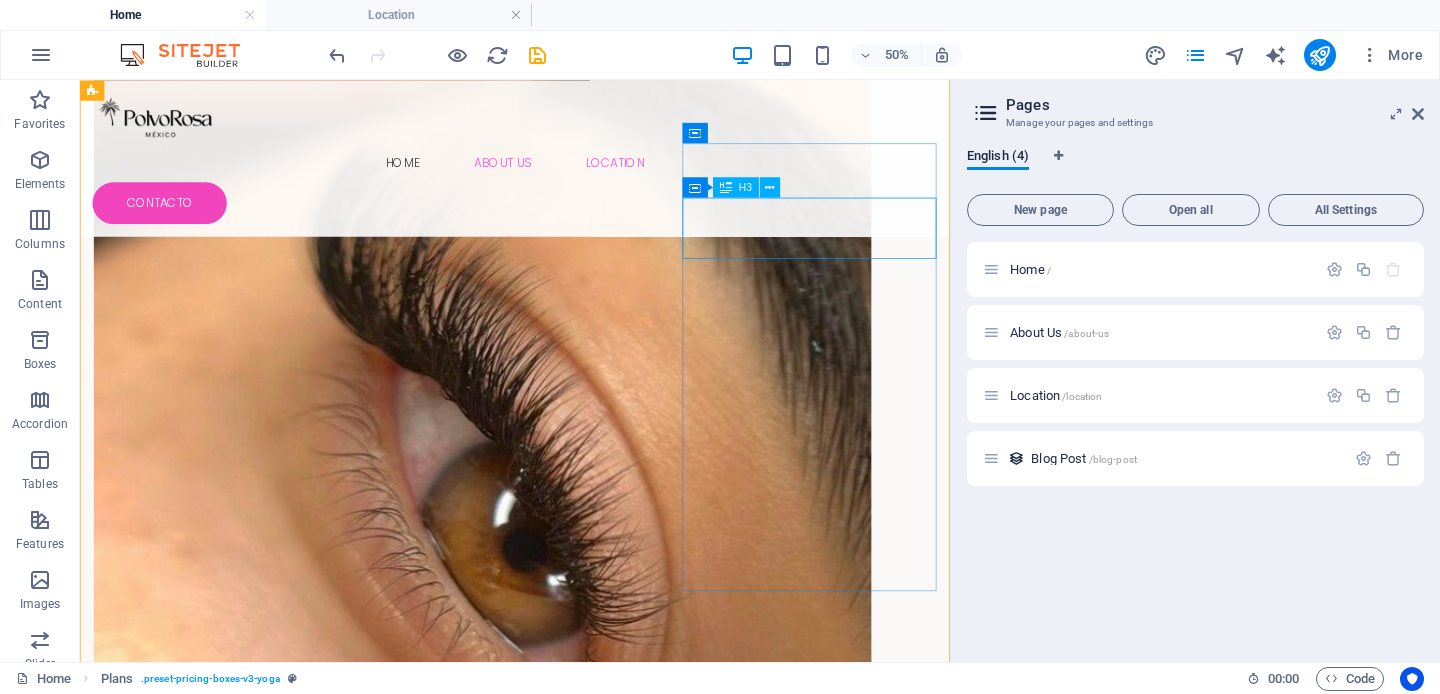 scroll, scrollTop: 3448, scrollLeft: 0, axis: vertical 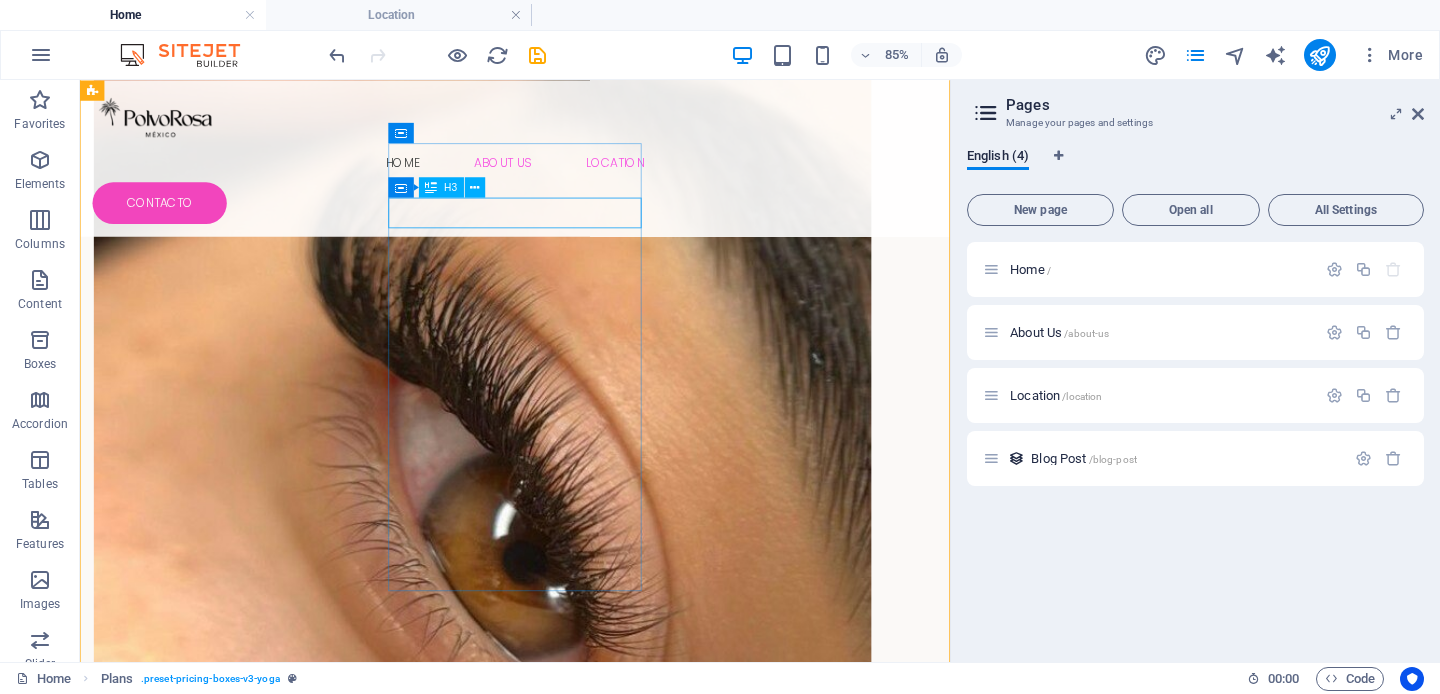 click on "PROMOCIÓN DEL MES" at bounding box center (592, 4080) 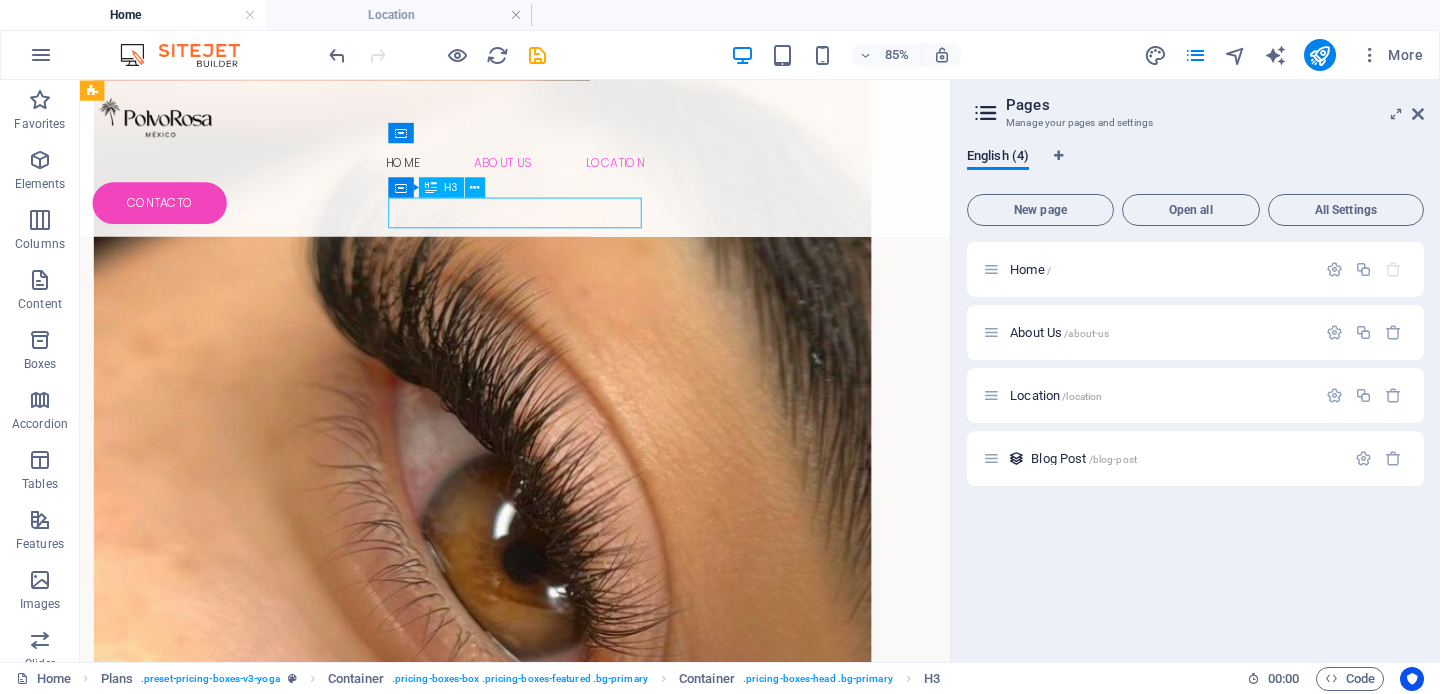 click on "PROMOCIÓN DEL MES" at bounding box center (592, 4080) 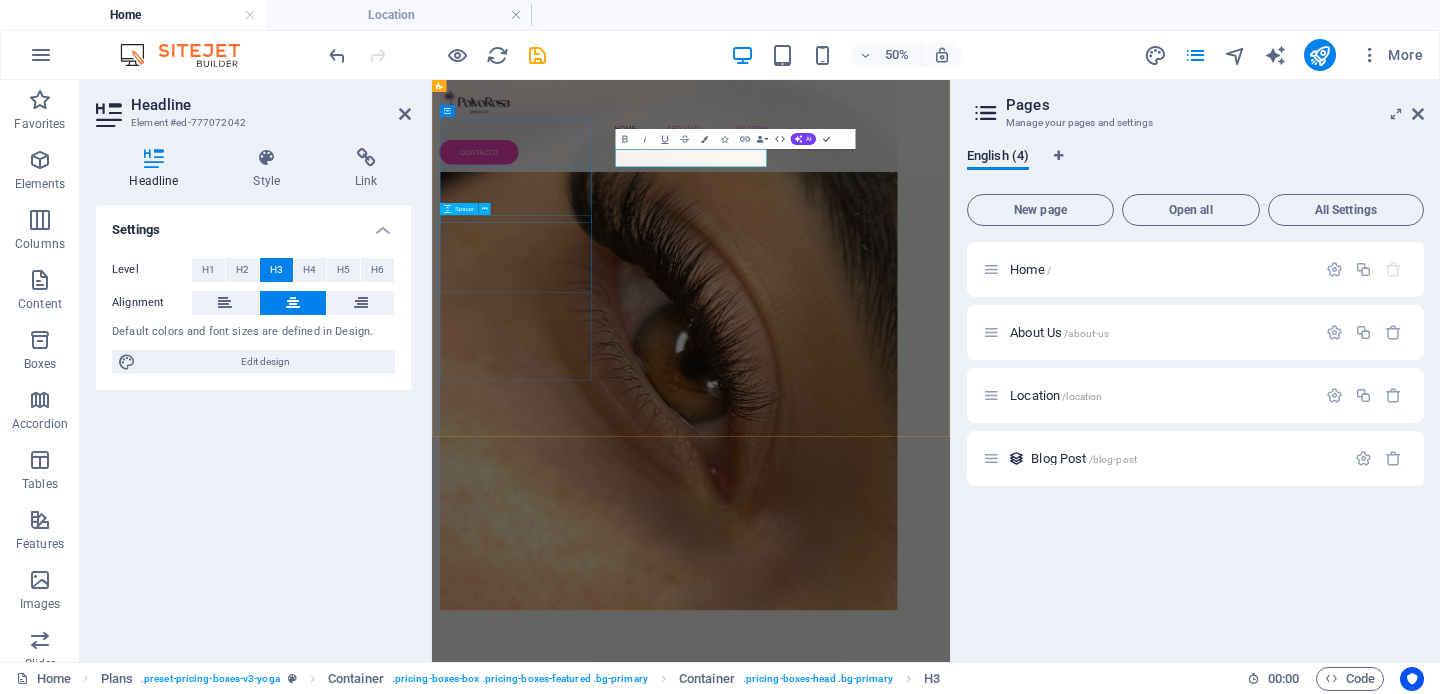 scroll, scrollTop: 3462, scrollLeft: 0, axis: vertical 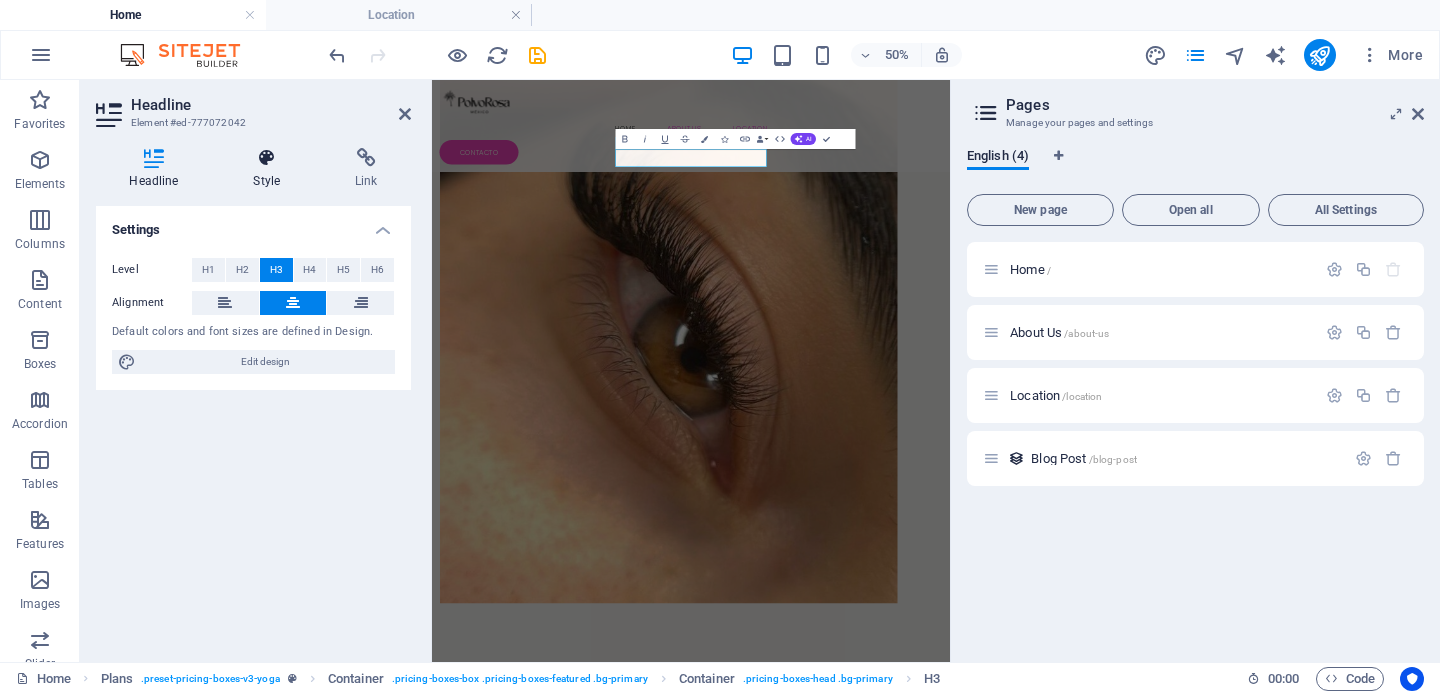 click on "Style" at bounding box center (271, 169) 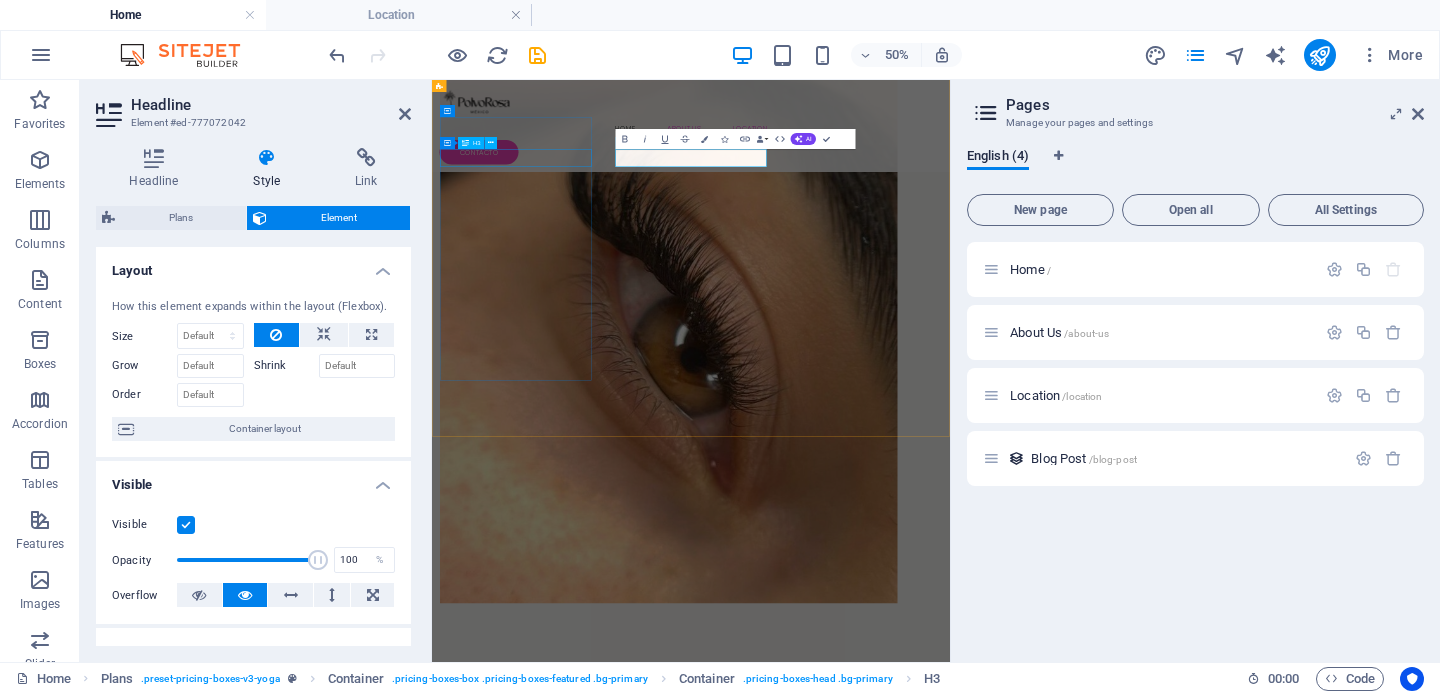 click on "CLÁSICAS 1x1 DESDE" at bounding box center [950, 3707] 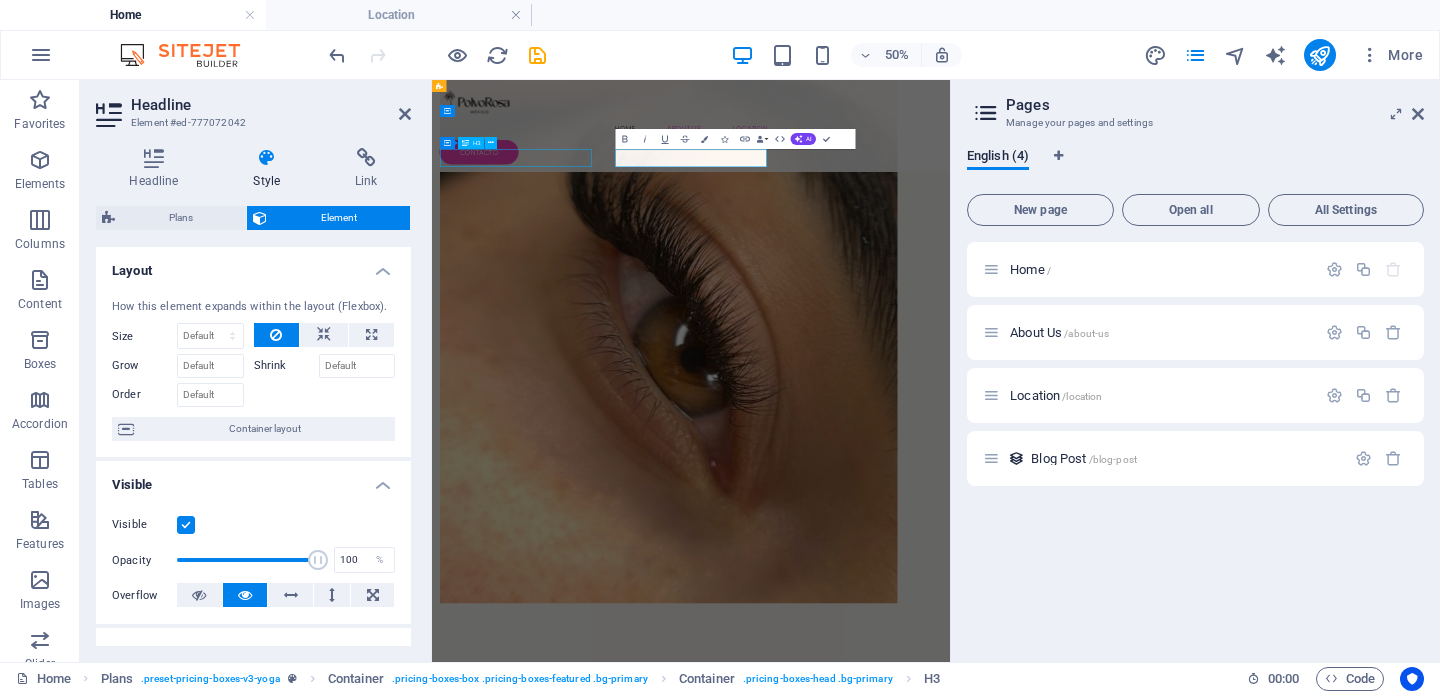 click on "CLÁSICAS 1x1 DESDE" at bounding box center [950, 3707] 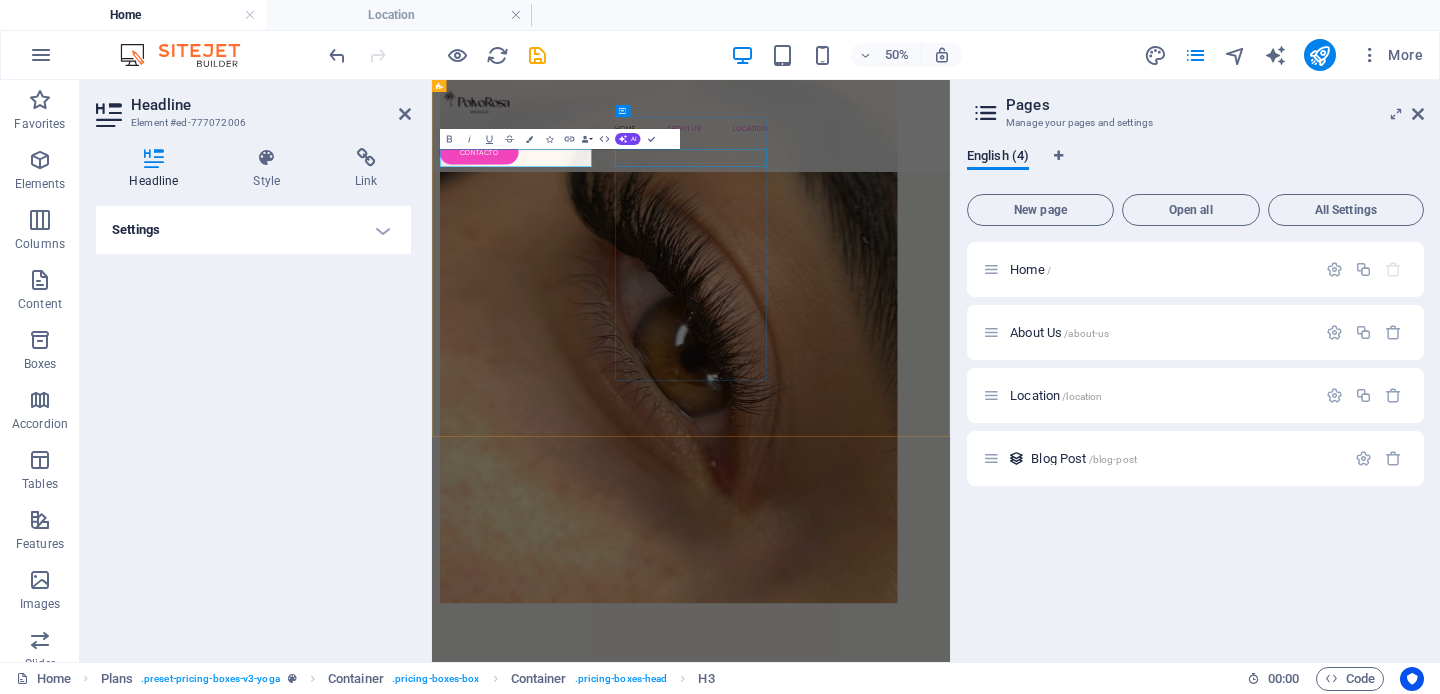 click on "PROMOCIÓN DEL MES" at bounding box center [950, 4087] 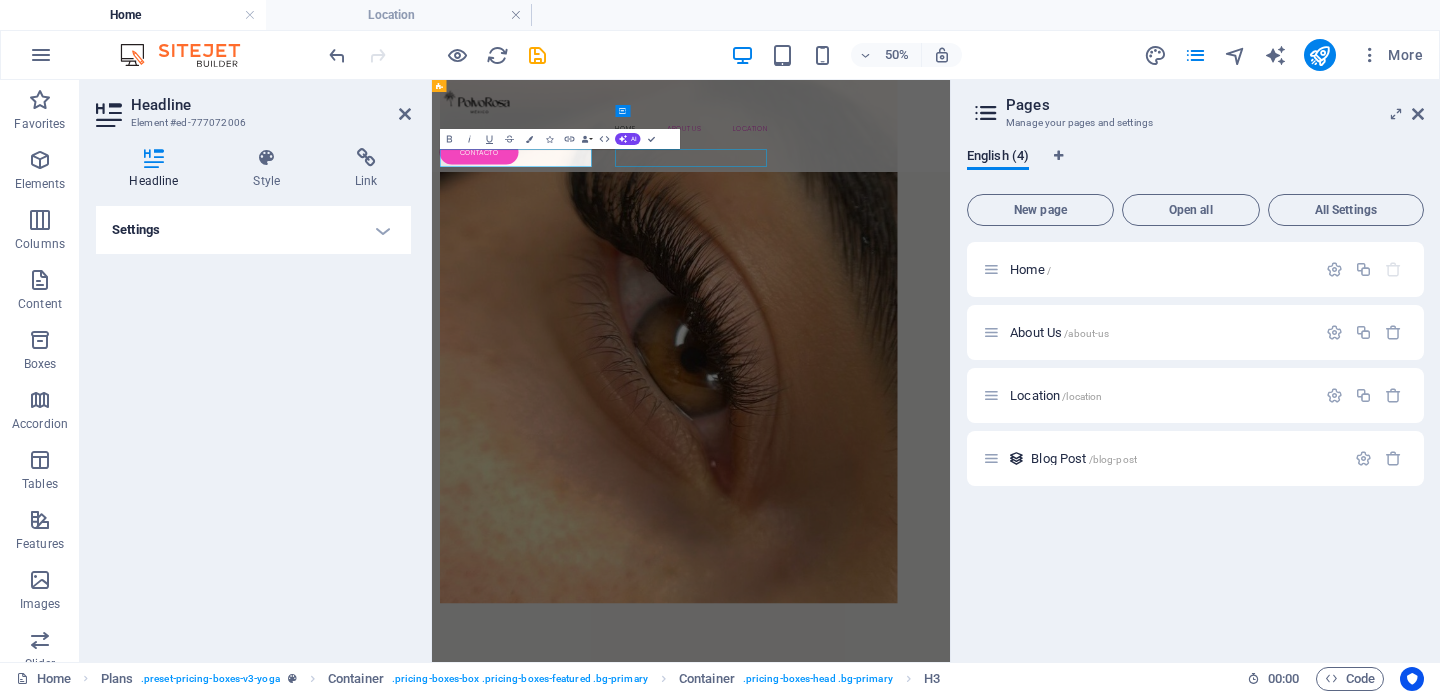 click on "PROMOCIÓN DEL MES" at bounding box center [950, 4087] 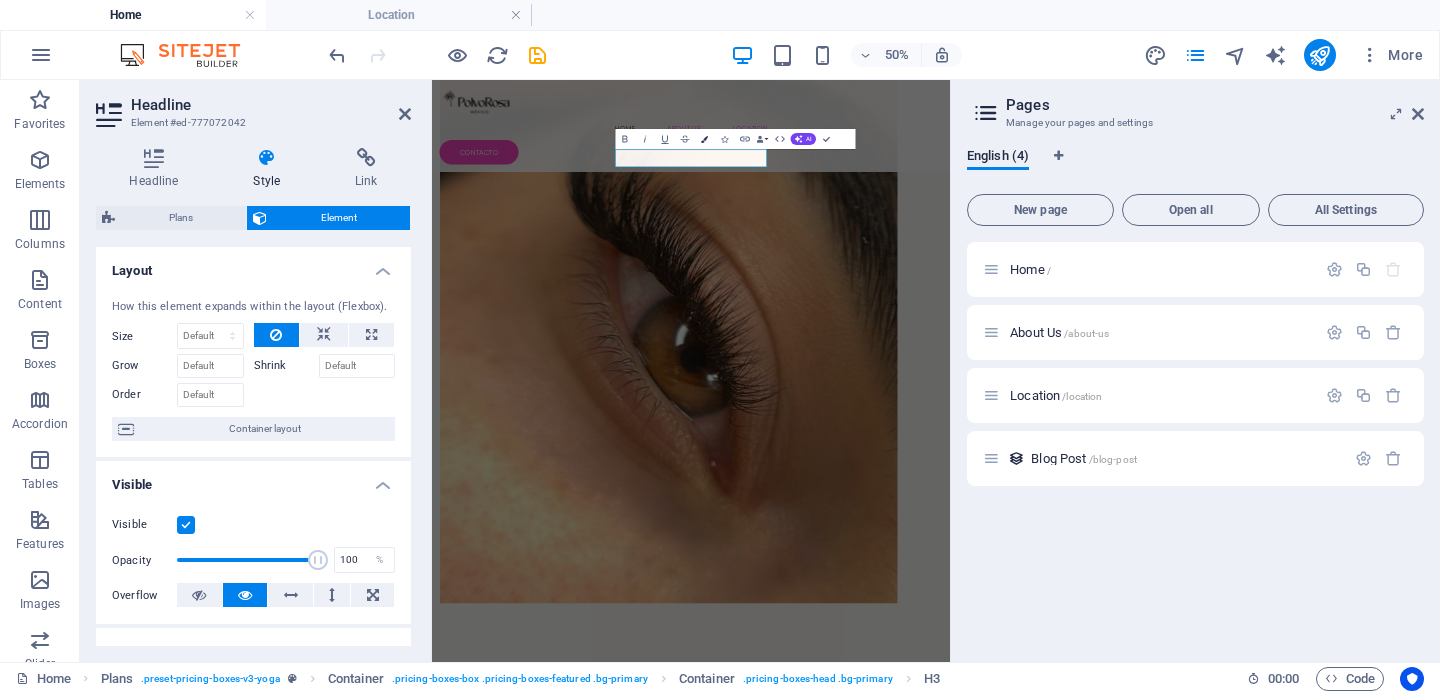 click on "Colors" at bounding box center [704, 139] 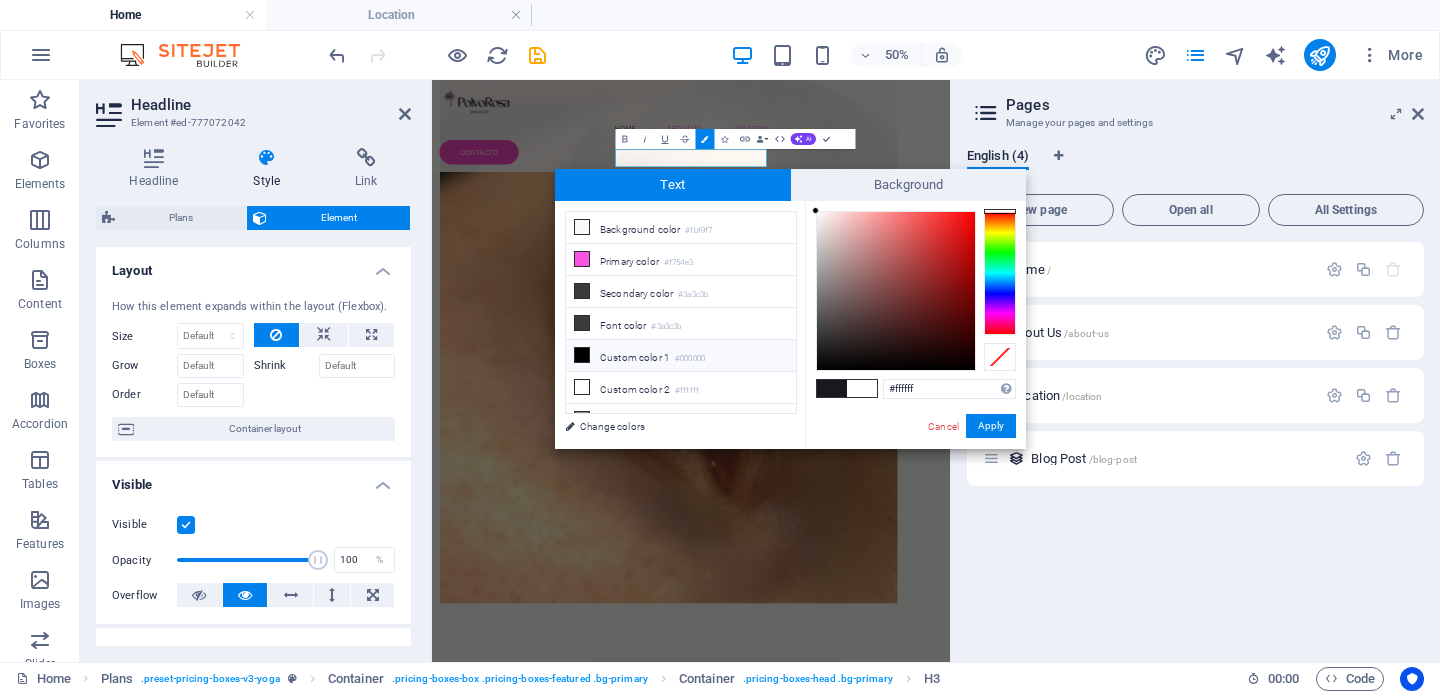 click on "Custom color 1
#000000" at bounding box center [681, 356] 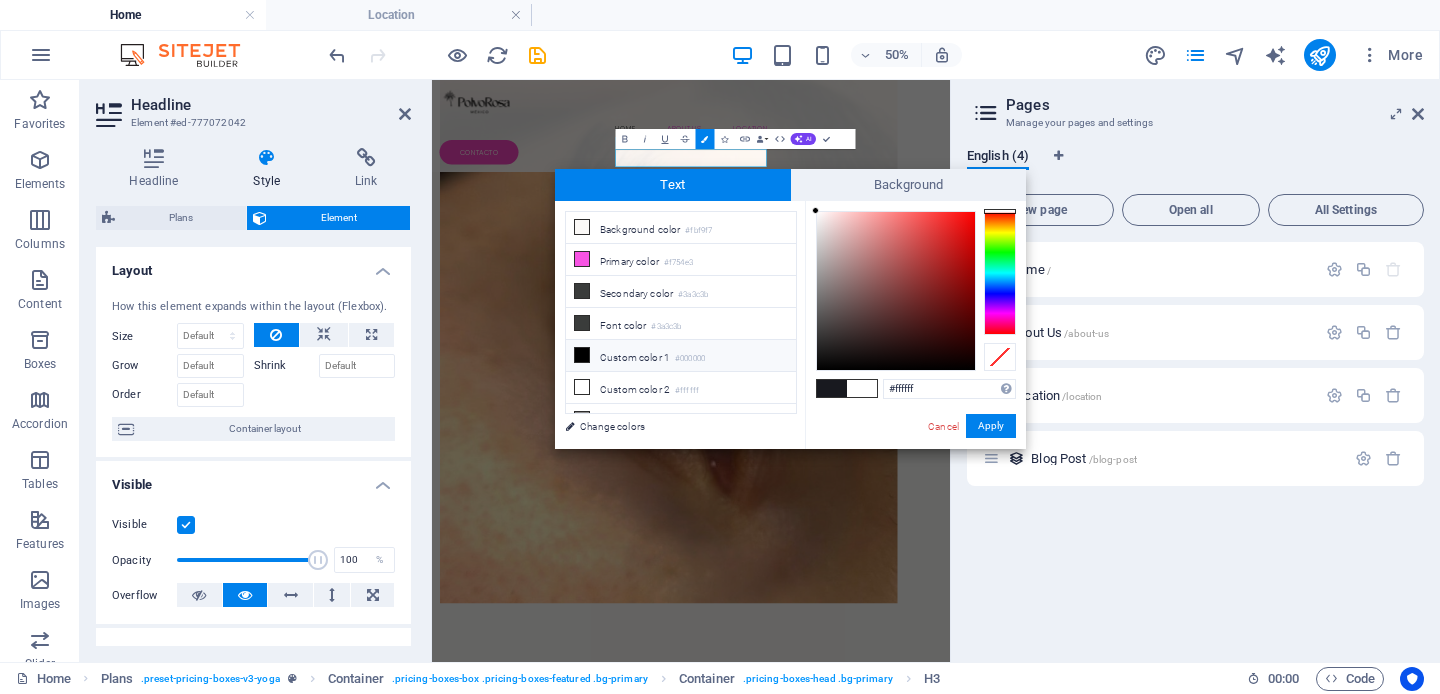 type on "#000000" 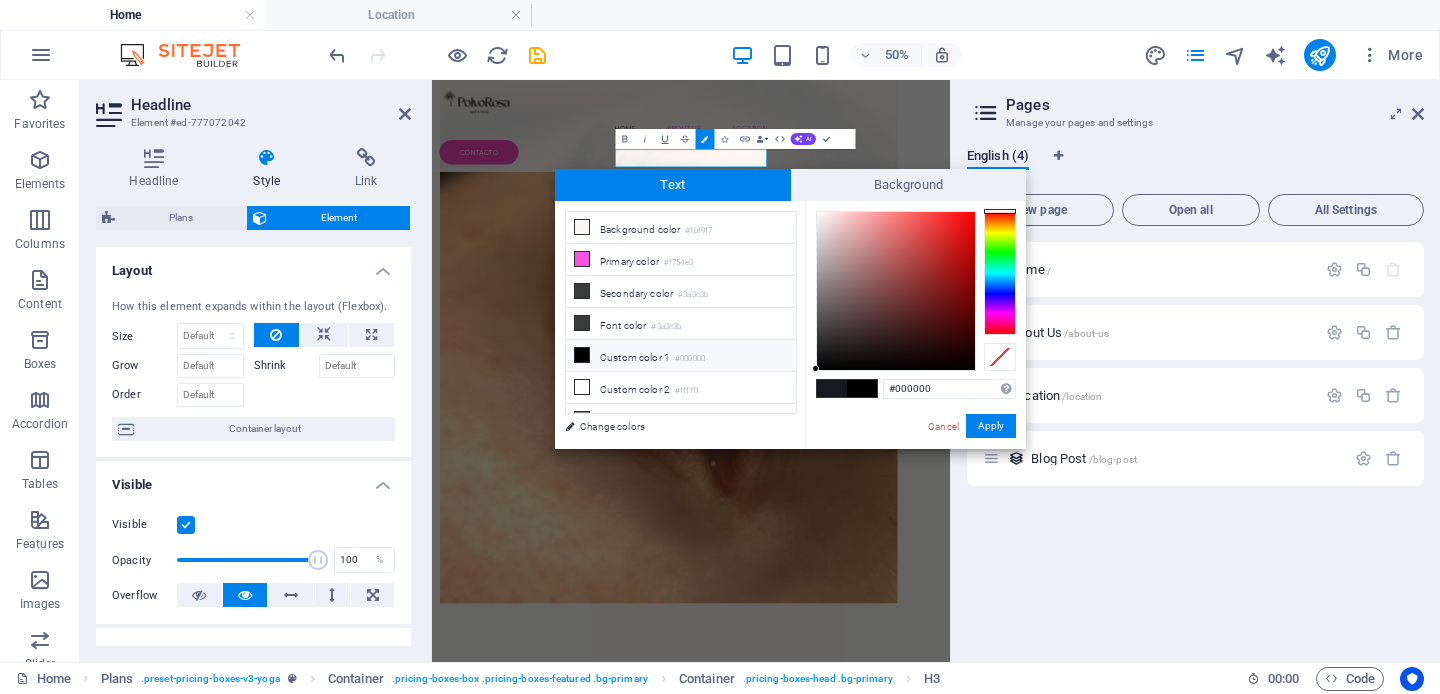 click at bounding box center [582, 355] 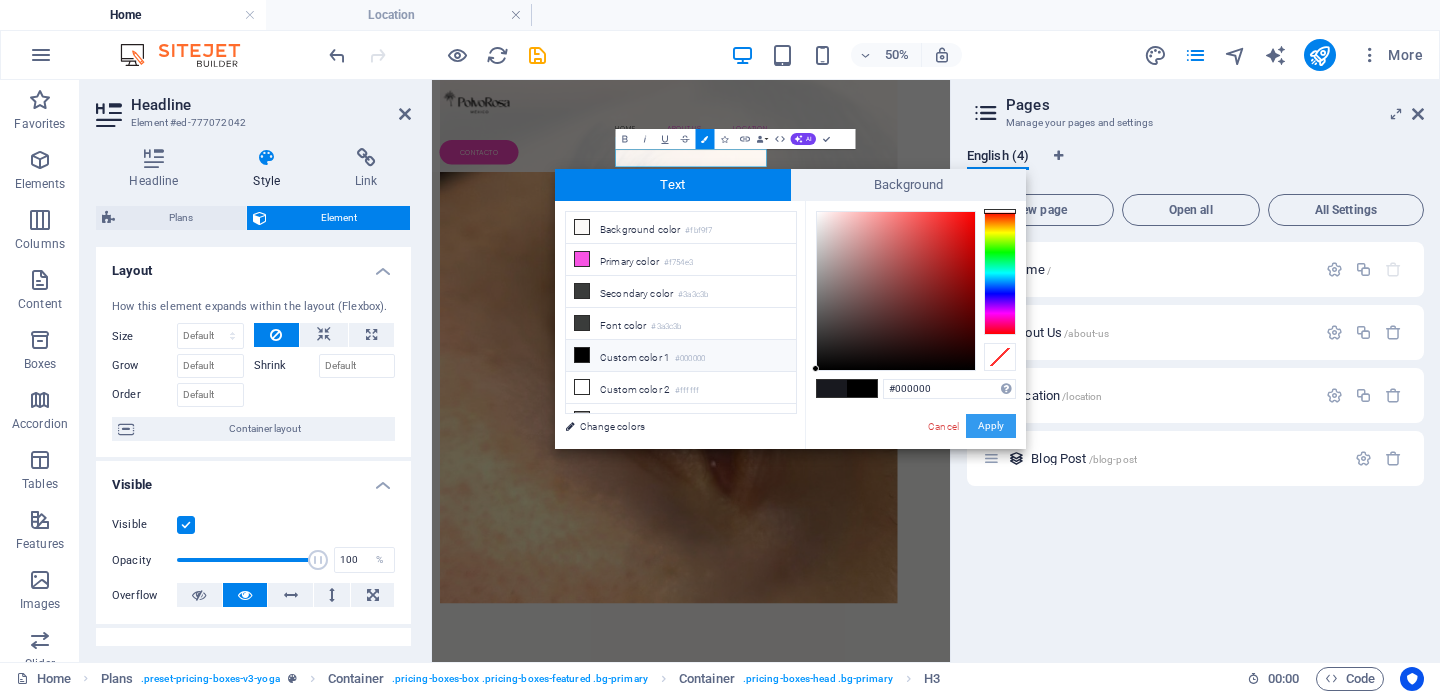 click on "Apply" at bounding box center (991, 426) 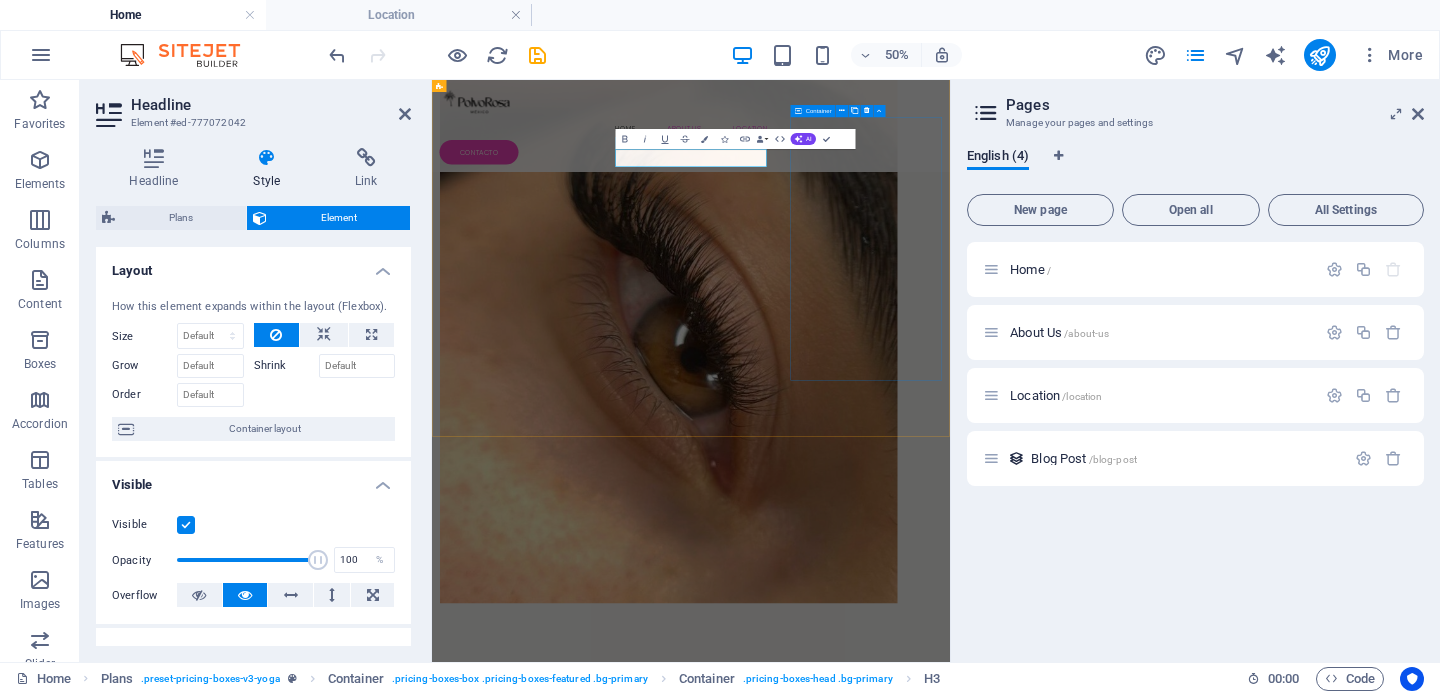 click on "VOLÚMEN Y EFECTOS  DESDE  $12OO A $1800 DEPENDIENDO EL EFECTO DESEADO 2.5 HRS. TU ALICACIÓN Y KIT DE REGALO CUIDADO POSTERIOR" at bounding box center [950, 4684] 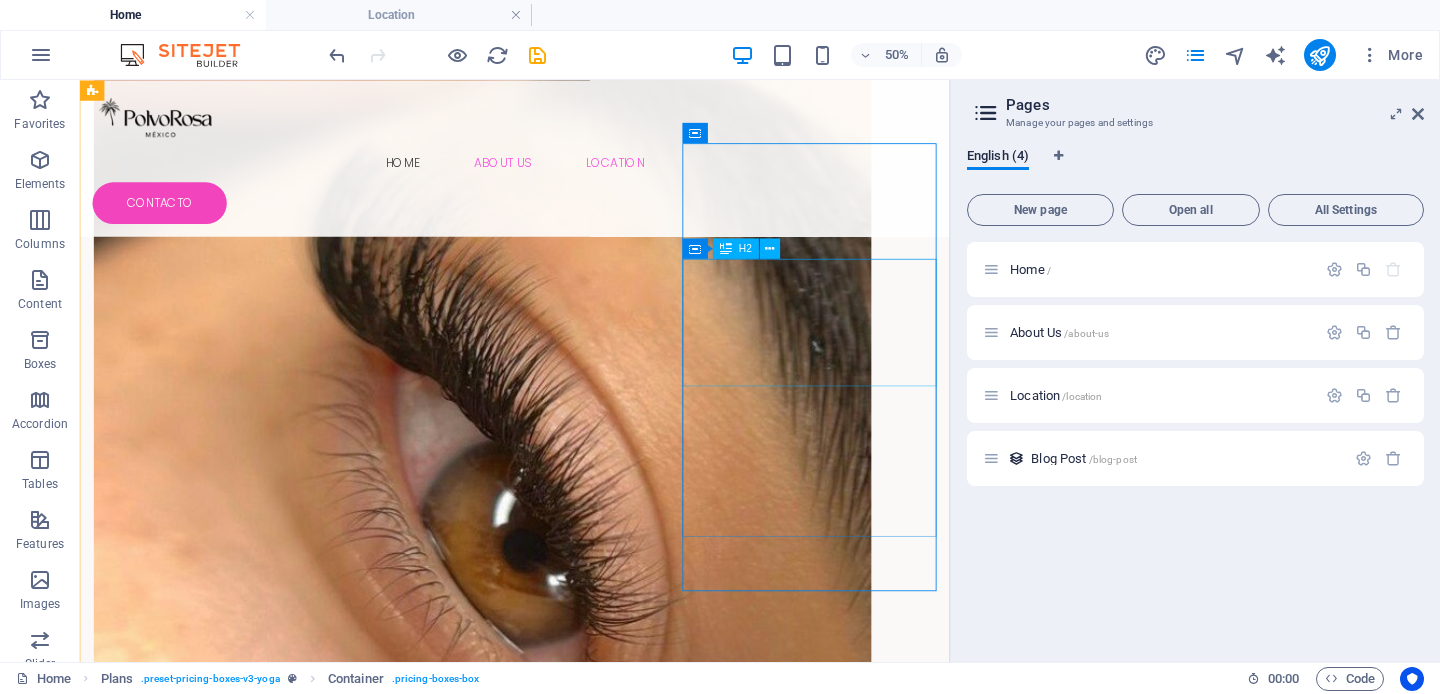 scroll, scrollTop: 3448, scrollLeft: 0, axis: vertical 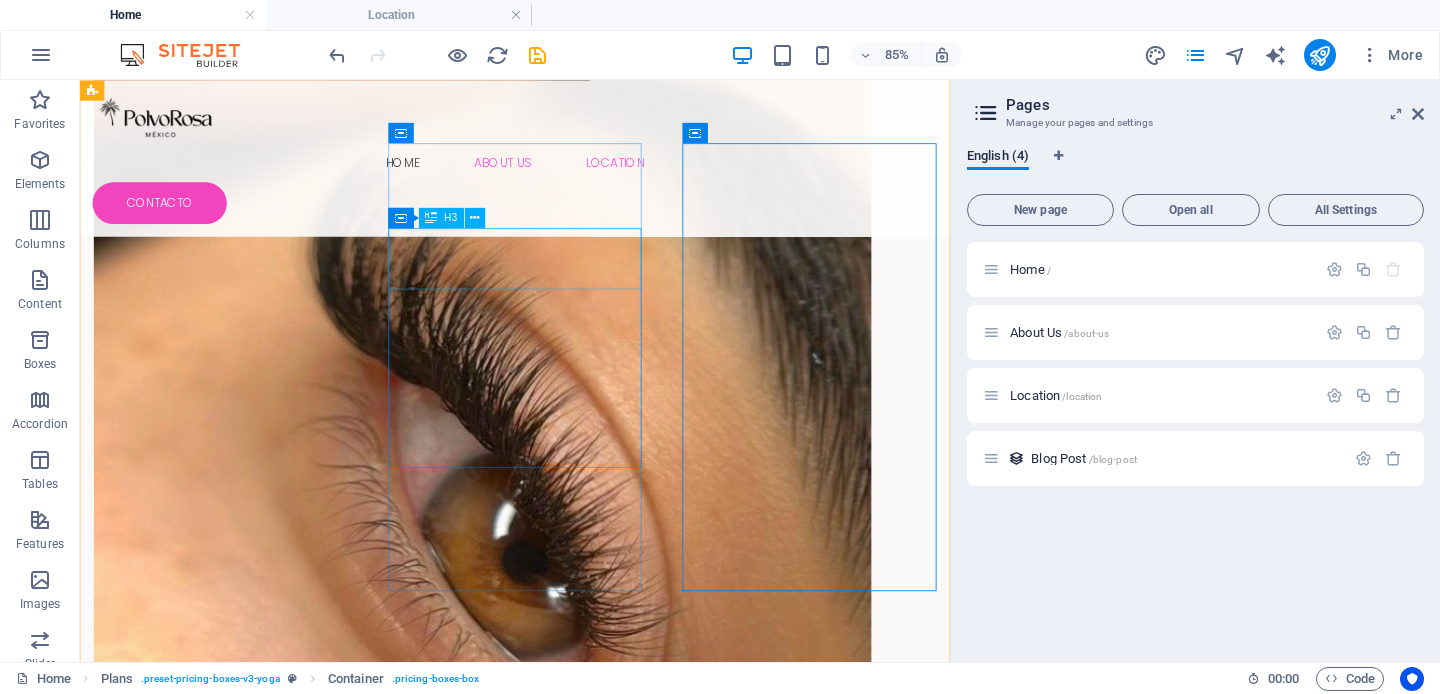 click on "LAMINADO DECEJAS+LASH LIFTING" at bounding box center (592, 4116) 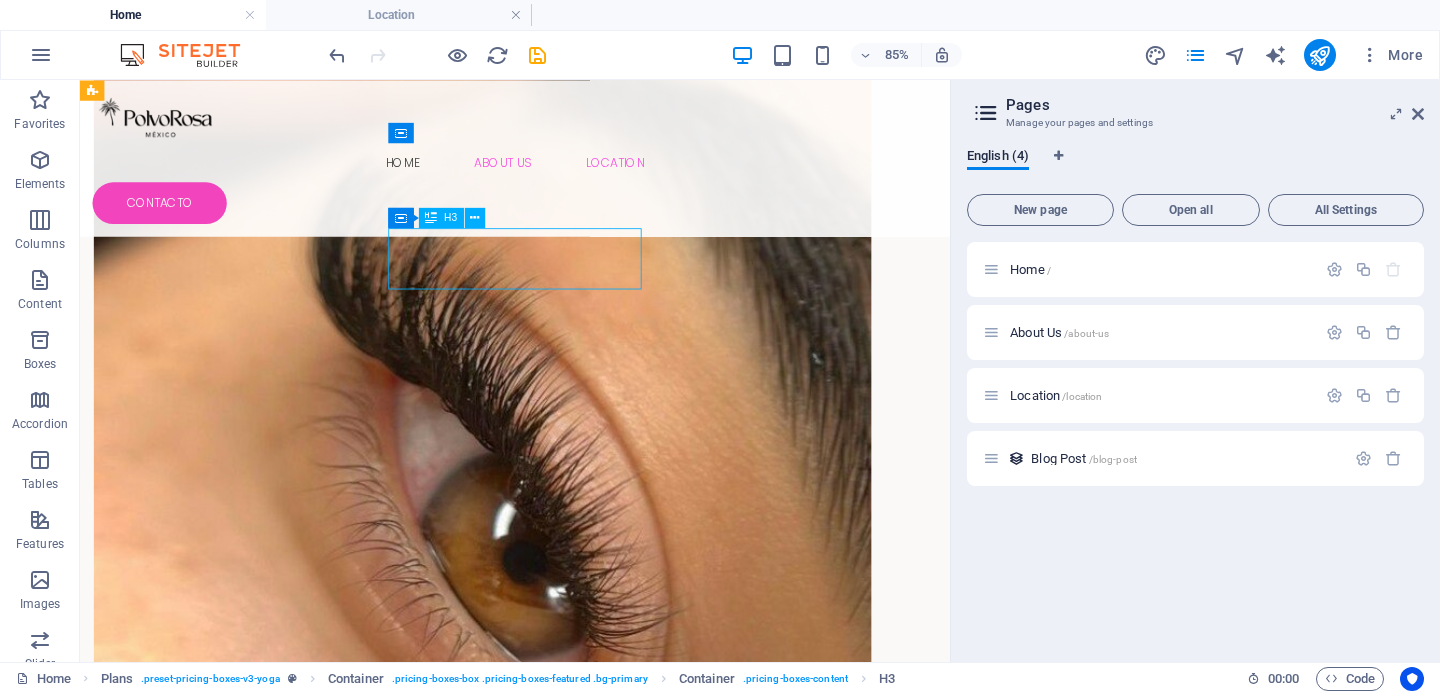 click on "LAMINADO DECEJAS+LASH LIFTING" at bounding box center (592, 4116) 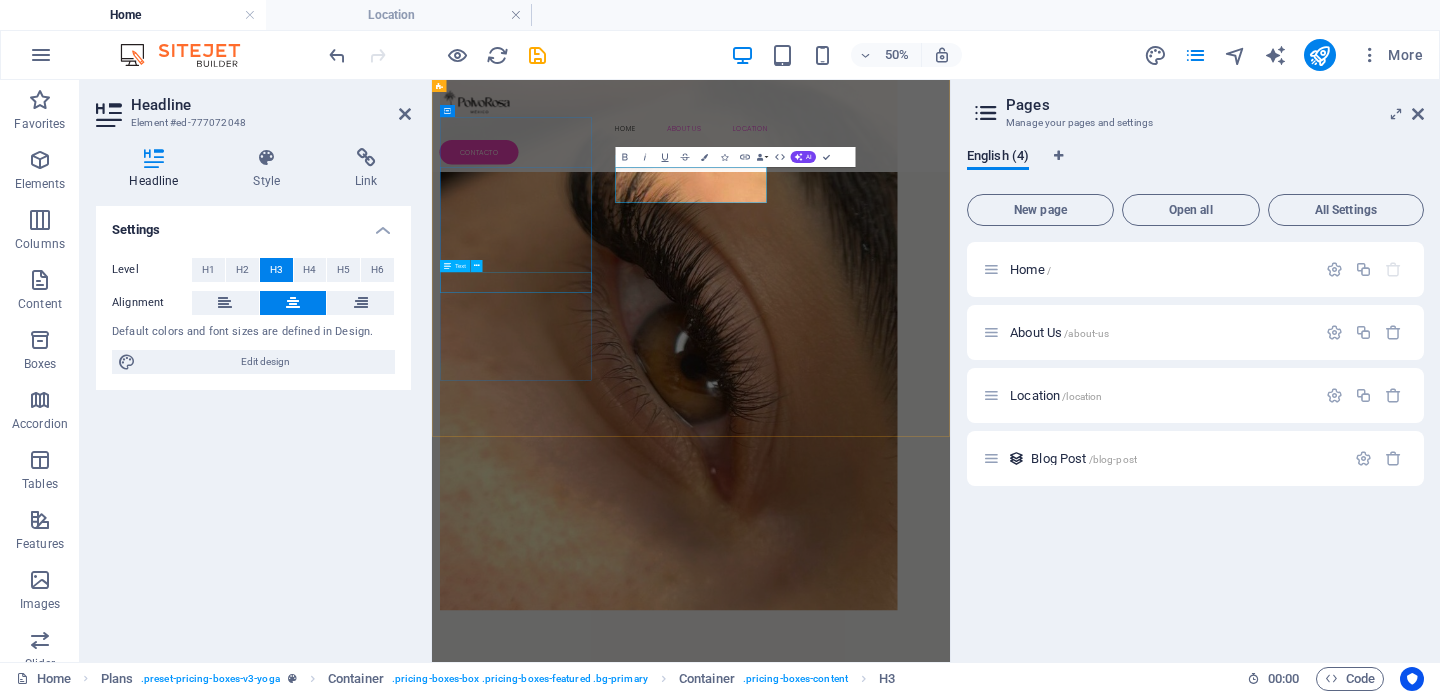 scroll, scrollTop: 3462, scrollLeft: 0, axis: vertical 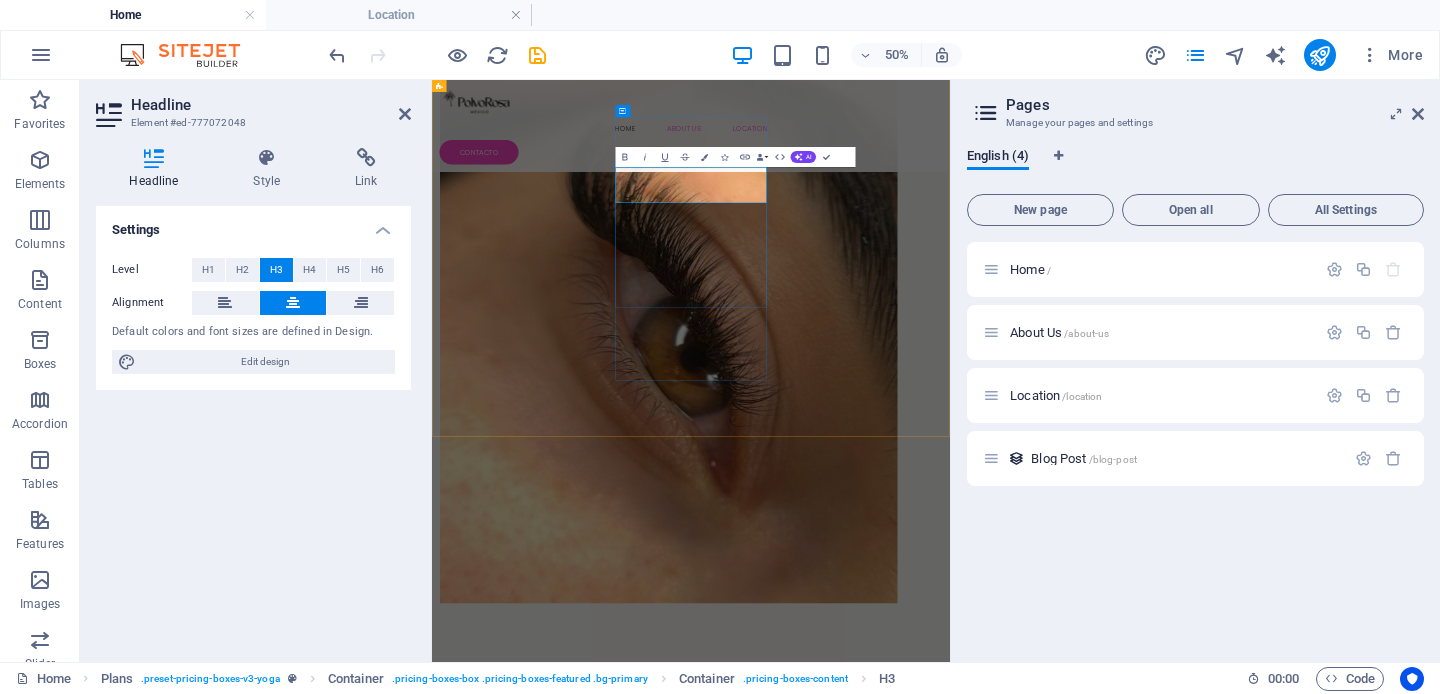 click on "LAMINADO DECEJAS+LASH LIFTING" at bounding box center [950, 4122] 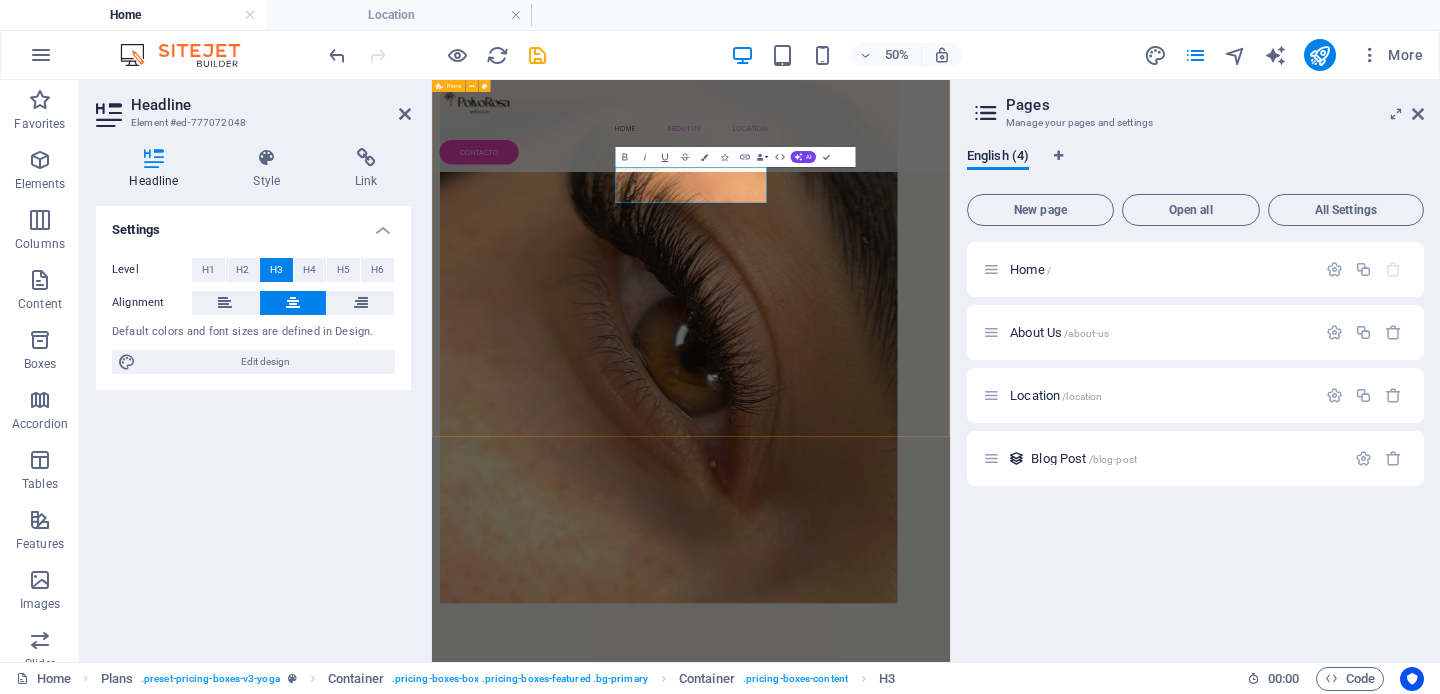 click on "CLÁSICAS 1x1 DESDE $690  UNA APLICACIÓN 2 HRS. TU APLICACIÓN Y  KIT DE REGALO CUIDADO POSTERIOR PROMOCIÓN DEL MES LAMINADO DE CEJAS+LASH LIFTING $480 1.20 HRS. AGENDA TU CITA AHORA VOLÚMEN Y EFECTOS  DESDE  $12OO A $1800 DEPENDIENDO EL EFECTO DESEADO 2.5 HRS. TU ALICACIÓN Y KIT DE REGALO CUIDADO POSTERIOR" at bounding box center [950, 4277] 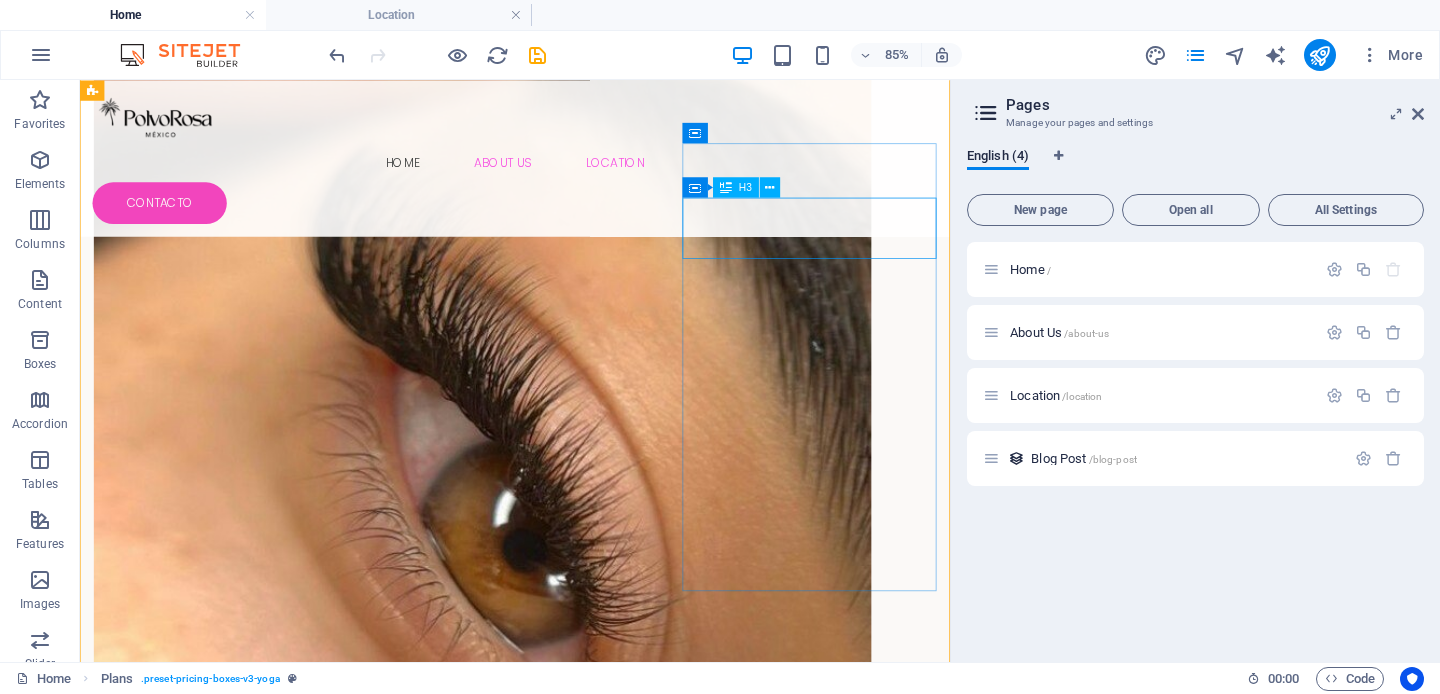 scroll, scrollTop: 3448, scrollLeft: 0, axis: vertical 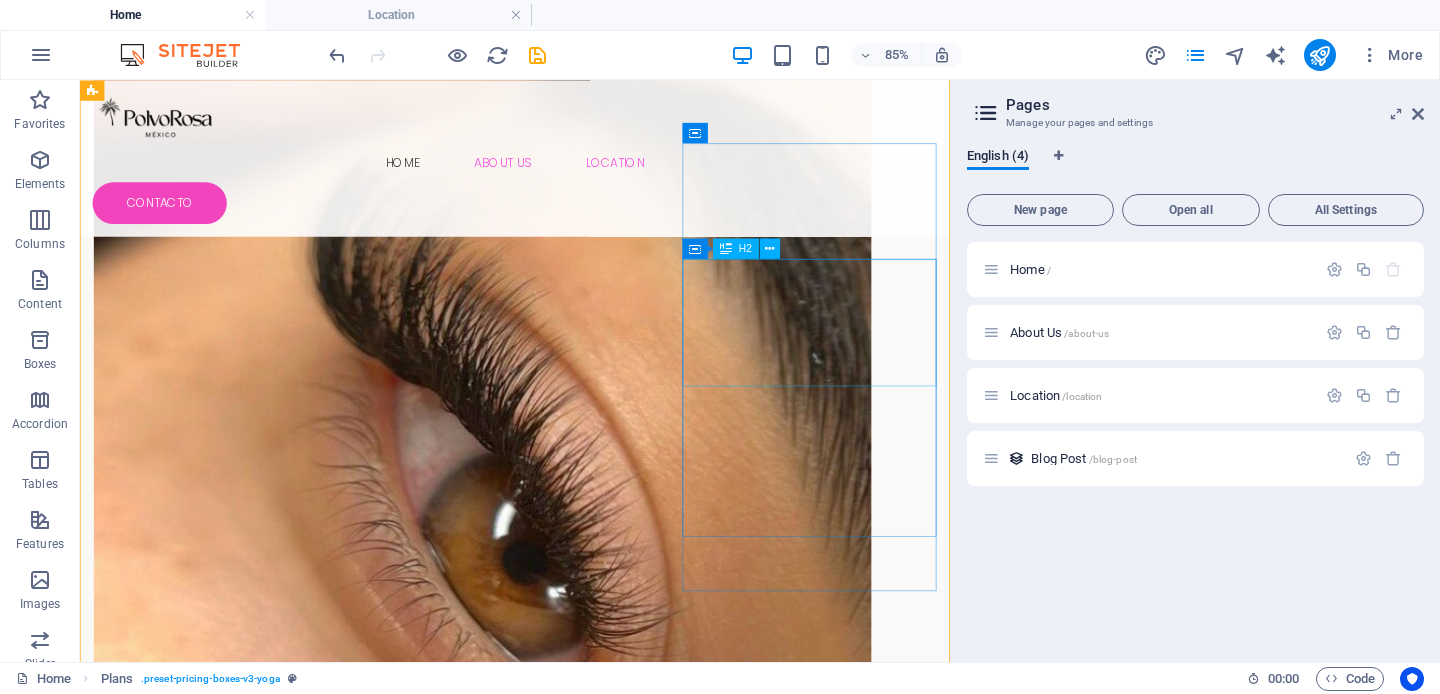 click on "$12OO A $1800" at bounding box center [592, 4607] 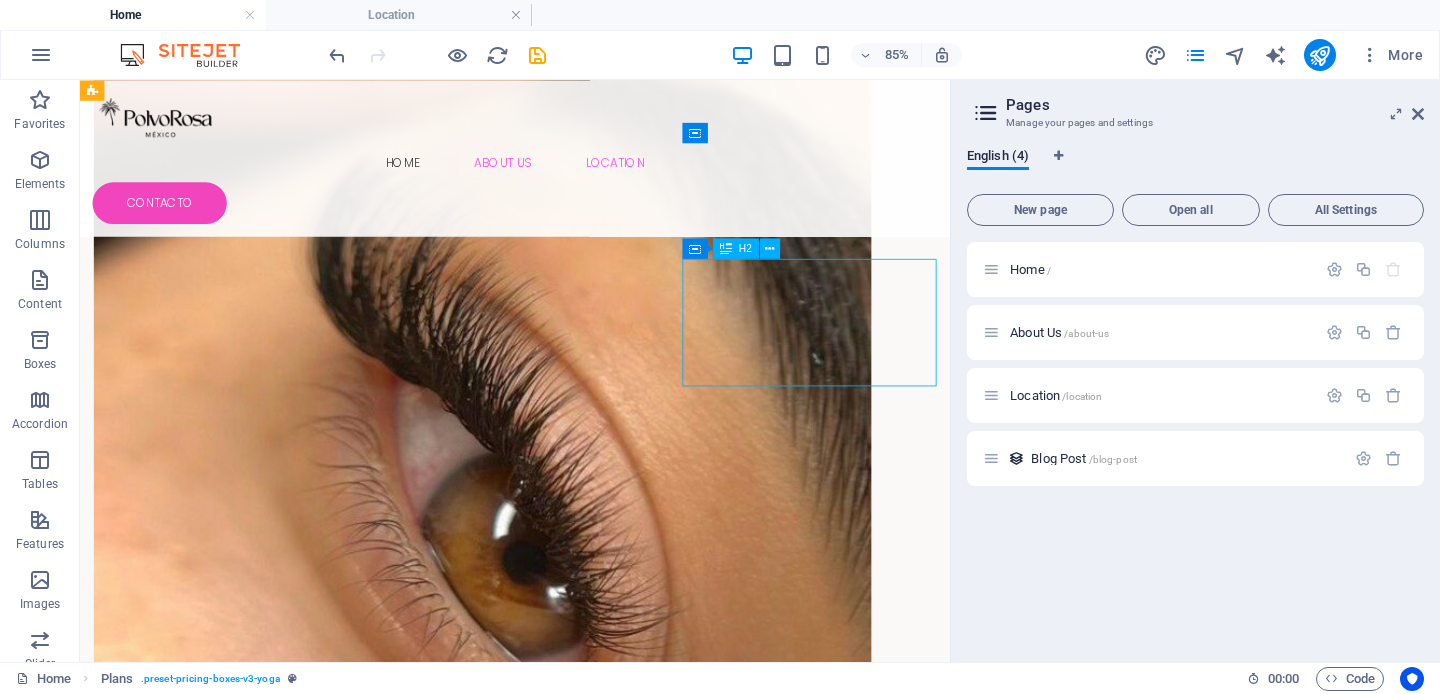click on "$12OO A $1800" at bounding box center (592, 4607) 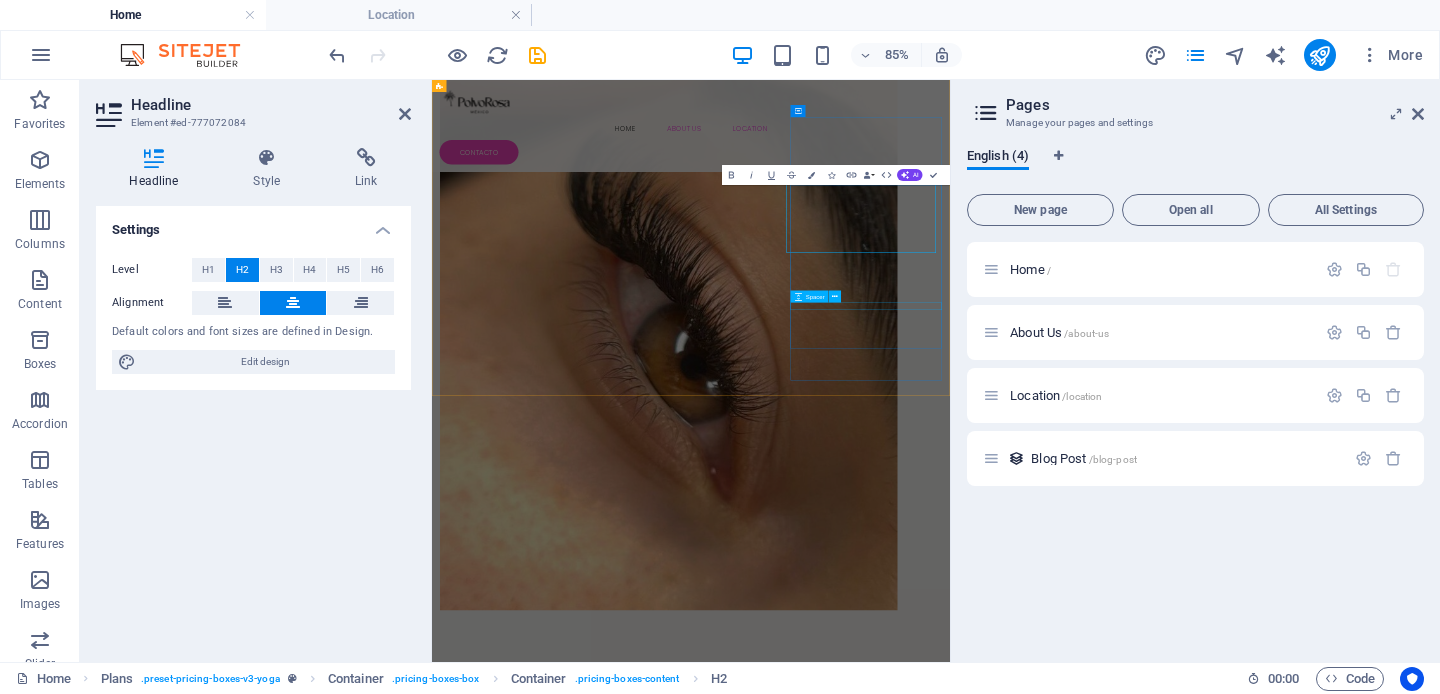 scroll, scrollTop: 3462, scrollLeft: 0, axis: vertical 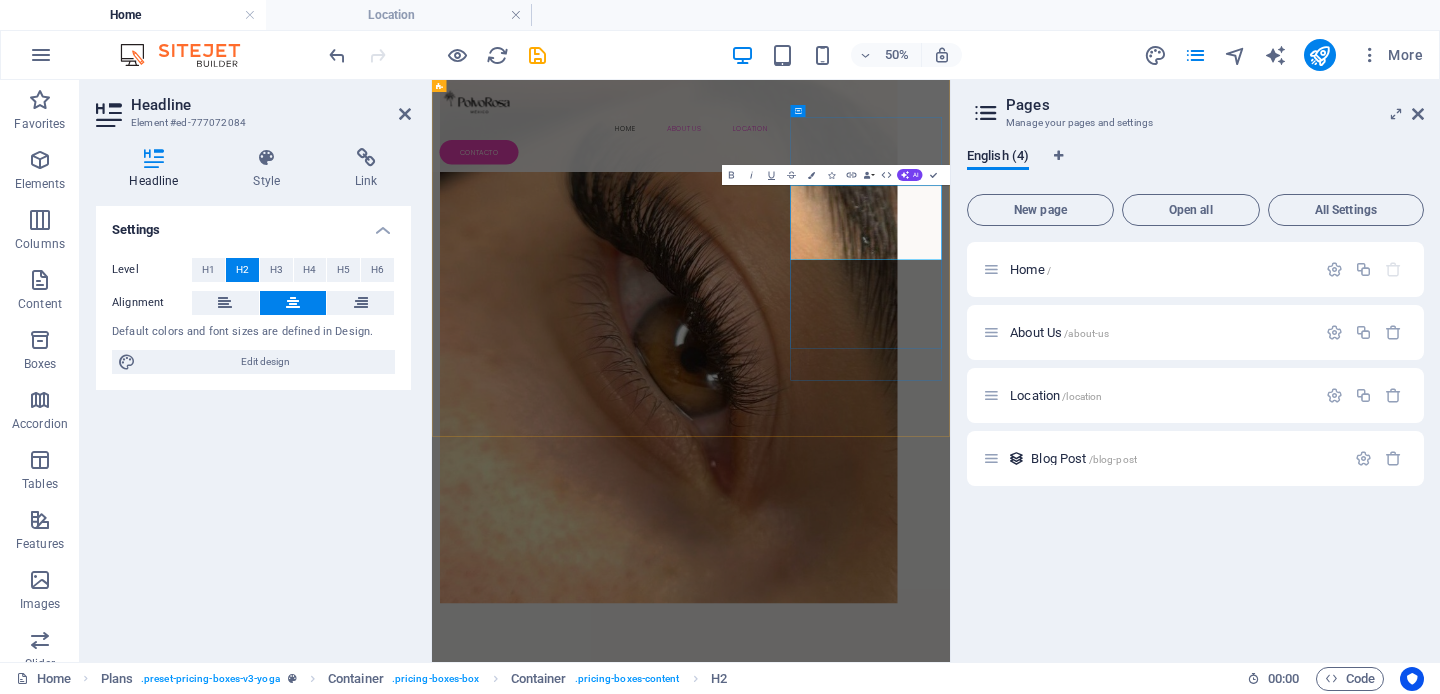 click on "$12OO A $1800" at bounding box center [950, 4614] 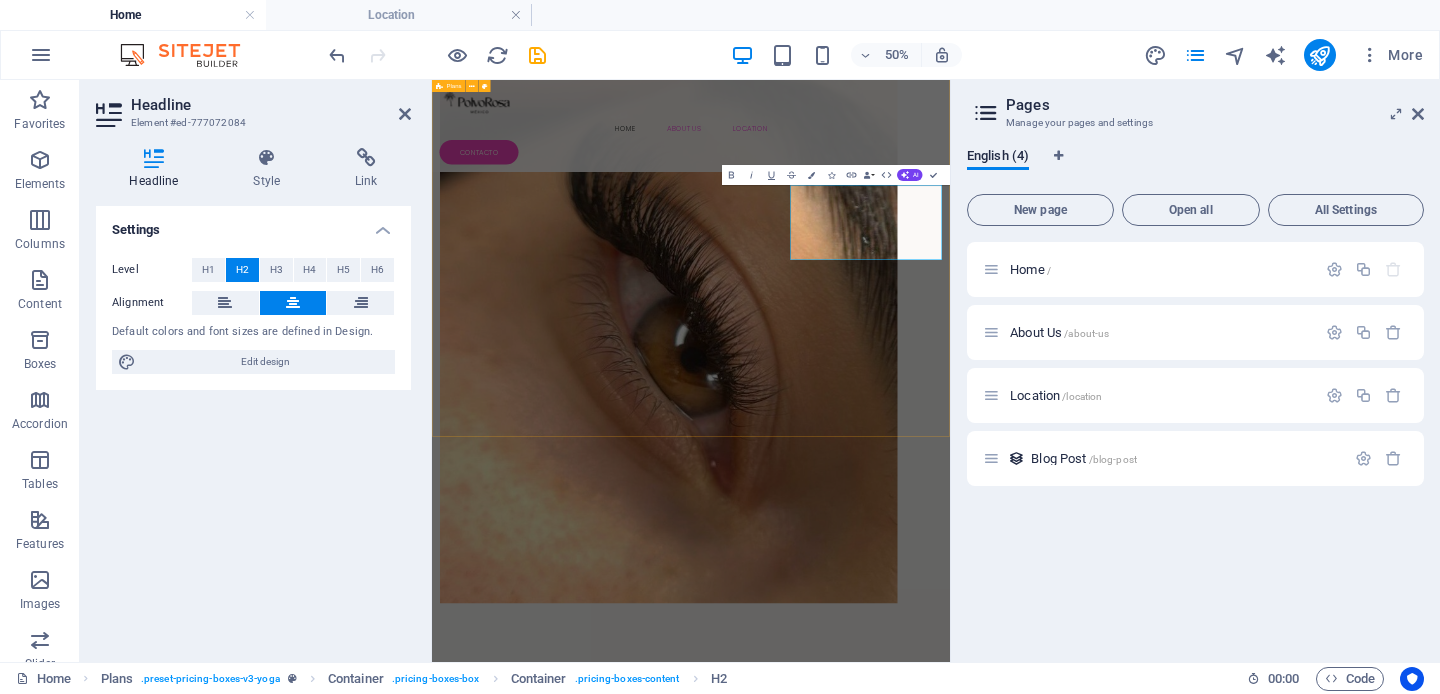 click on "CLÁSICAS 1x1 DESDE $690  UNA APLICACIÓN 2 HRS. TU APLICACIÓN Y  KIT DE REGALO CUIDADO POSTERIOR PROMOCIÓN DEL MES LAMINADO DE CEJAS+LASH LIFTING $480 1.20 HRS. AGENDA TU CITA AHORA VOLÚMEN Y EFECTOS  DESDE  $​890 A $1800 DEPENDIENDO EL EFECTO DESEADO 2.5 HRS. TU ALICACIÓN Y KIT DE REGALO CUIDADO POSTERIOR" at bounding box center [950, 4277] 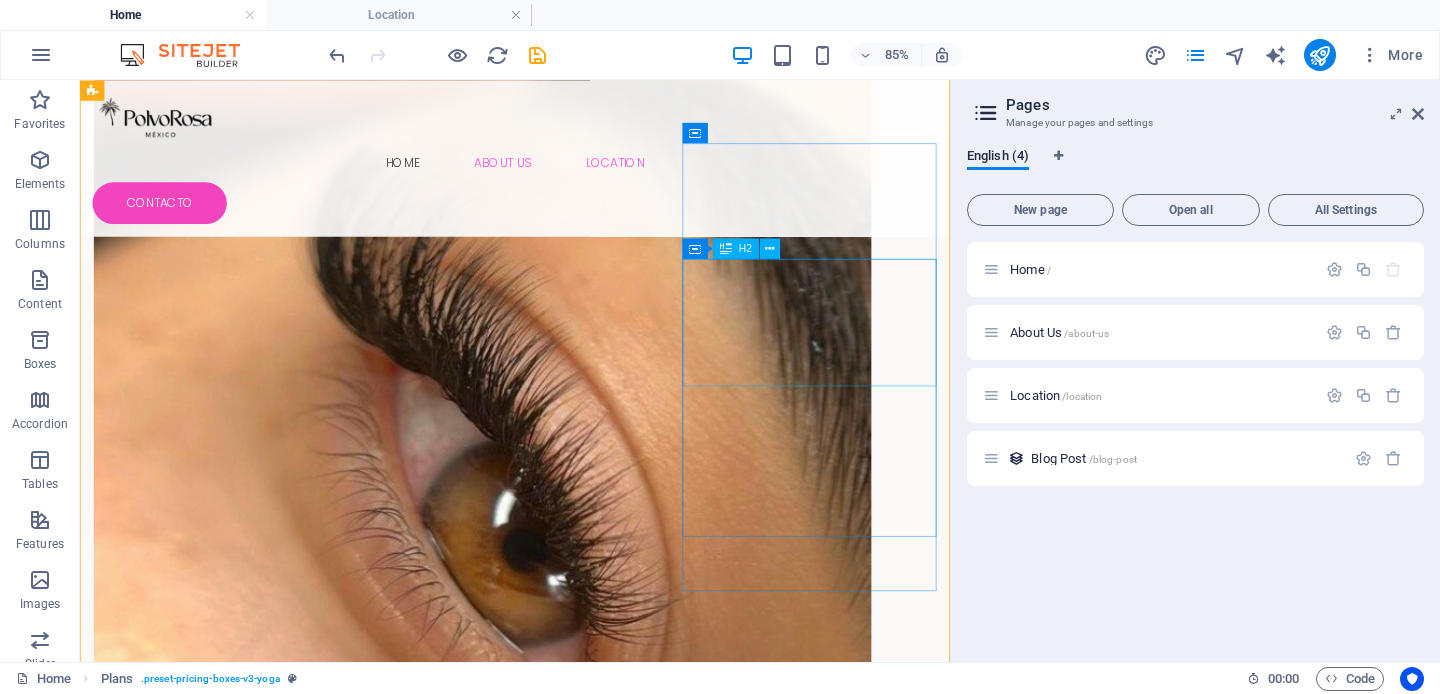 scroll, scrollTop: 3448, scrollLeft: 0, axis: vertical 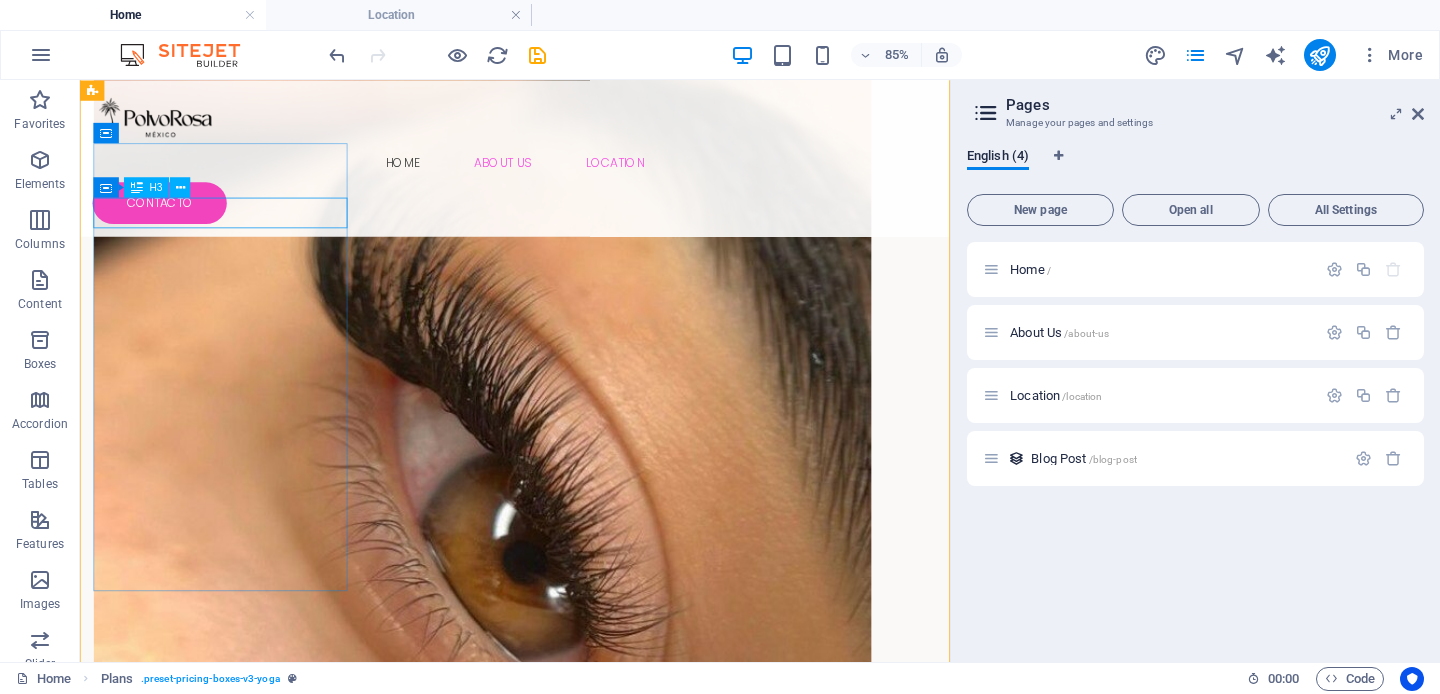click on "CLÁSICAS 1x1 DESDE" at bounding box center [592, 3700] 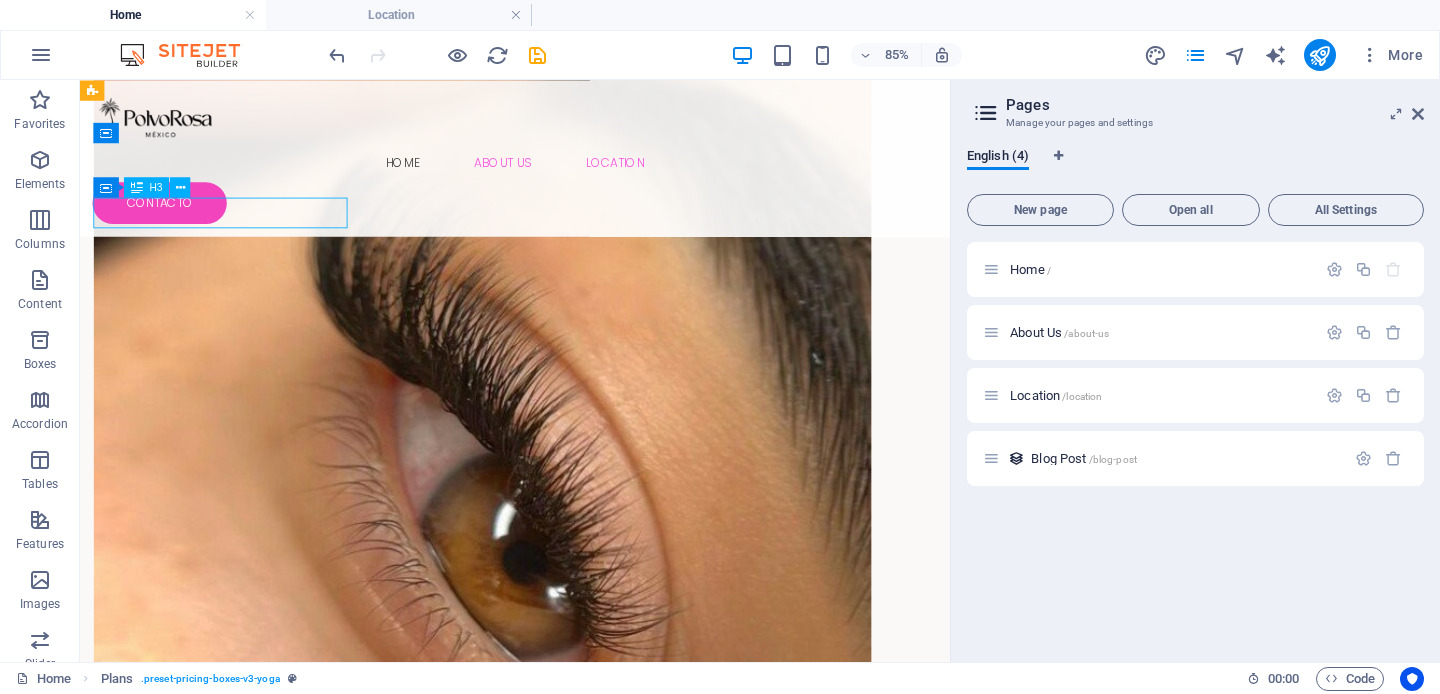 click on "CLÁSICAS 1x1 DESDE" at bounding box center (592, 3700) 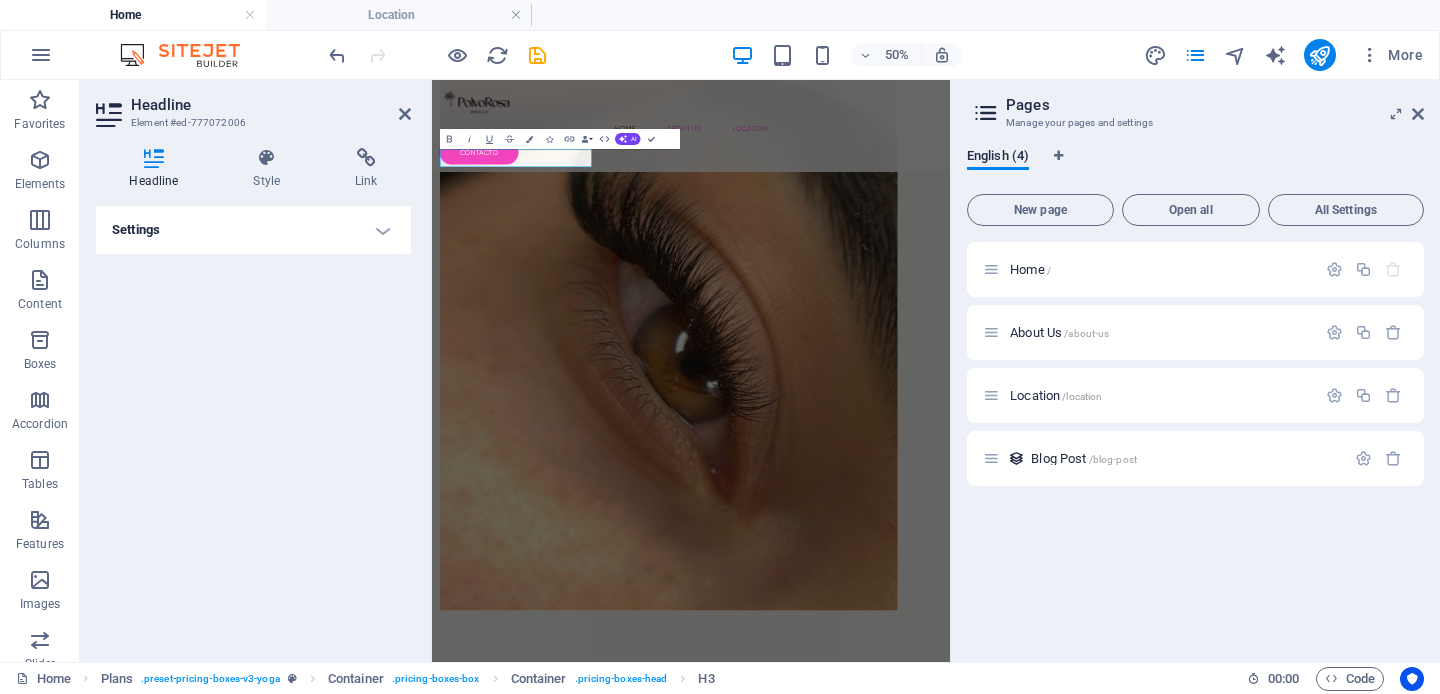 scroll, scrollTop: 3462, scrollLeft: 0, axis: vertical 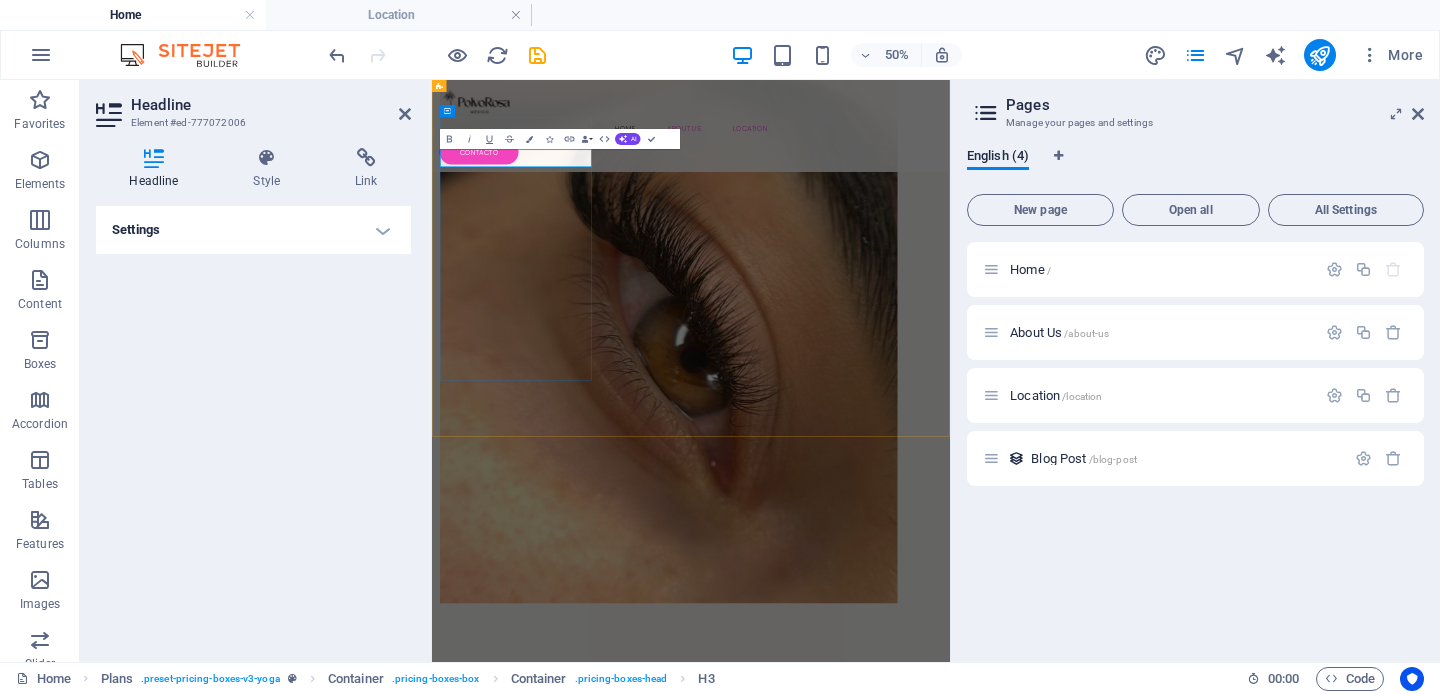 click on "CLÁSICAS 1x1 DESDE" at bounding box center (950, 3707) 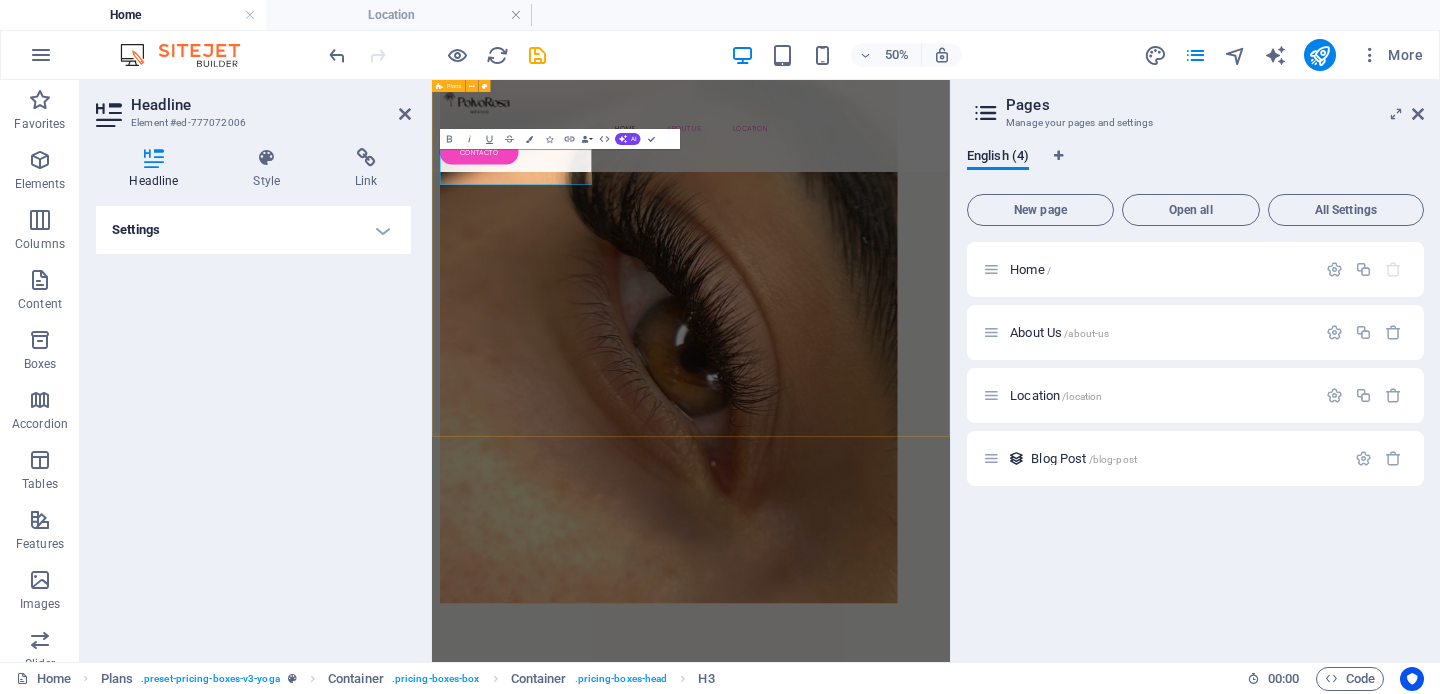 click on "EXTENSIONES CLÁSICAS 1x1 DESDE $690  UNA APLICACIÓN 2 HRS. TU APLICACIÓN Y  KIT DE REGALO CUIDADO POSTERIOR PROMOCIÓN DEL MES LAMINADO DE CEJAS+LASH LIFTING $480 1.20 HRS. AGENDA TU CITA AHORA VOLÚMEN Y EFECTOS  DESDE  $890 A $1800 DEPENDIENDO EL EFECTO DESEADO 2.5 HRS. TU ALICACIÓN Y KIT DE REGALO CUIDADO POSTERIOR" at bounding box center (950, 4277) 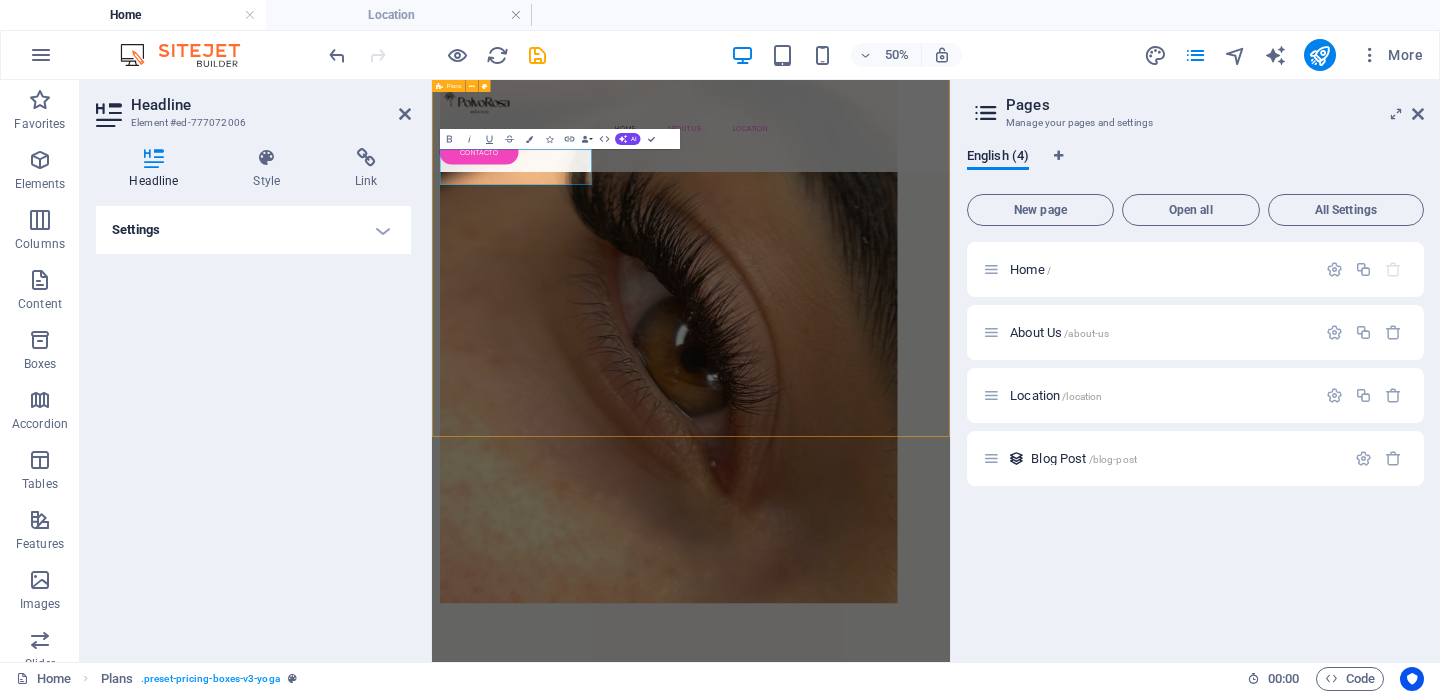 click on "EXTENSIONES CLÁSICAS 1x1 DESDE $690  UNA APLICACIÓN 2 HRS. TU APLICACIÓN Y  KIT DE REGALO CUIDADO POSTERIOR PROMOCIÓN DEL MES LAMINADO DE CEJAS+LASH LIFTING $480 1.20 HRS. AGENDA TU CITA AHORA VOLÚMEN Y EFECTOS  DESDE  $890 A $1800 DEPENDIENDO EL EFECTO DESEADO 2.5 HRS. TU ALICACIÓN Y KIT DE REGALO CUIDADO POSTERIOR" at bounding box center [950, 4277] 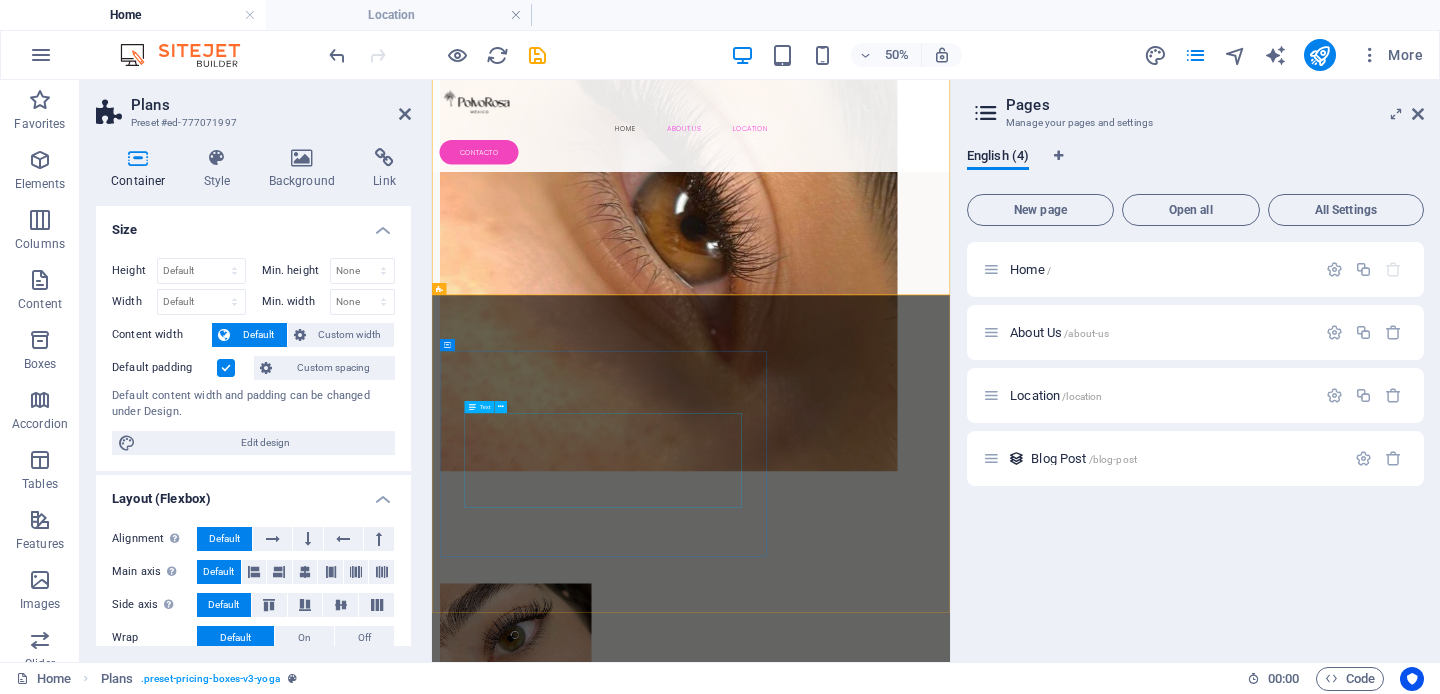 scroll, scrollTop: 3745, scrollLeft: 0, axis: vertical 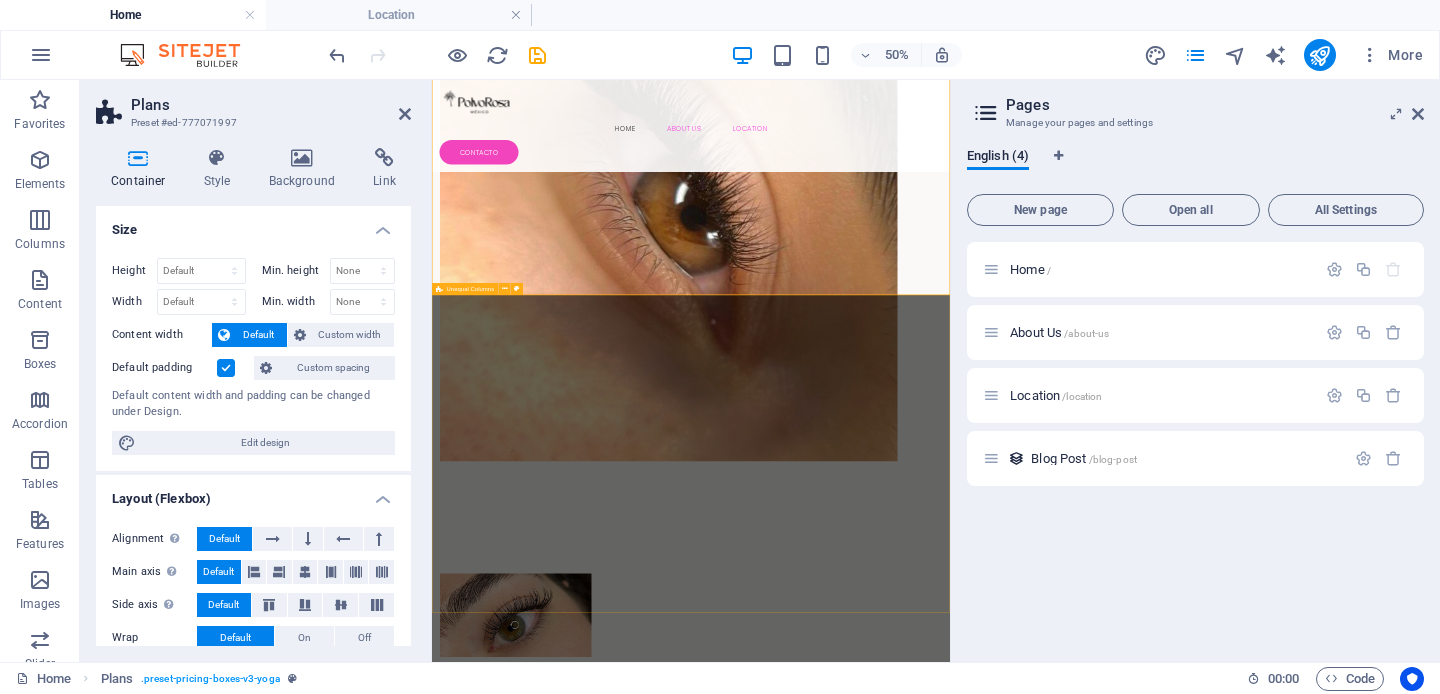 click on "LASH LIFTING Un tratamiento que eleva y curva tus pestañas naturales desde la raíz, sin necesidad de extensiones. Beneficios: — Efecto de pestañas más largas y definidas — Mirada más abierta y fresca — Duración de 6 a 8 semanas — Ideal para un look natural y sin mantenimiento diario Perfecto para quienes buscan realce con un acabado sutil y elegante. AGENDA TU CITA" at bounding box center [950, 5313] 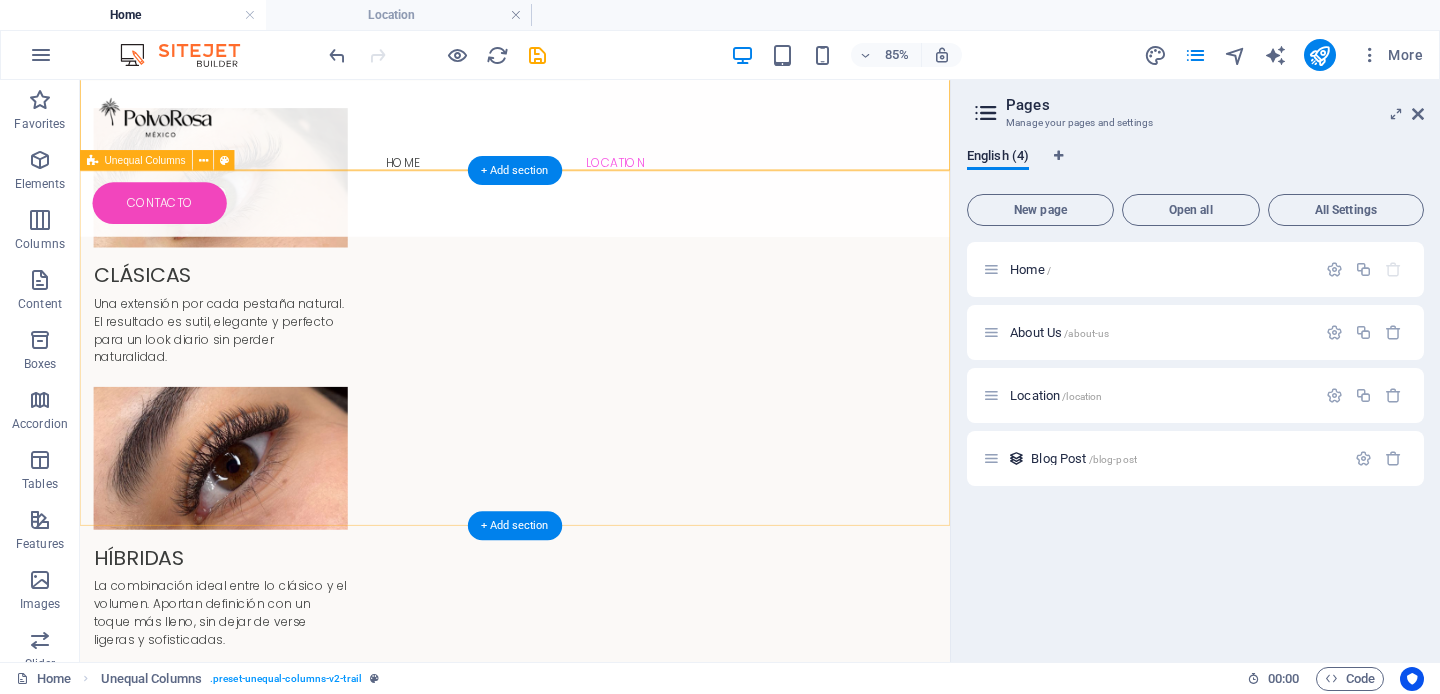 scroll, scrollTop: 4695, scrollLeft: 0, axis: vertical 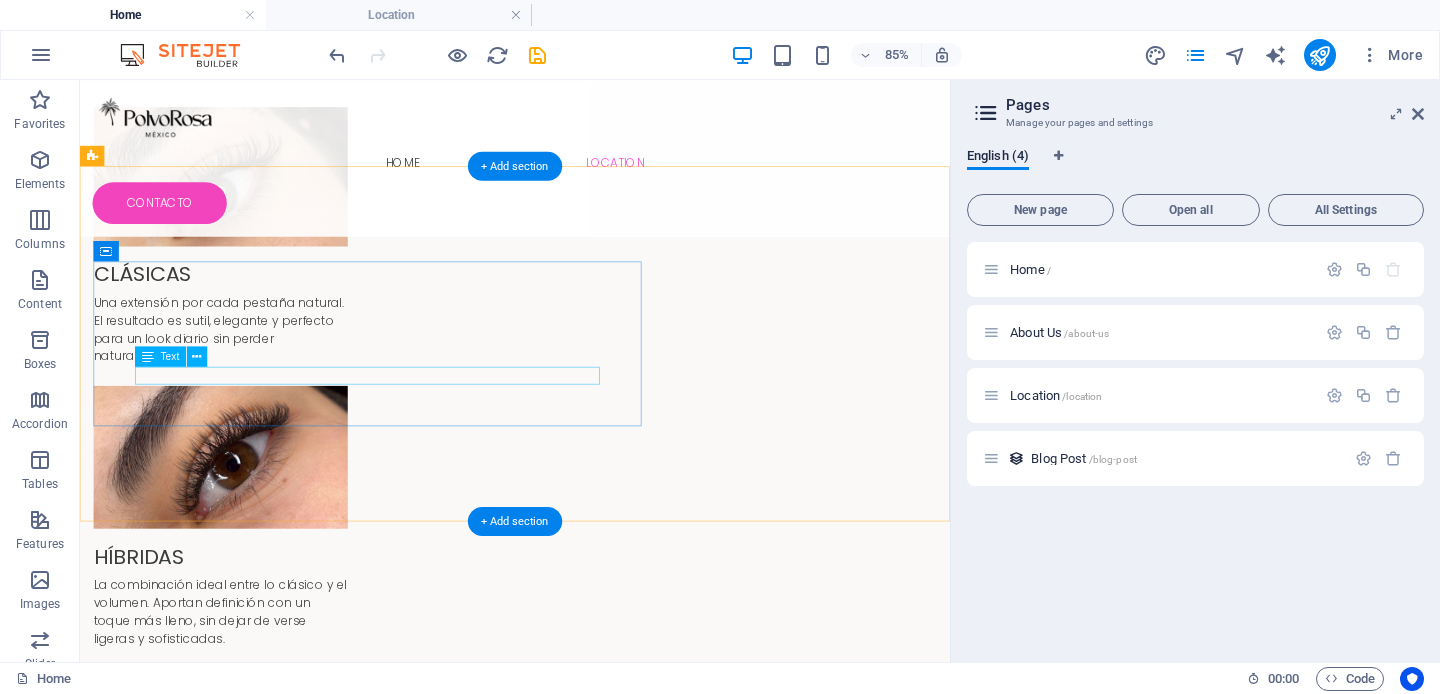 click on "Plaza Ubika Ciudad Granja, al interior de NAIL IT SALÓN, [CITY] [STATE]" at bounding box center (592, 5143) 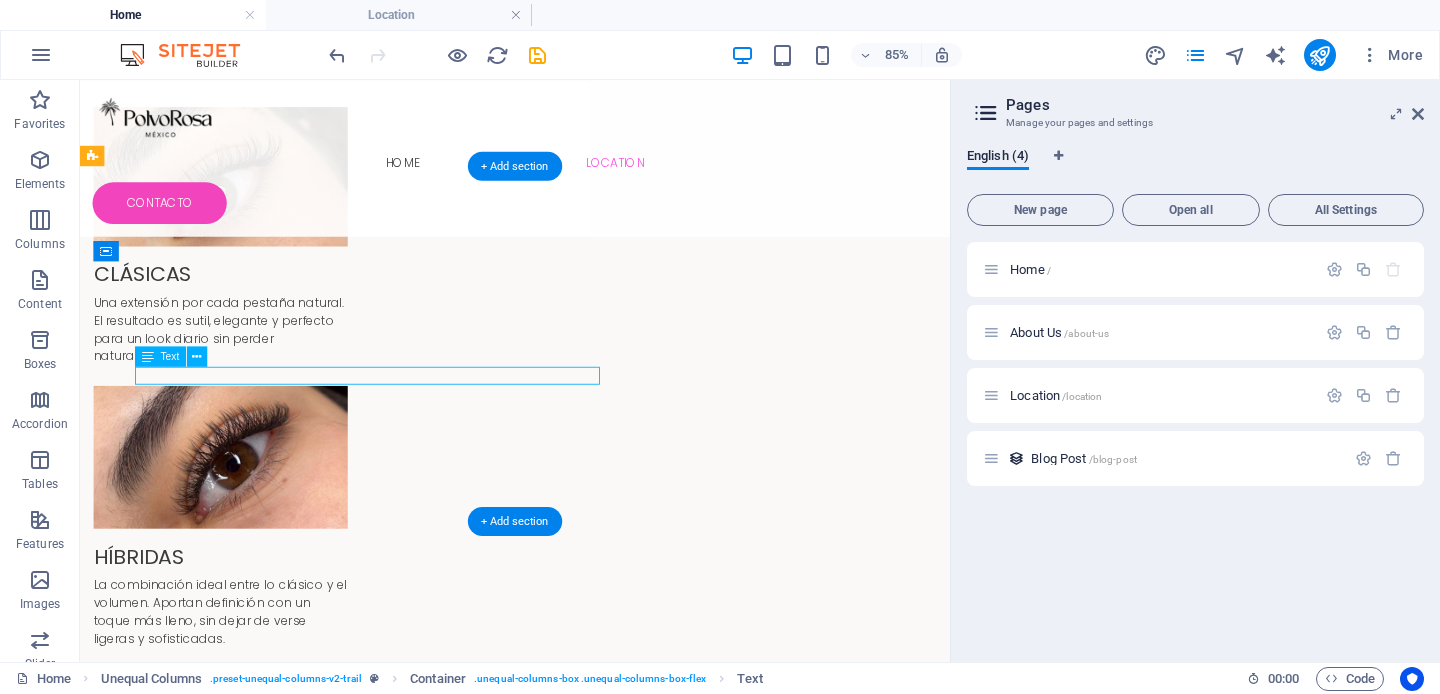 click on "Plaza Ubika Ciudad Granja, al interior de NAIL IT SALÓN, [CITY] [STATE]" at bounding box center [592, 5143] 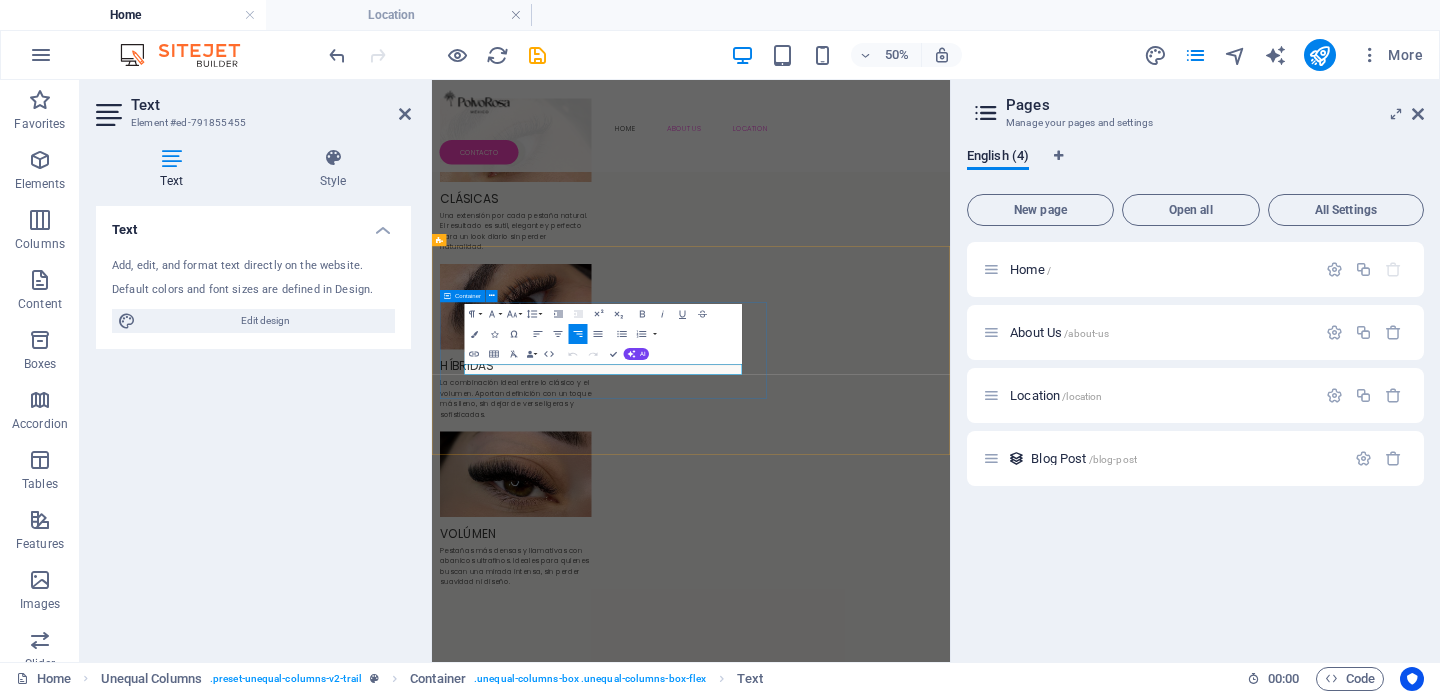 scroll, scrollTop: 4478, scrollLeft: 0, axis: vertical 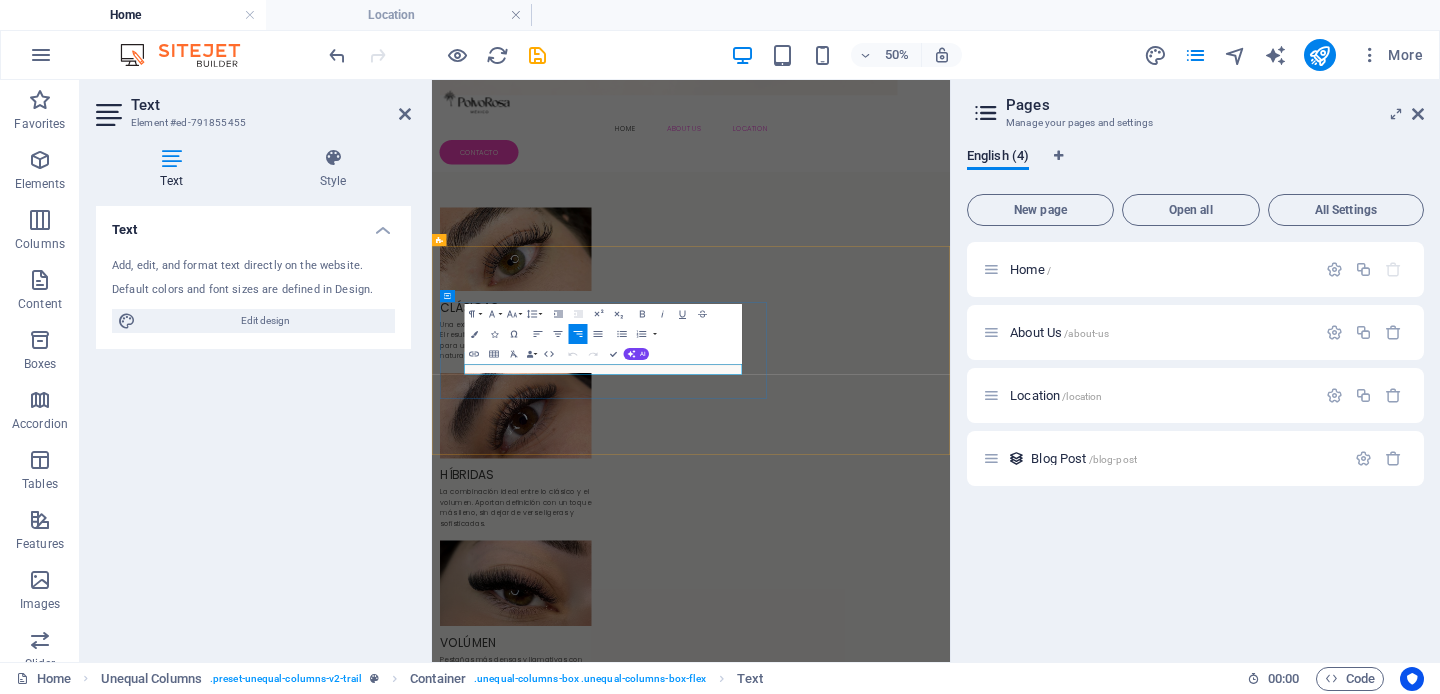 click on "Plaza Ubika Ciudad Granja, al interior de NAIL IT SALÓN, [CITY] [STATE]" at bounding box center (950, 5381) 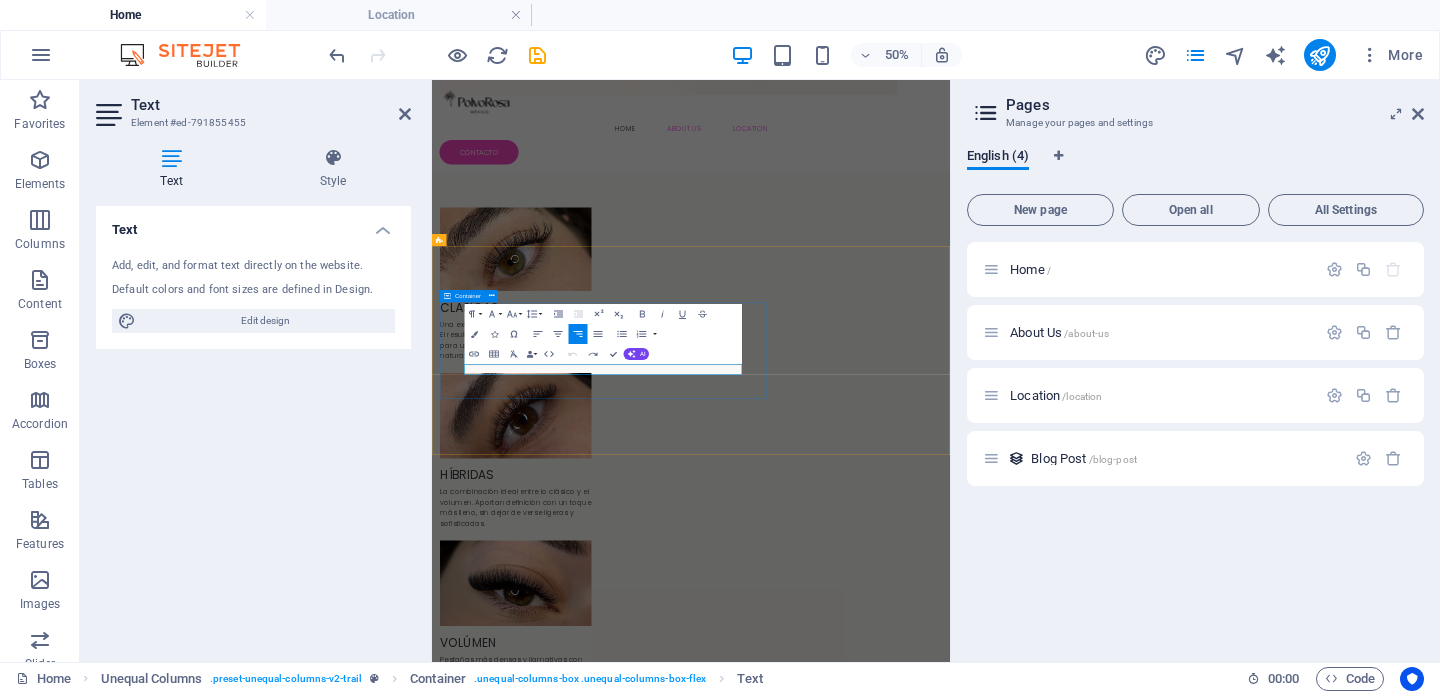 scroll, scrollTop: 0, scrollLeft: 1, axis: horizontal 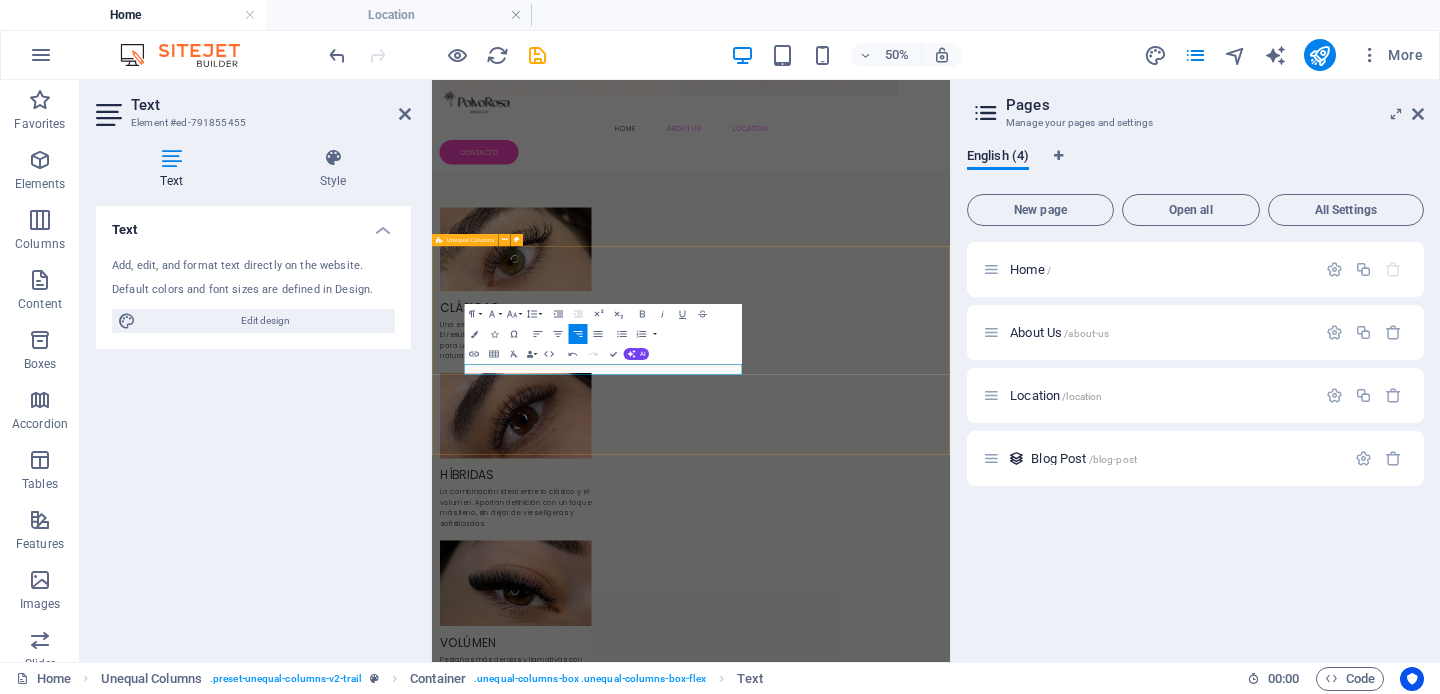 click on "Ubicación Calz de los Alamos 24, Granja, [POSTAL_CODE] [CITY], [STATE] Calz de los Alamos 24, Granja, [POSTAL_CODE] [CITY], [STATE] Drop content here or  Add elements  Paste clipboard" at bounding box center (950, 5512) 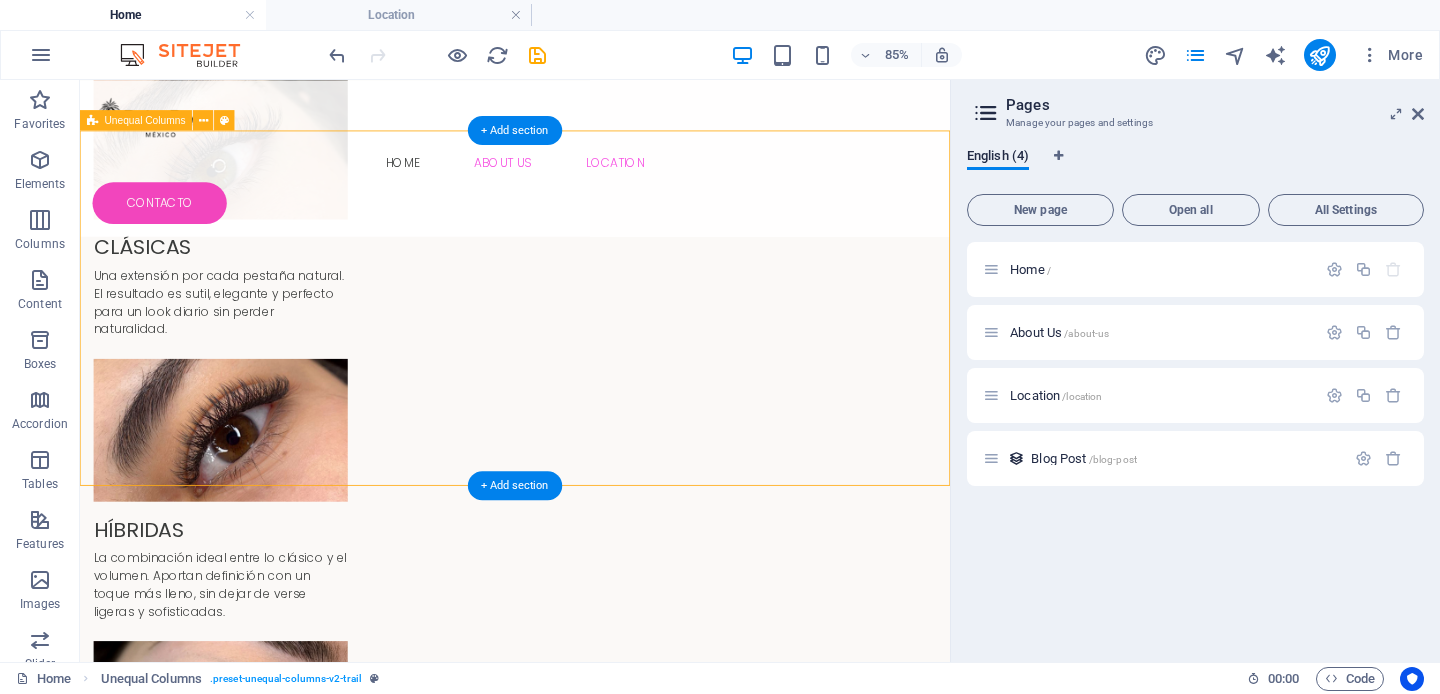 scroll, scrollTop: 4743, scrollLeft: 0, axis: vertical 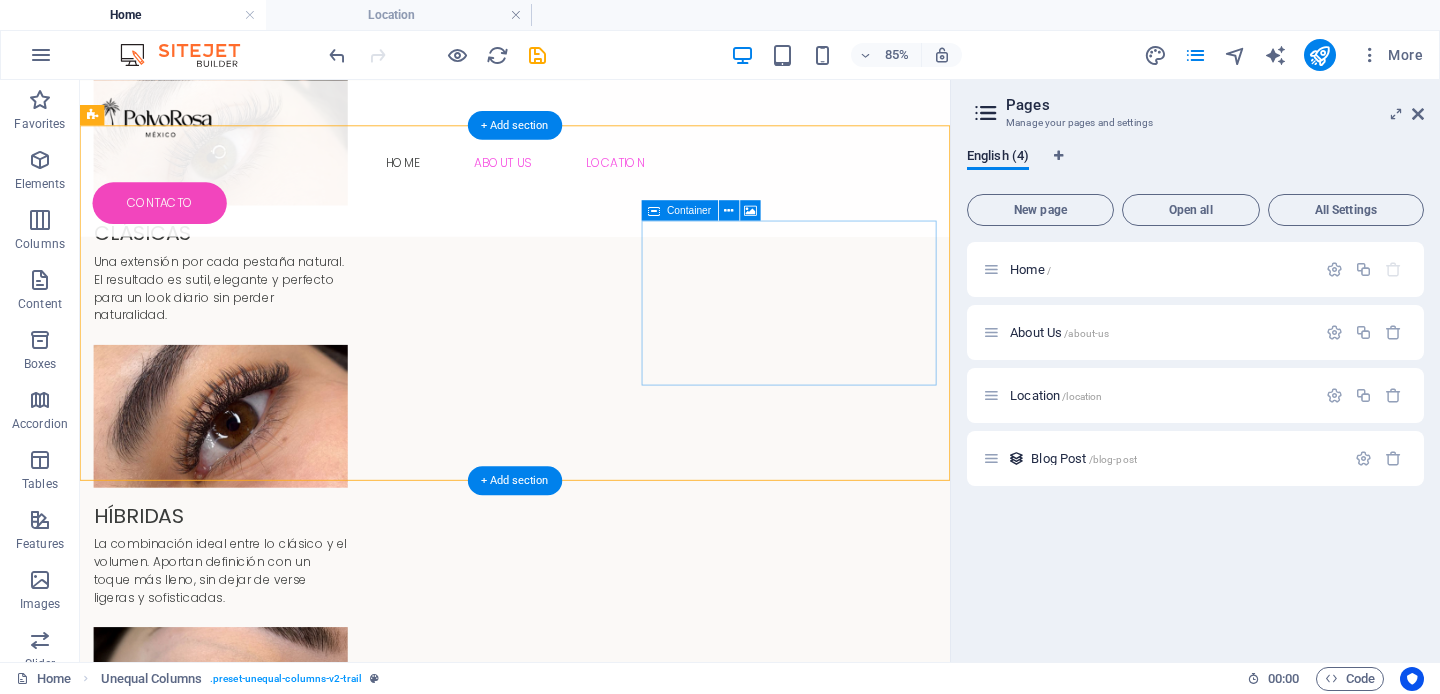 click on "Drop content here or  Add elements  Paste clipboard" at bounding box center [592, 5420] 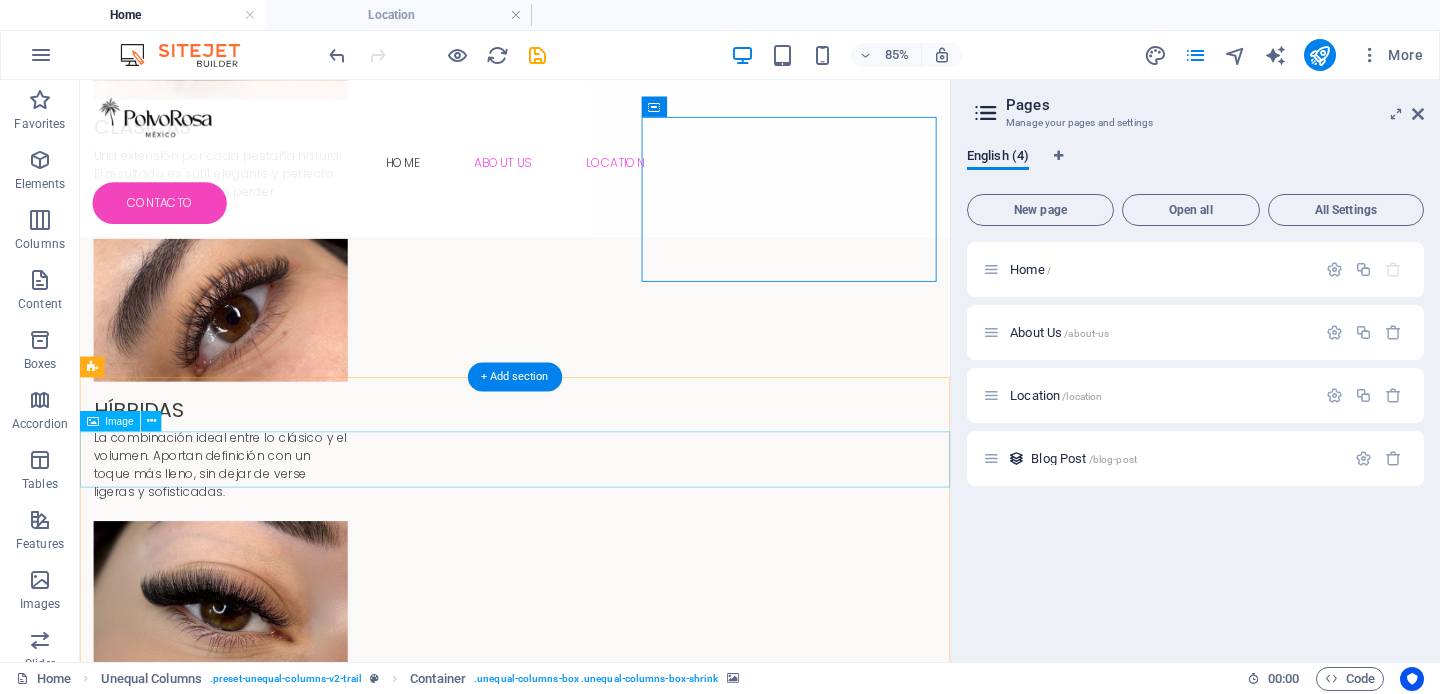 scroll, scrollTop: 4871, scrollLeft: 0, axis: vertical 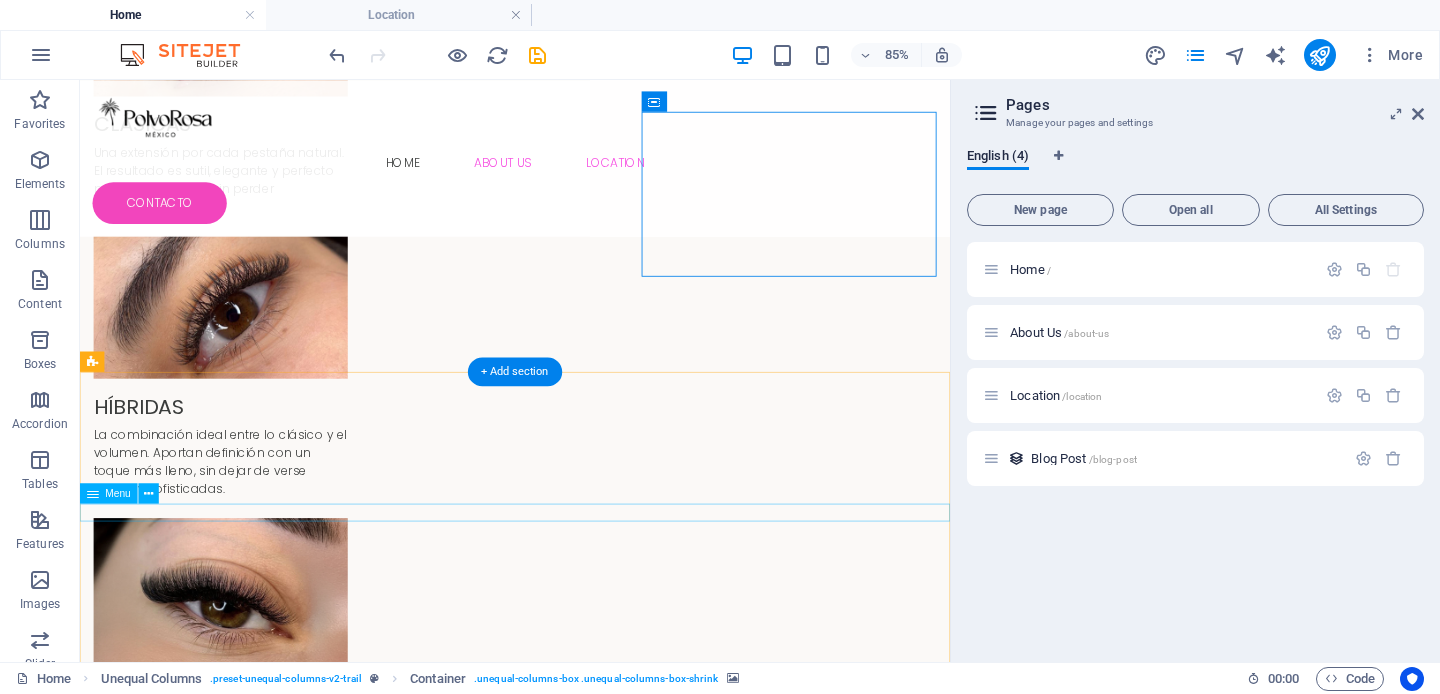 click on "Home About Us Location" at bounding box center (592, 5640) 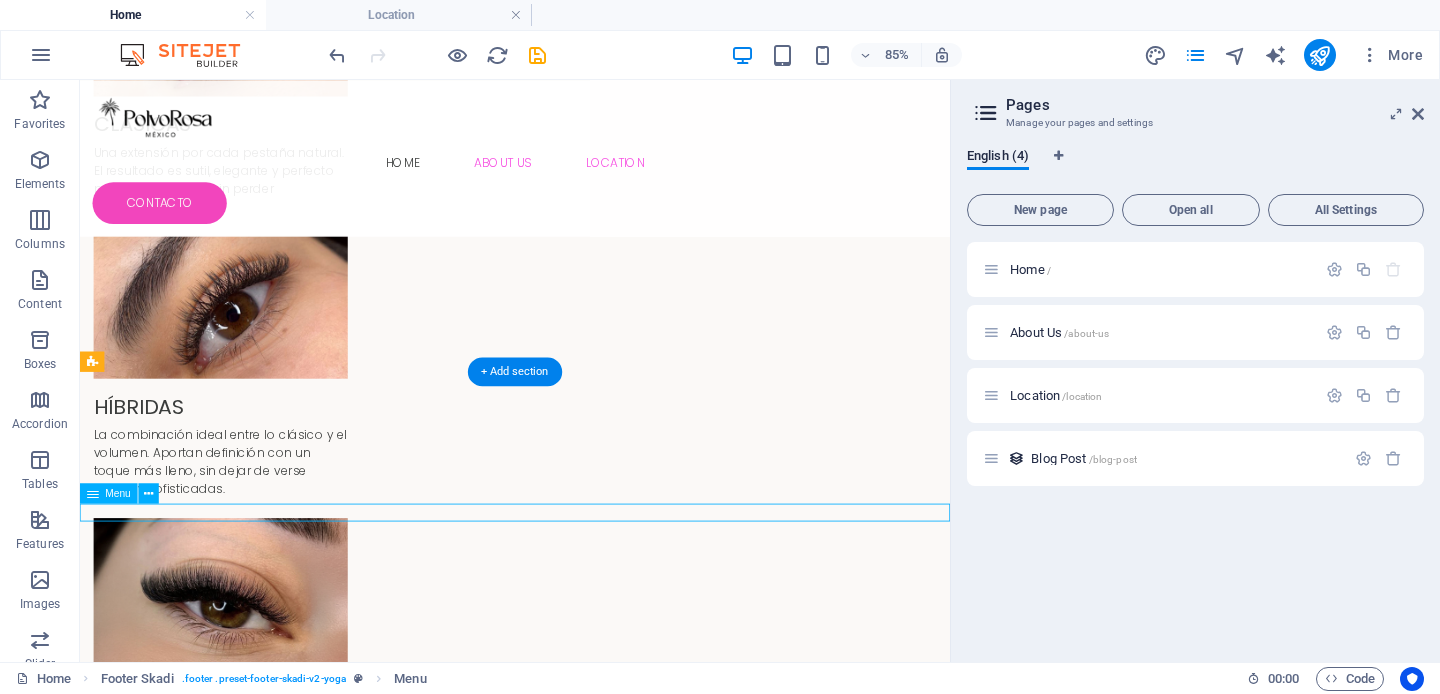 click on "Home About Us Location" at bounding box center (592, 5640) 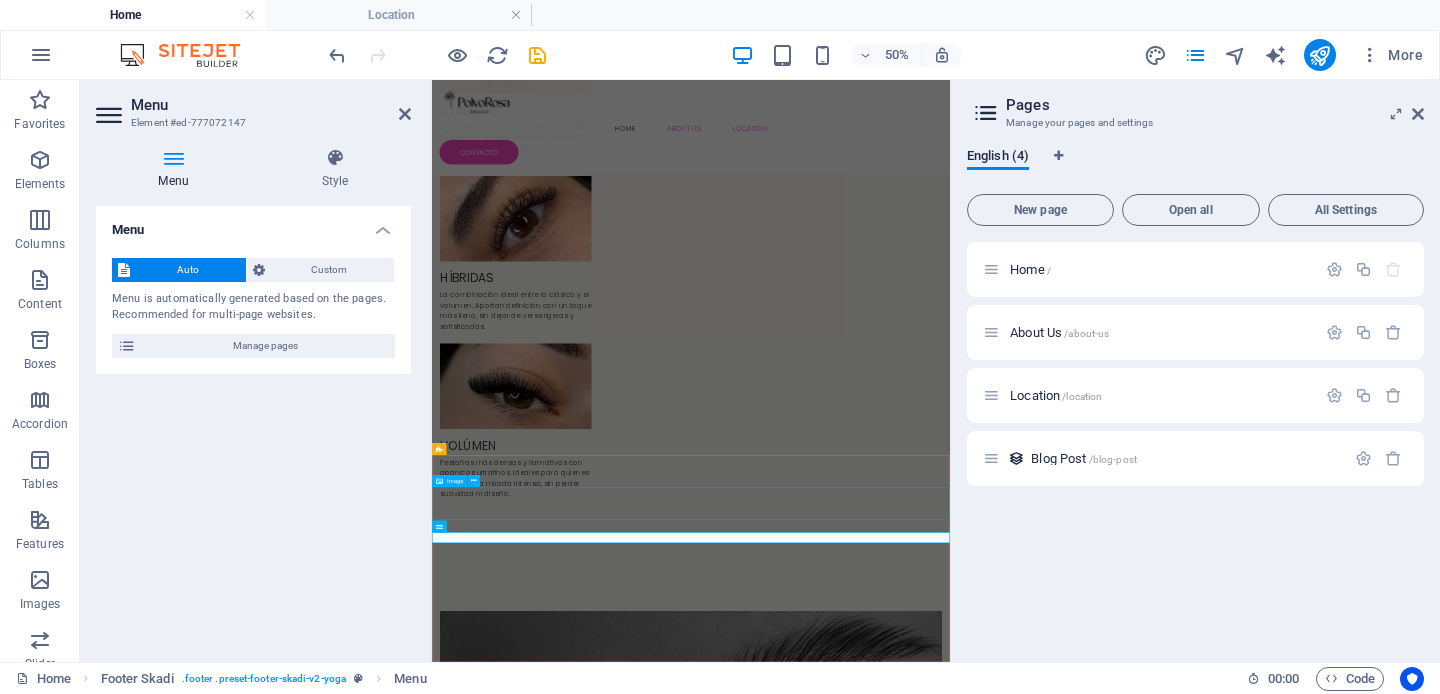scroll, scrollTop: 4478, scrollLeft: 0, axis: vertical 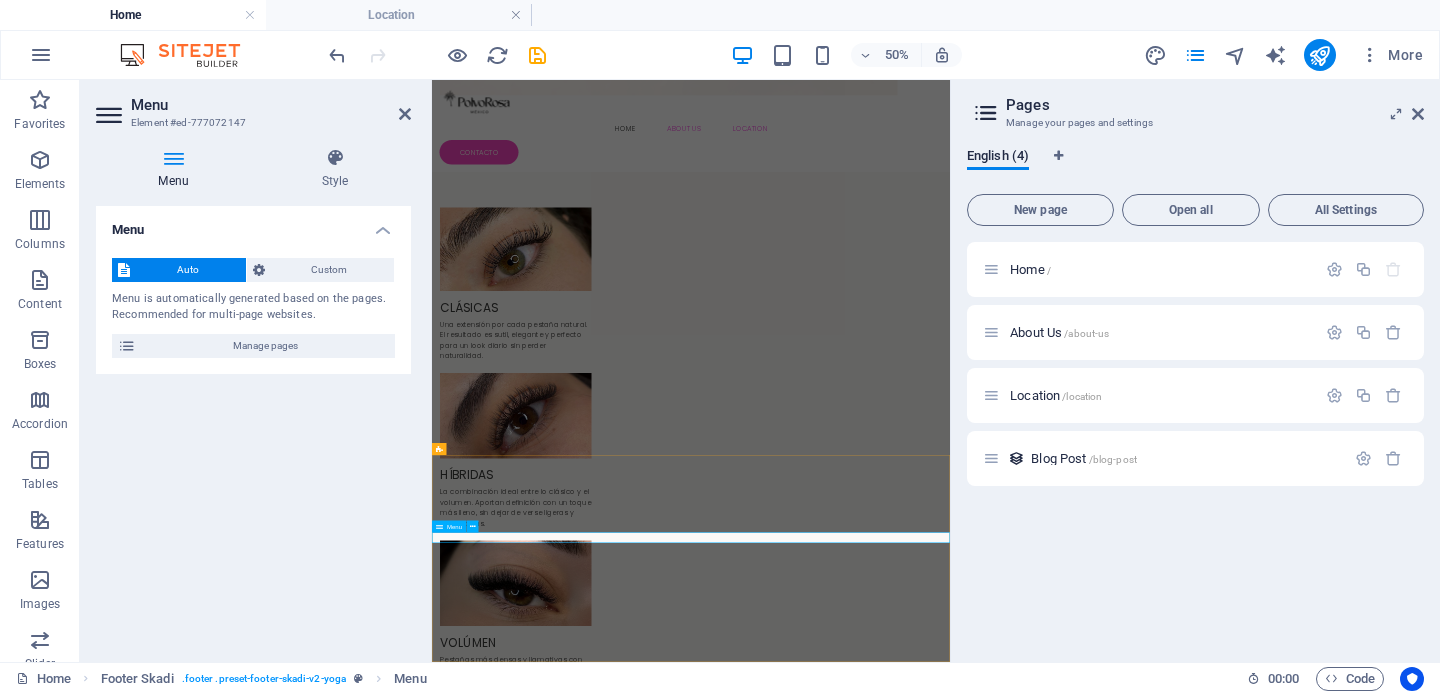 click on "Home About Us Location" at bounding box center (950, 6054) 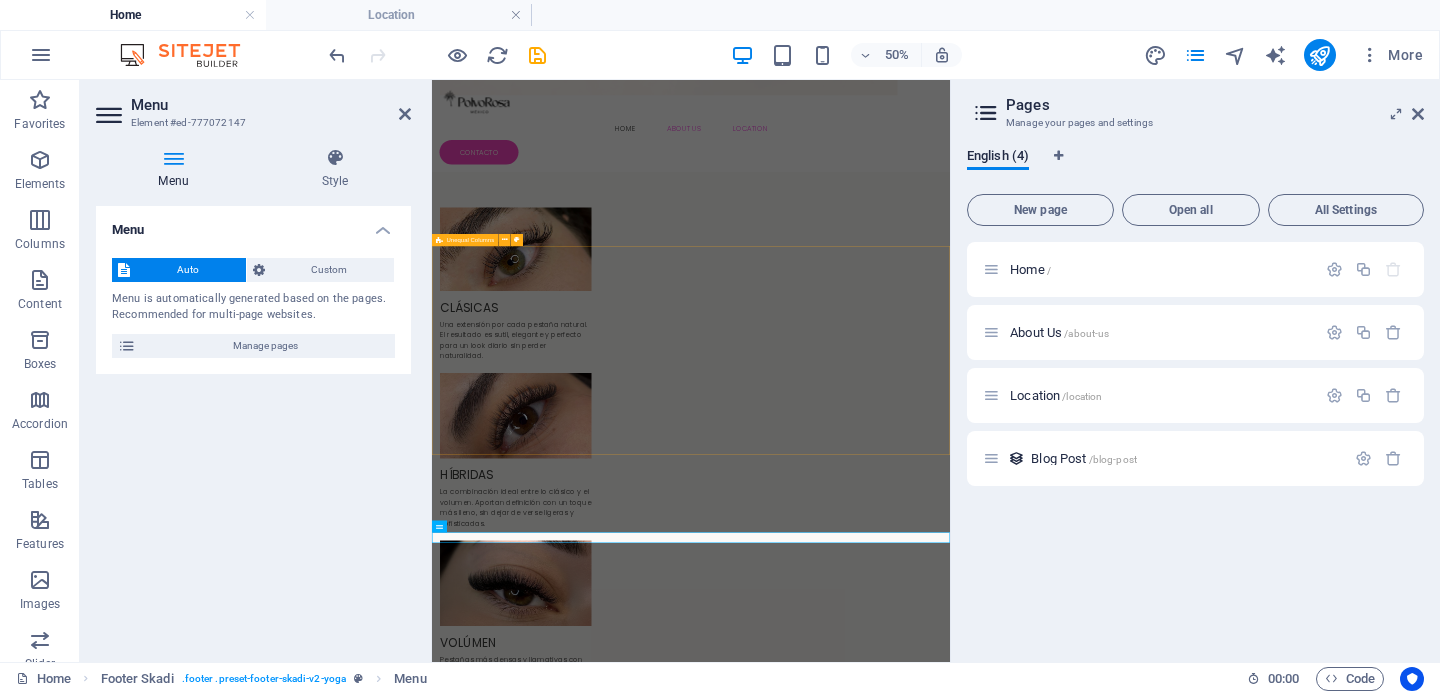click on "Ubicación Calz de los Alamos 24, Granja, [POSTAL_CODE] [CITY], [STATE] Drop content here or  Add elements  Paste clipboard" at bounding box center [950, 5512] 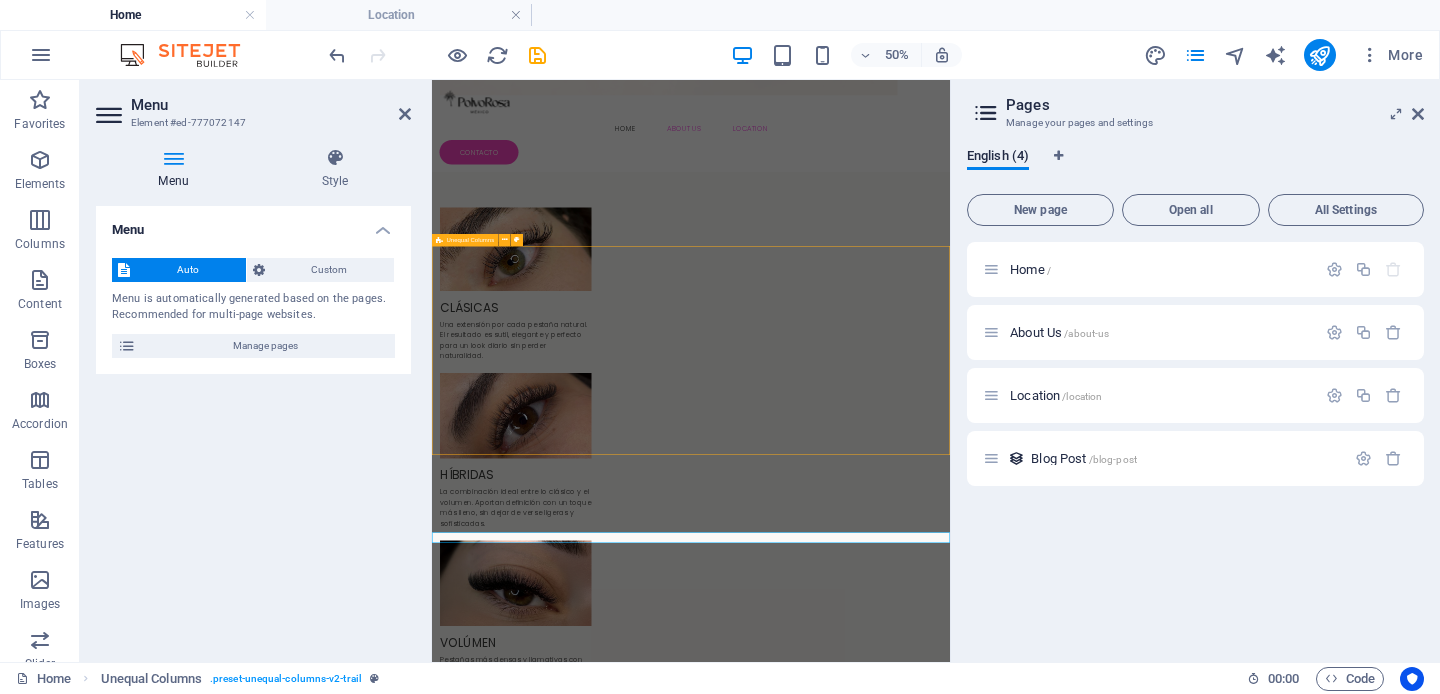 click on "Ubicación Calz de los Alamos 24, Granja, [POSTAL_CODE] [CITY], [STATE] Drop content here or  Add elements  Paste clipboard" at bounding box center (950, 5512) 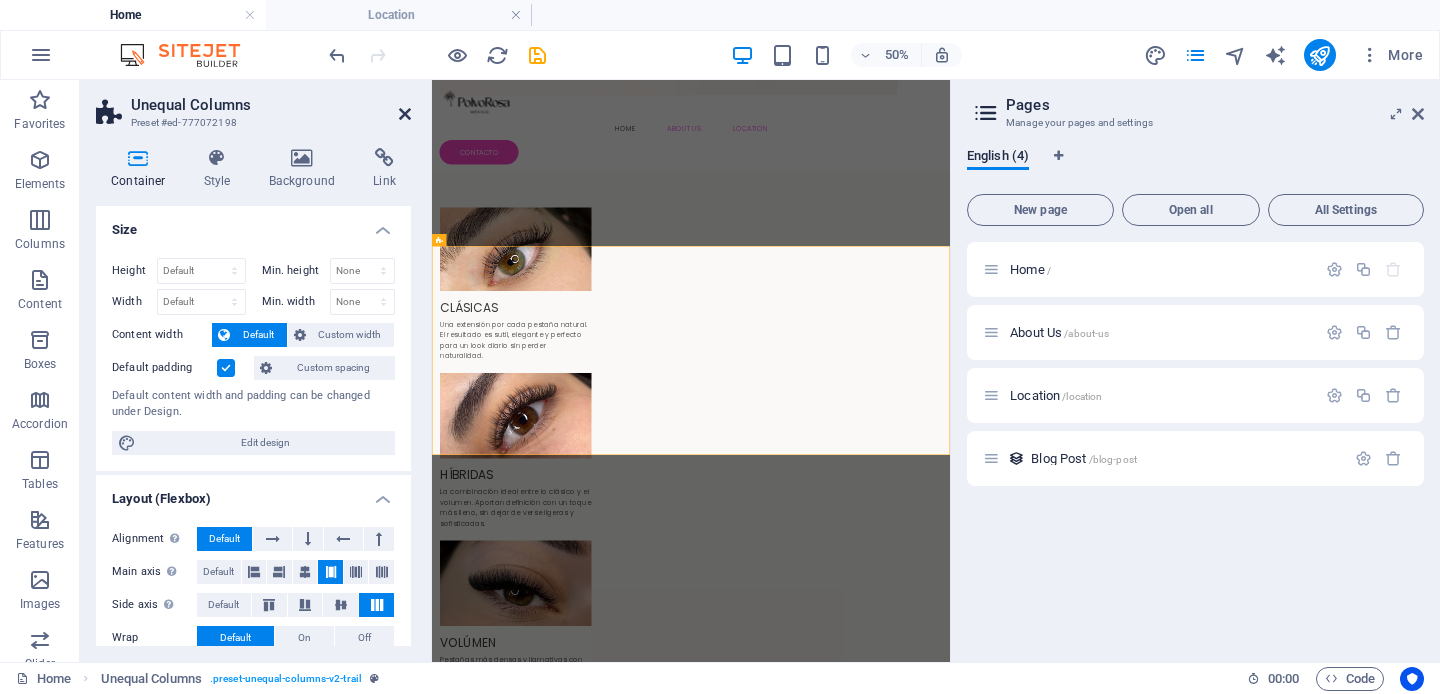 click at bounding box center [405, 114] 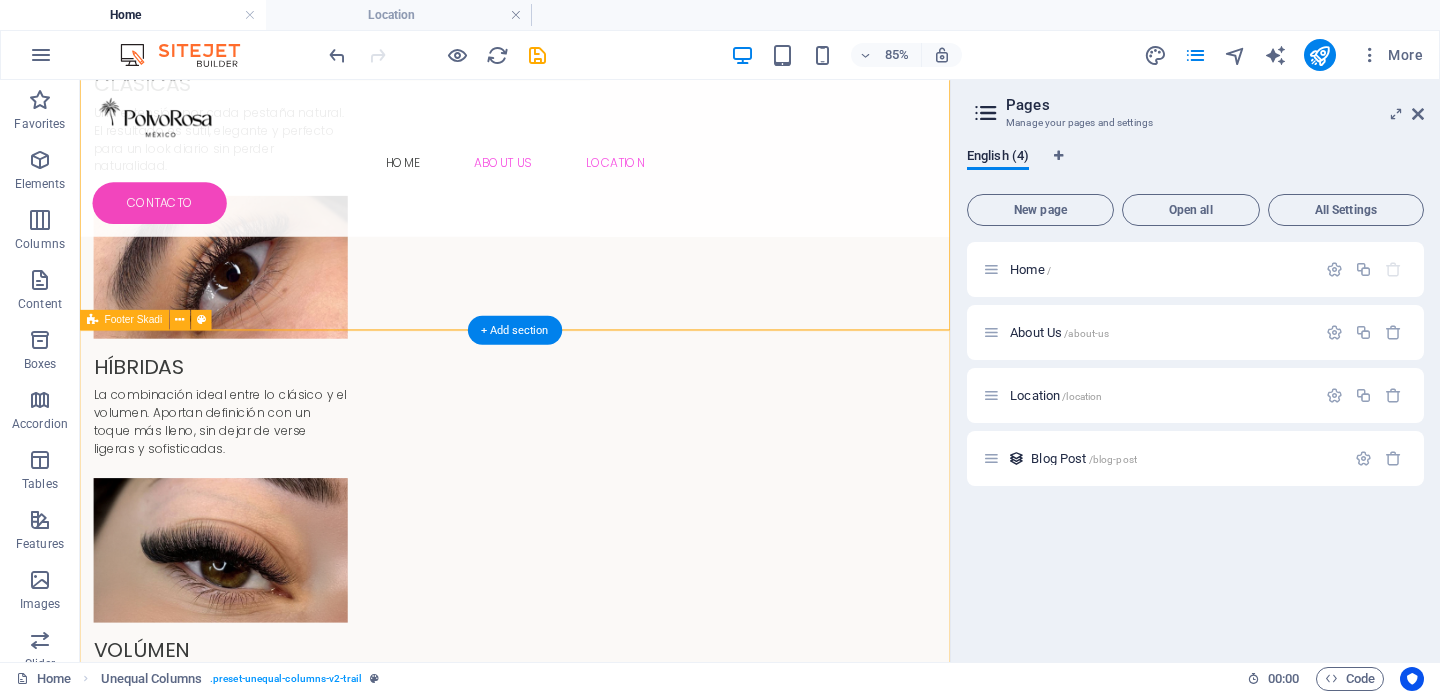 scroll, scrollTop: 4943, scrollLeft: 0, axis: vertical 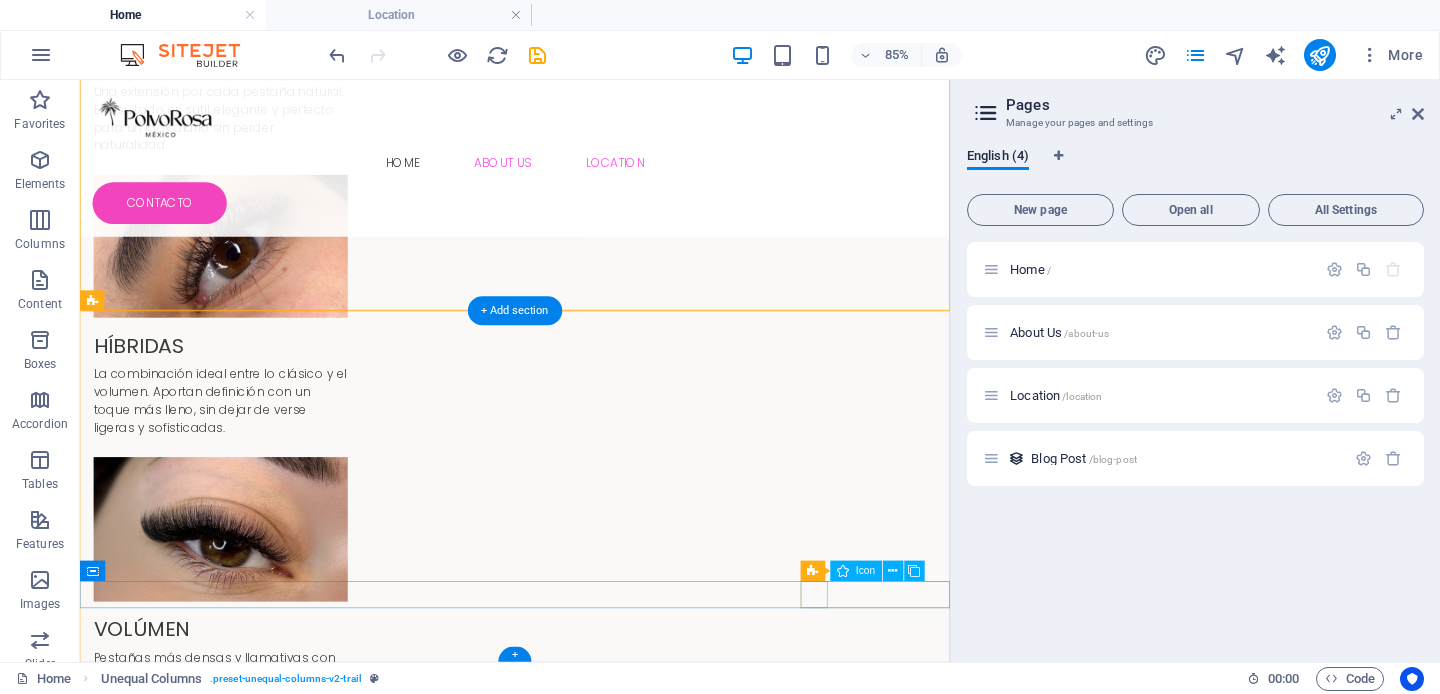 click at bounding box center [592, 5878] 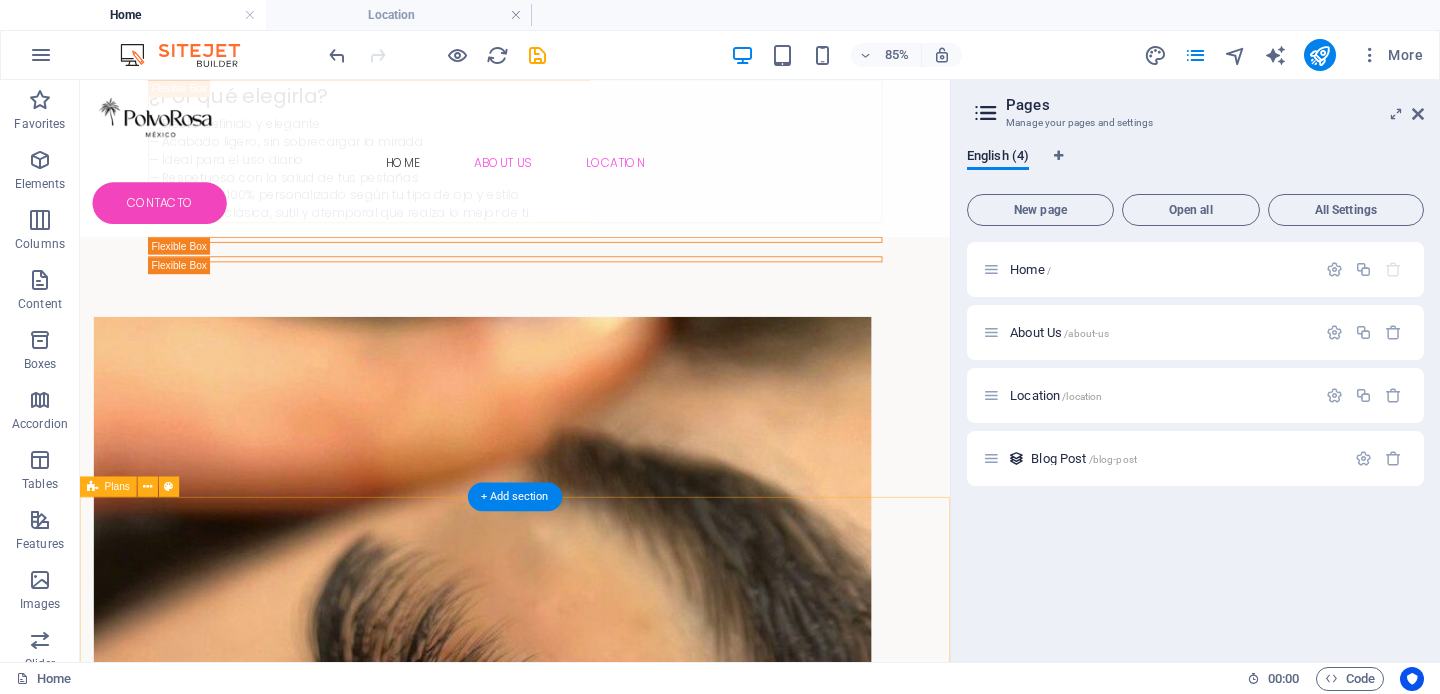 scroll, scrollTop: 2904, scrollLeft: 0, axis: vertical 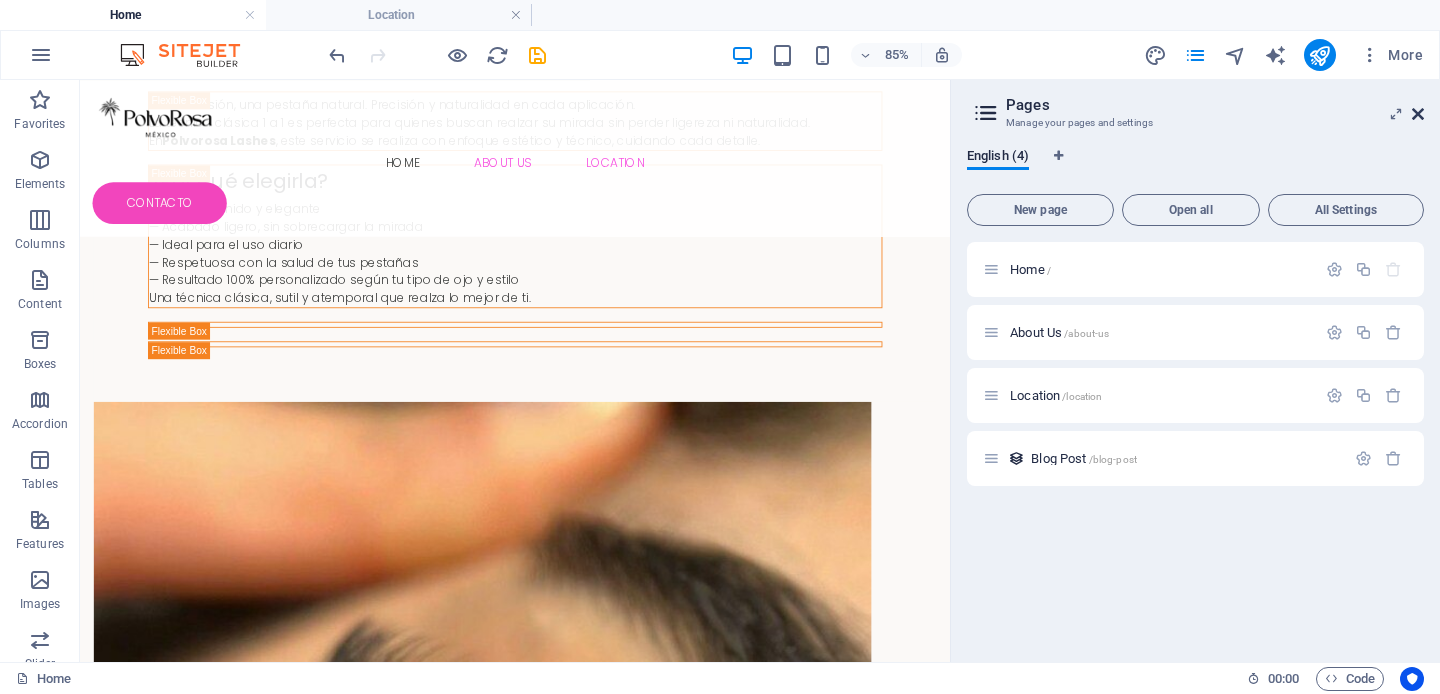 click at bounding box center [1418, 114] 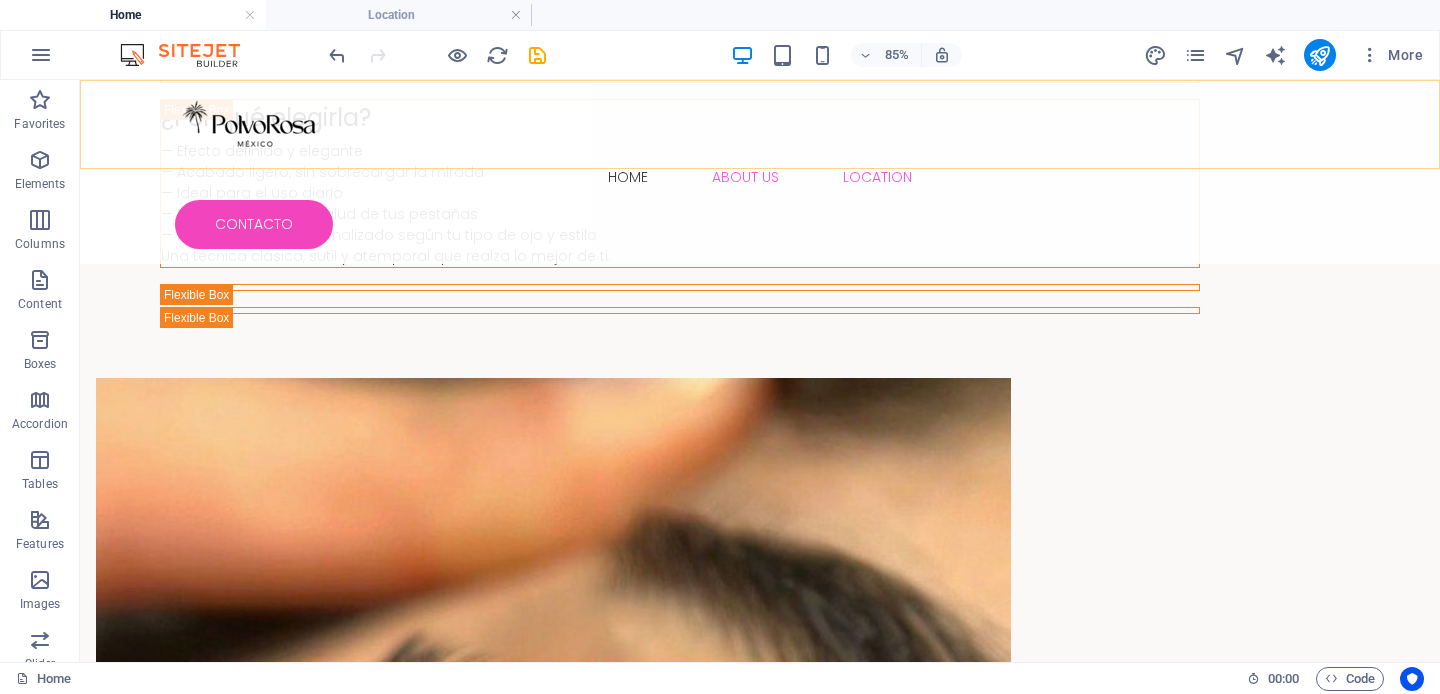 scroll, scrollTop: 3042, scrollLeft: 0, axis: vertical 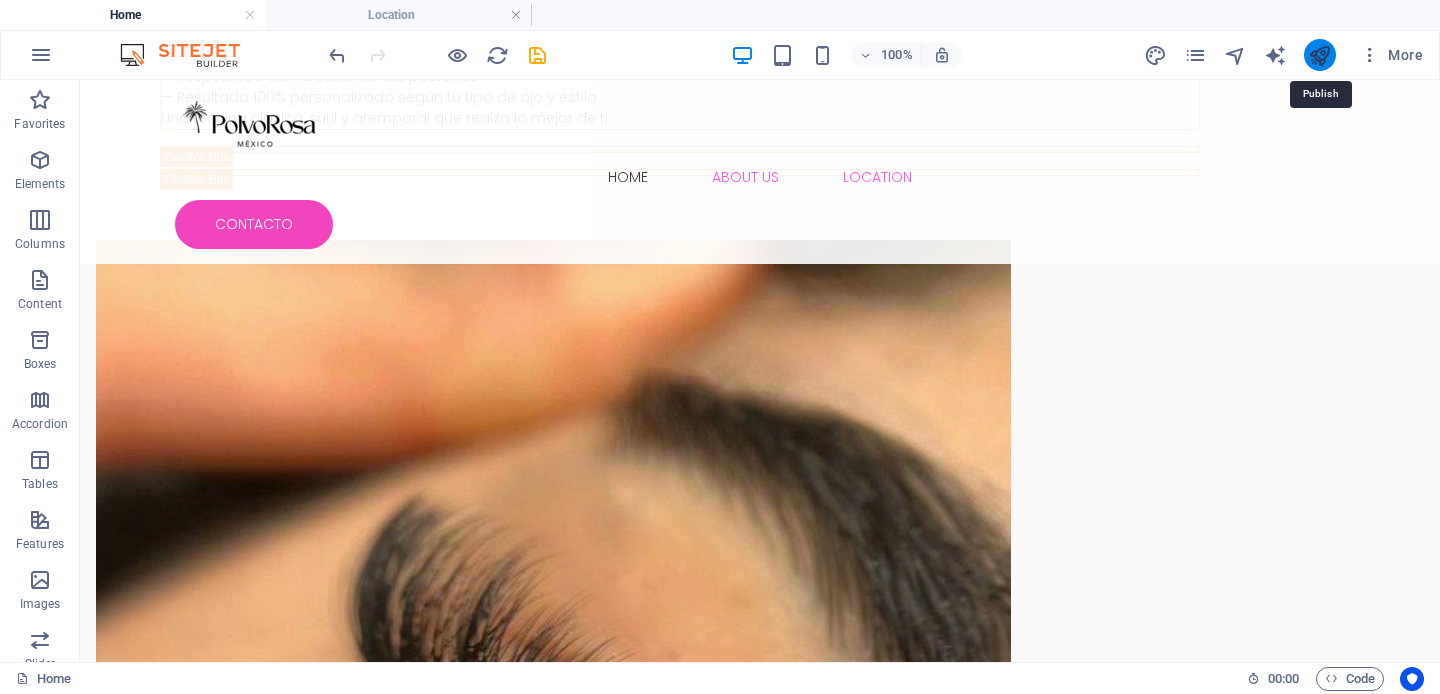 click at bounding box center [1319, 55] 